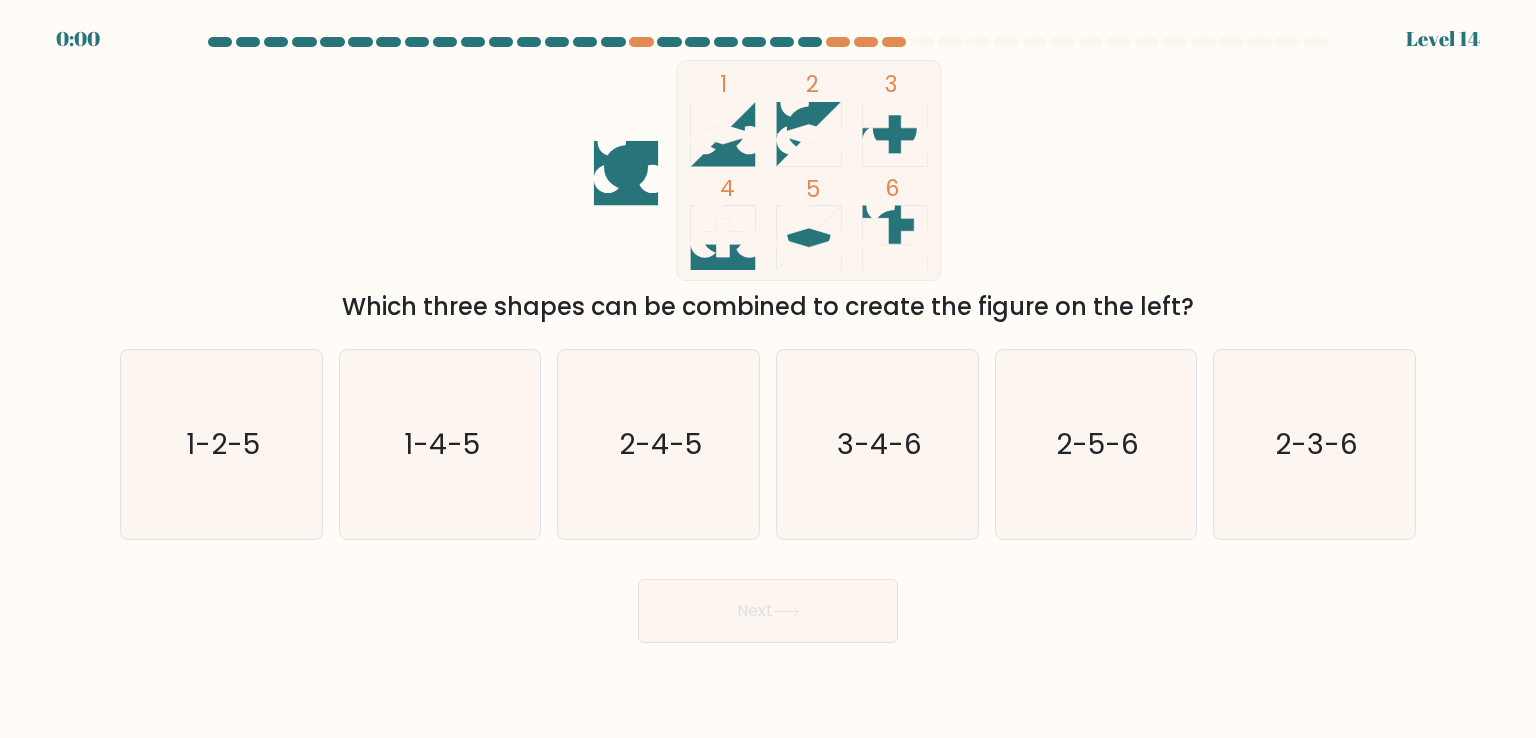 scroll, scrollTop: 0, scrollLeft: 0, axis: both 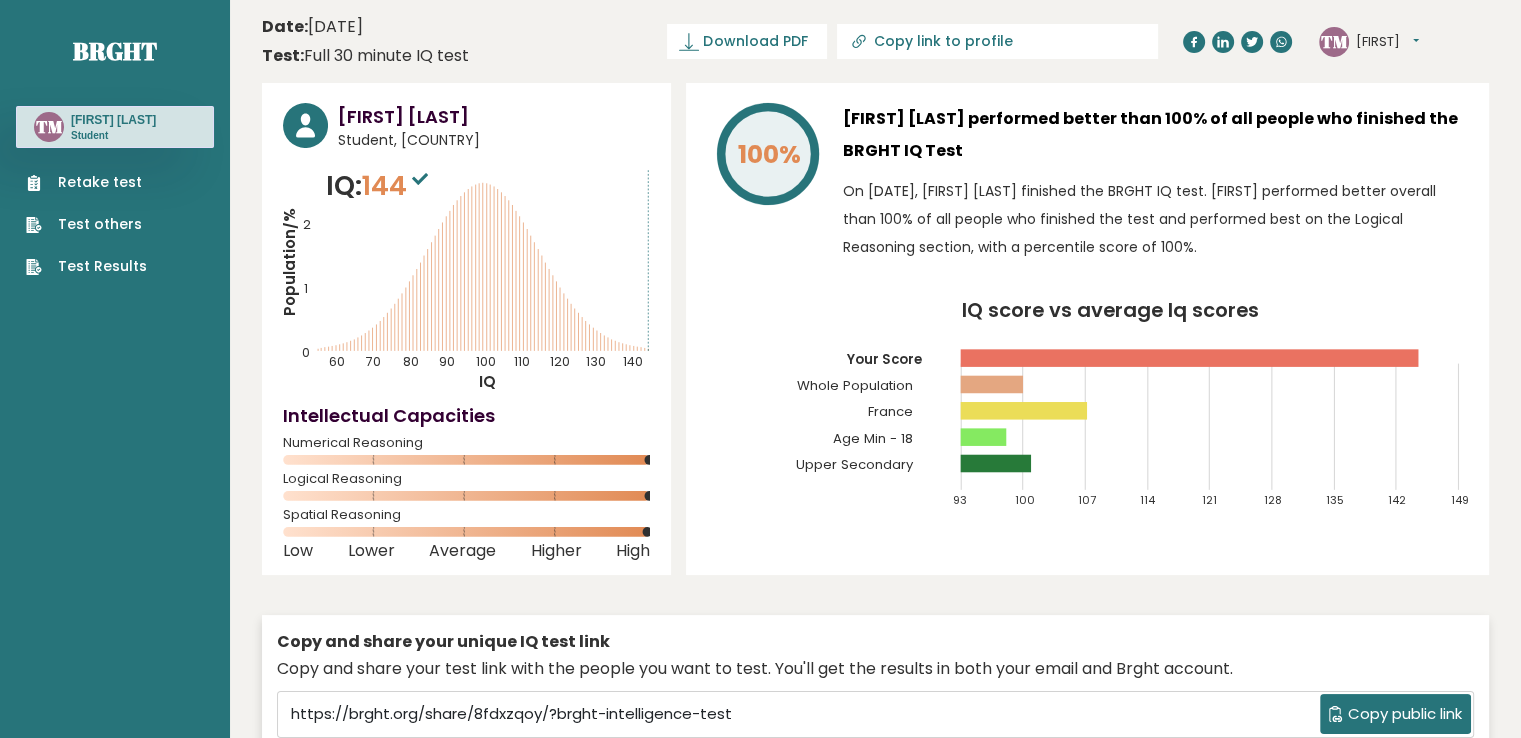 click on "Retake test" at bounding box center [86, 182] 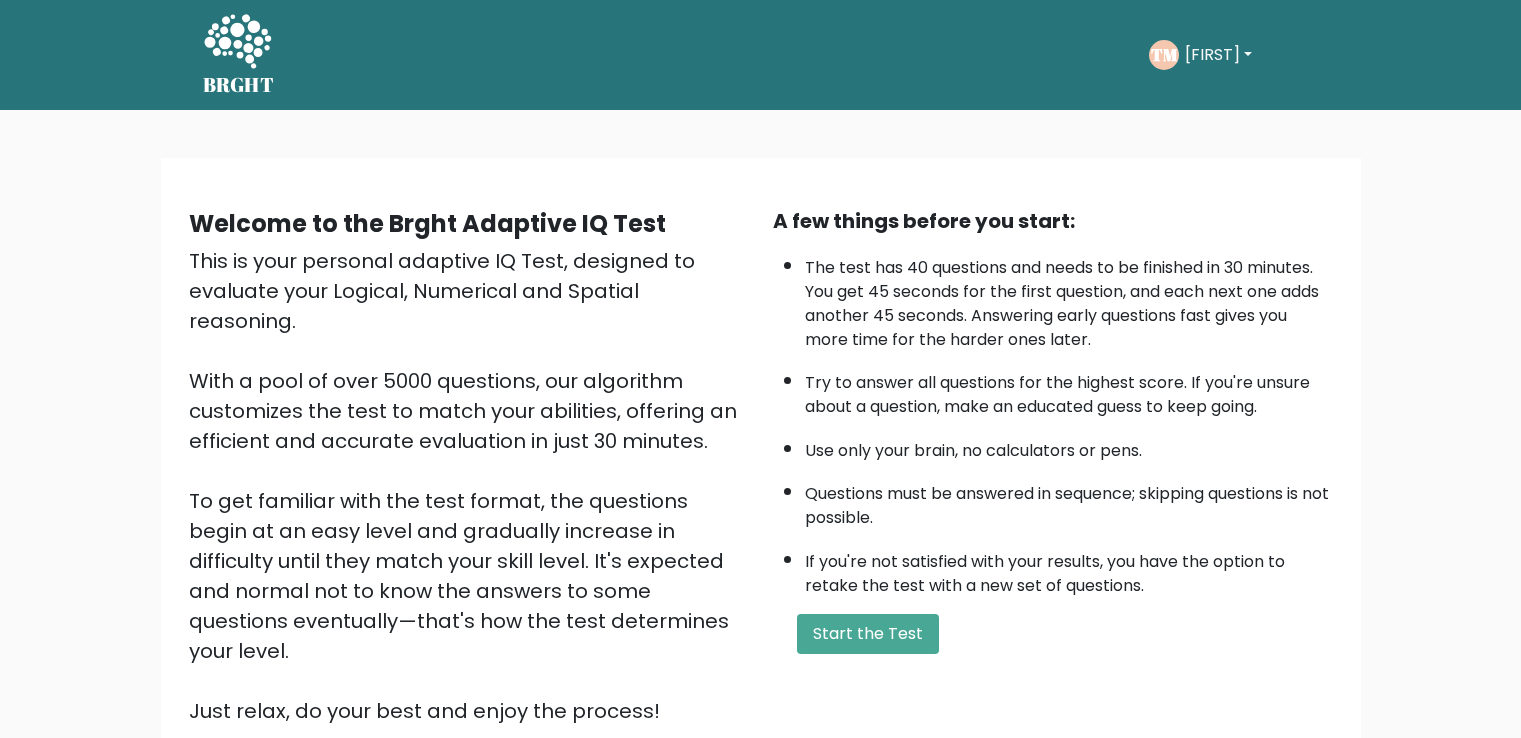 scroll, scrollTop: 0, scrollLeft: 0, axis: both 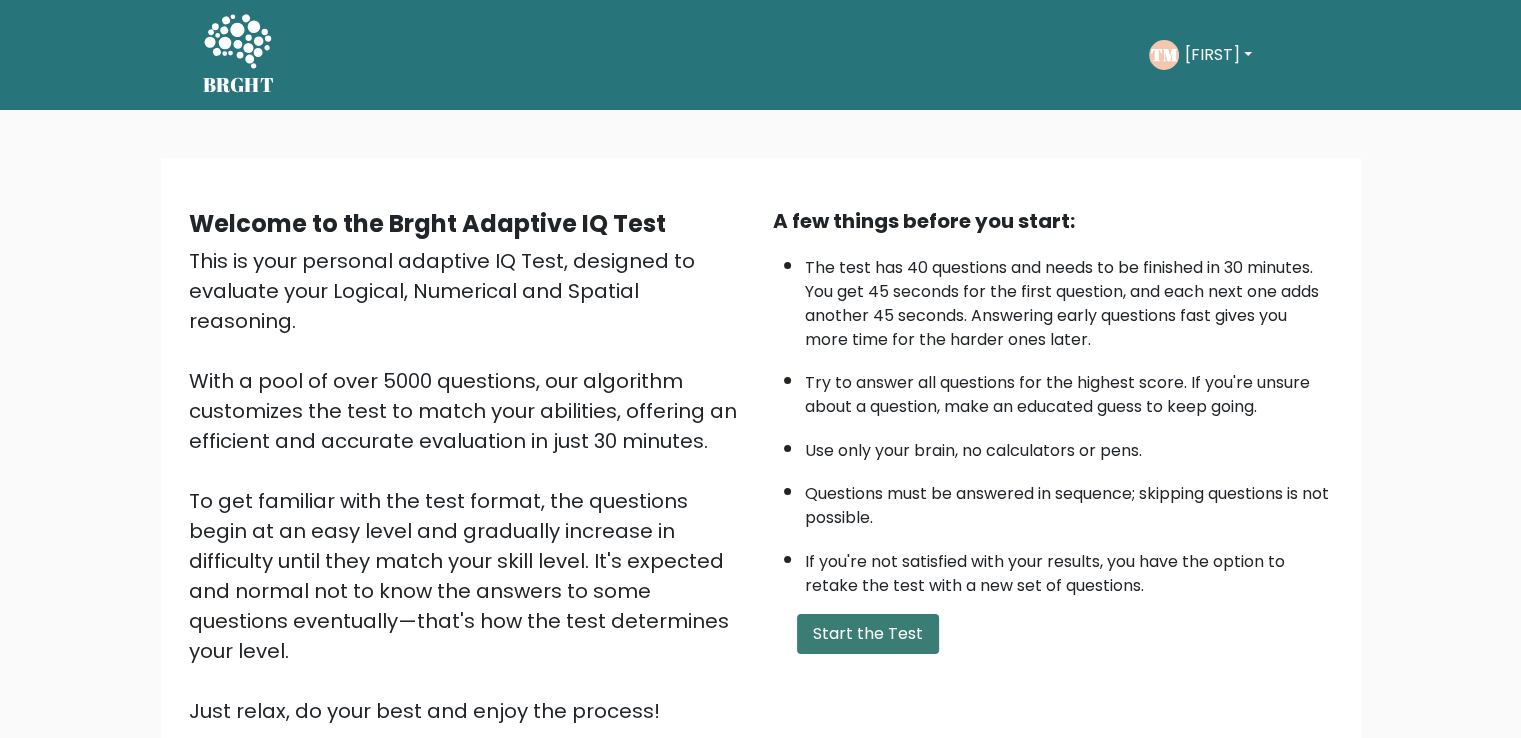 click on "Start the Test" at bounding box center (868, 634) 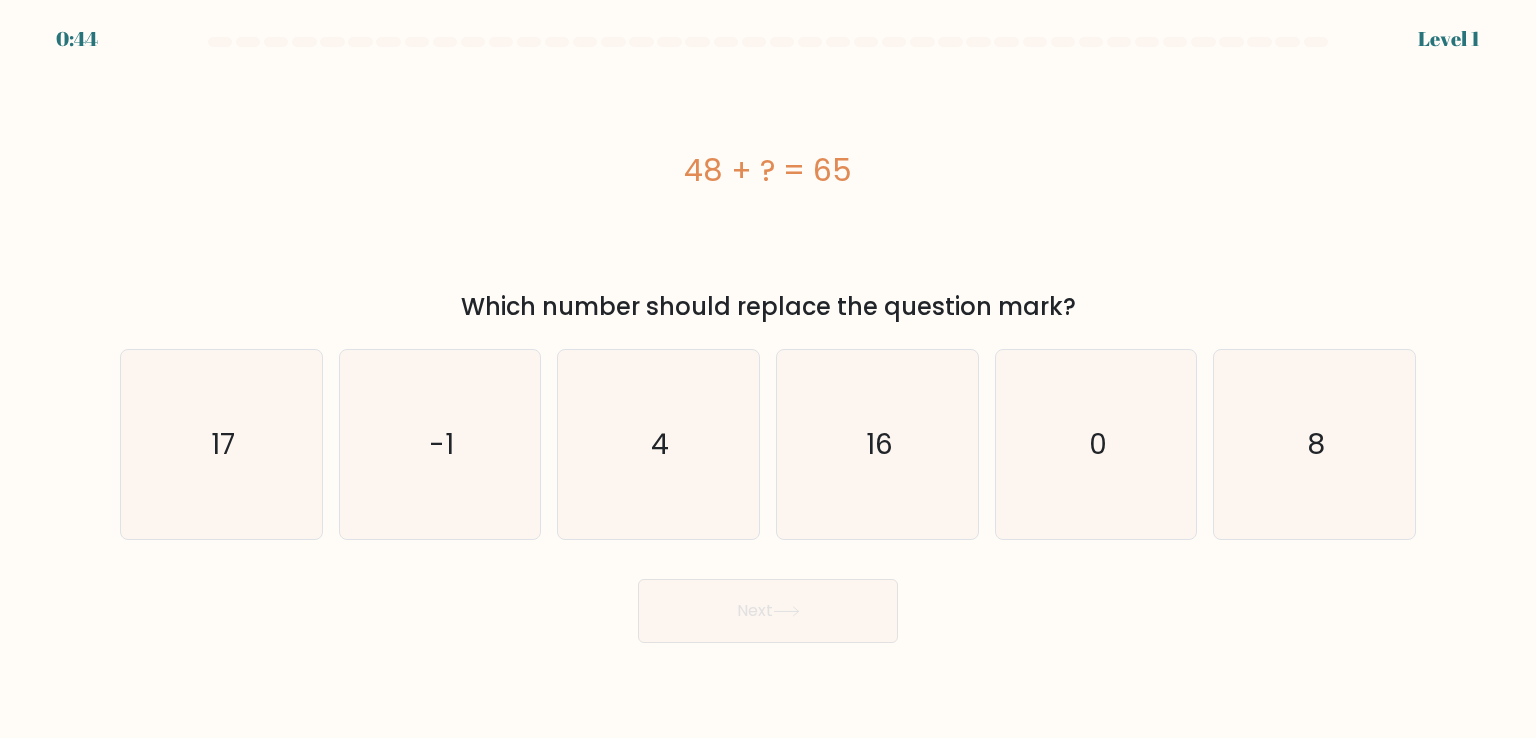 scroll, scrollTop: 0, scrollLeft: 0, axis: both 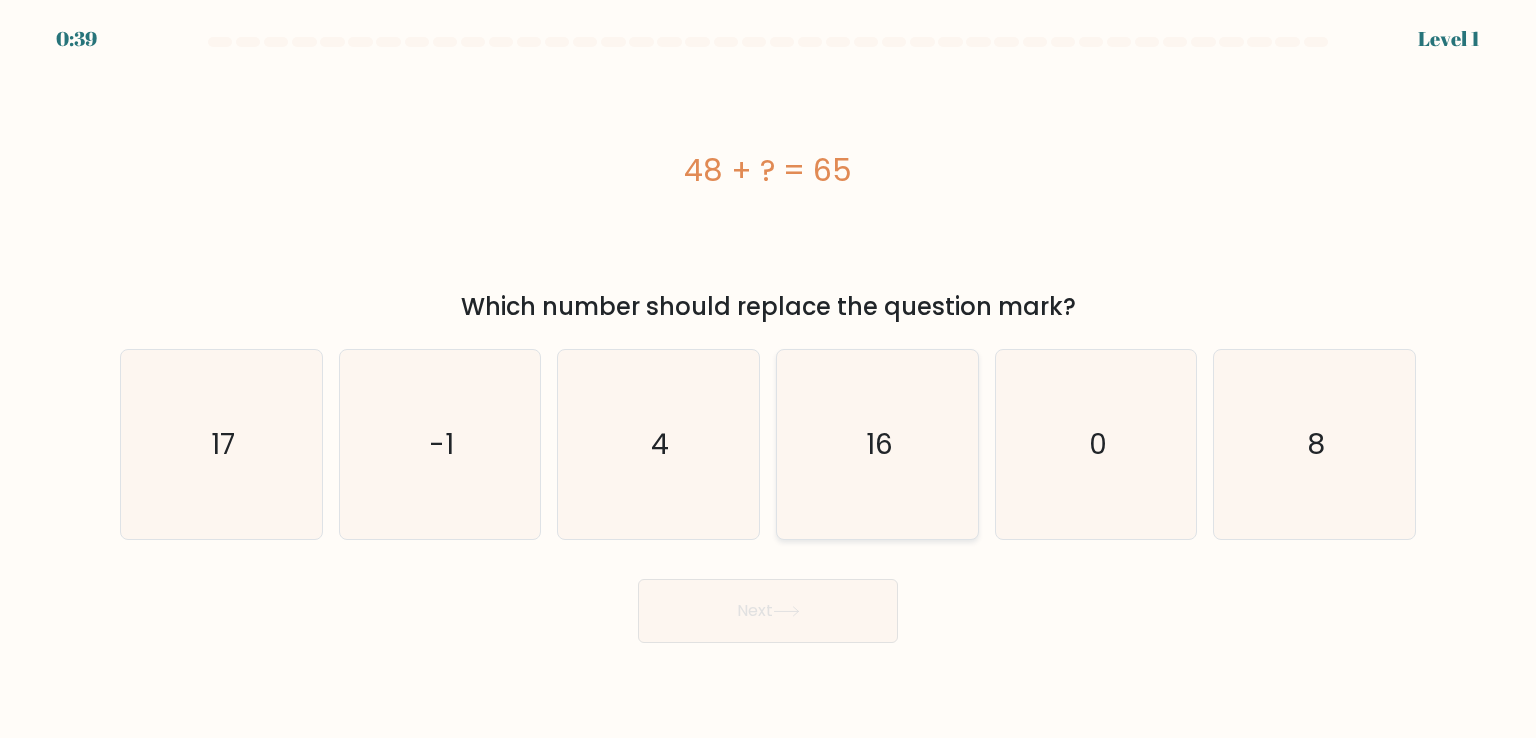 click on "16" 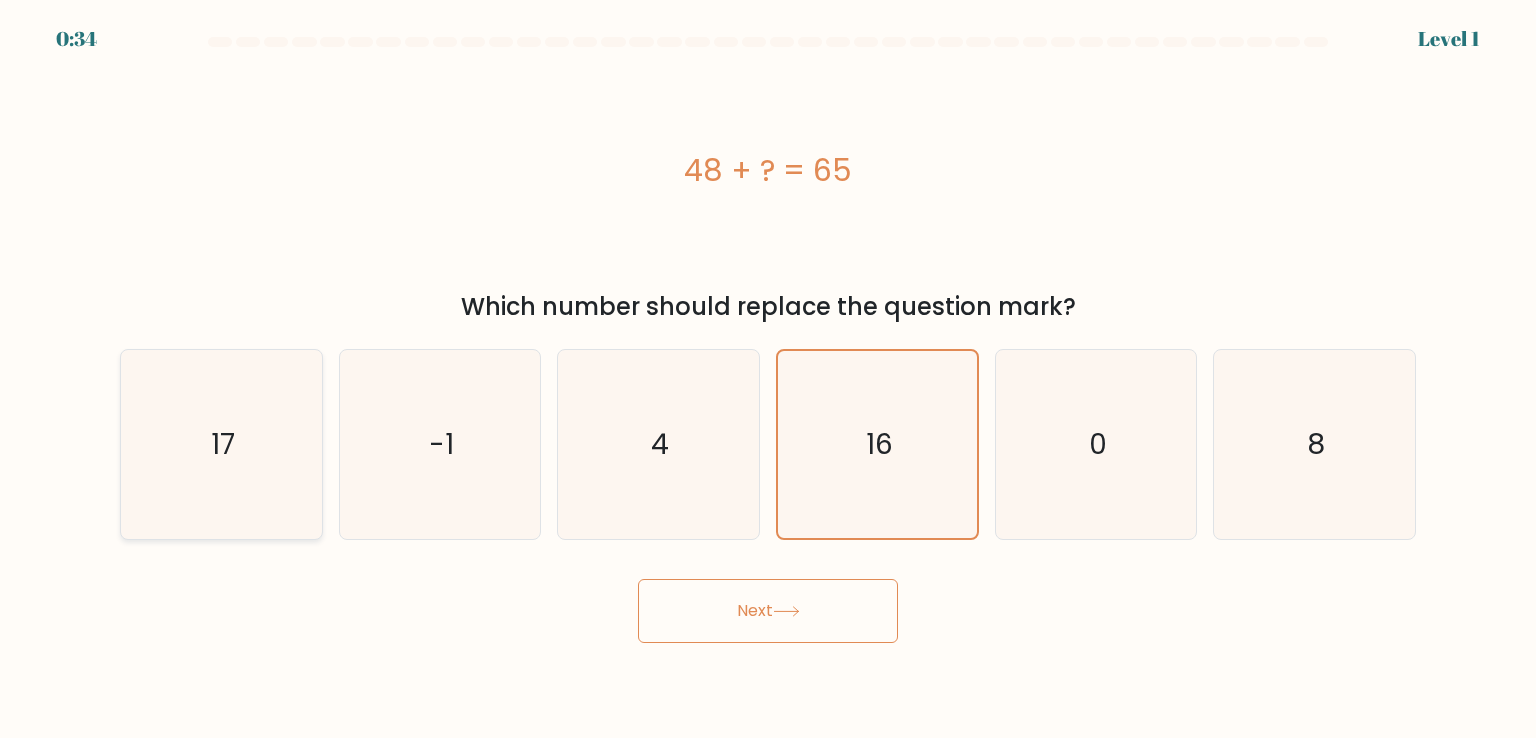 click on "17" 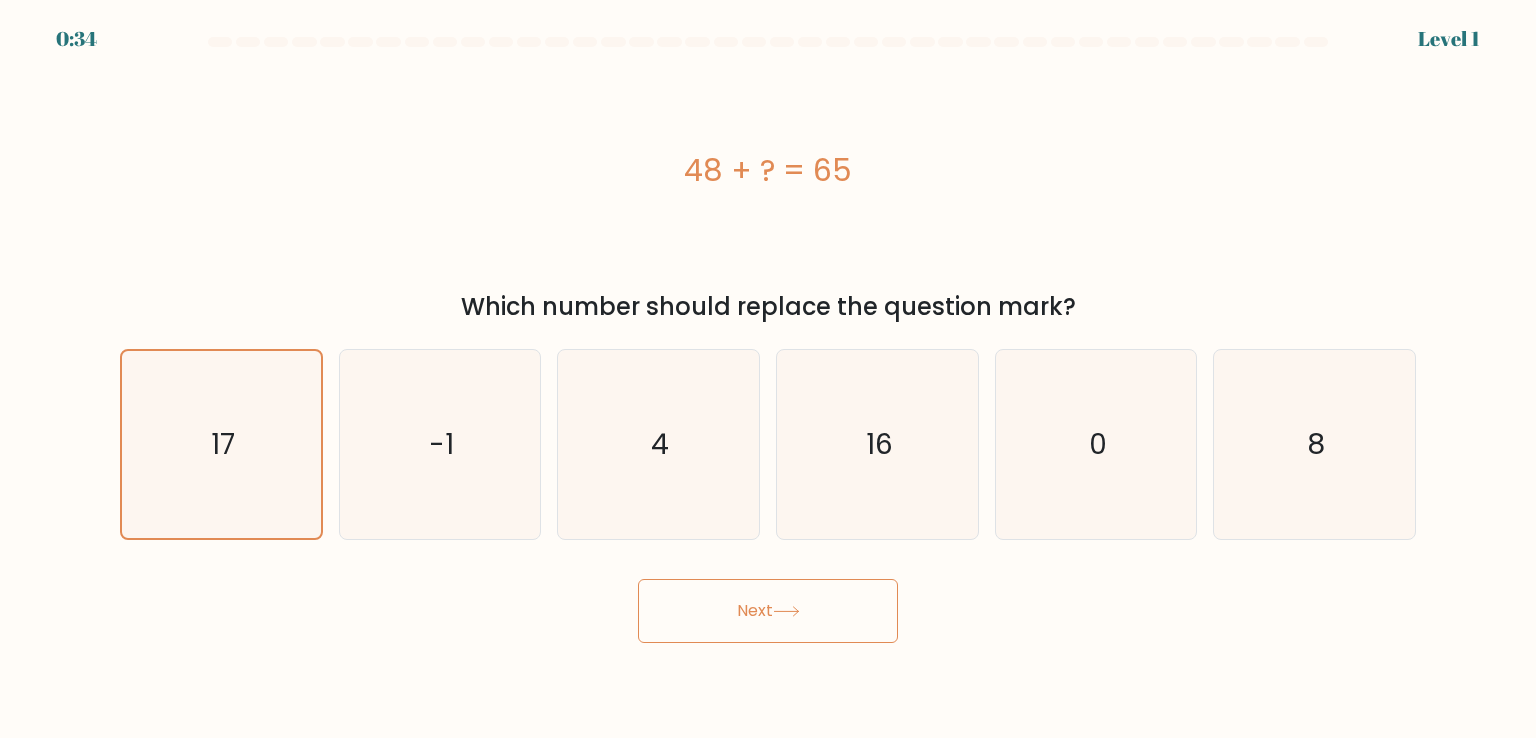 click on "Next" at bounding box center [768, 611] 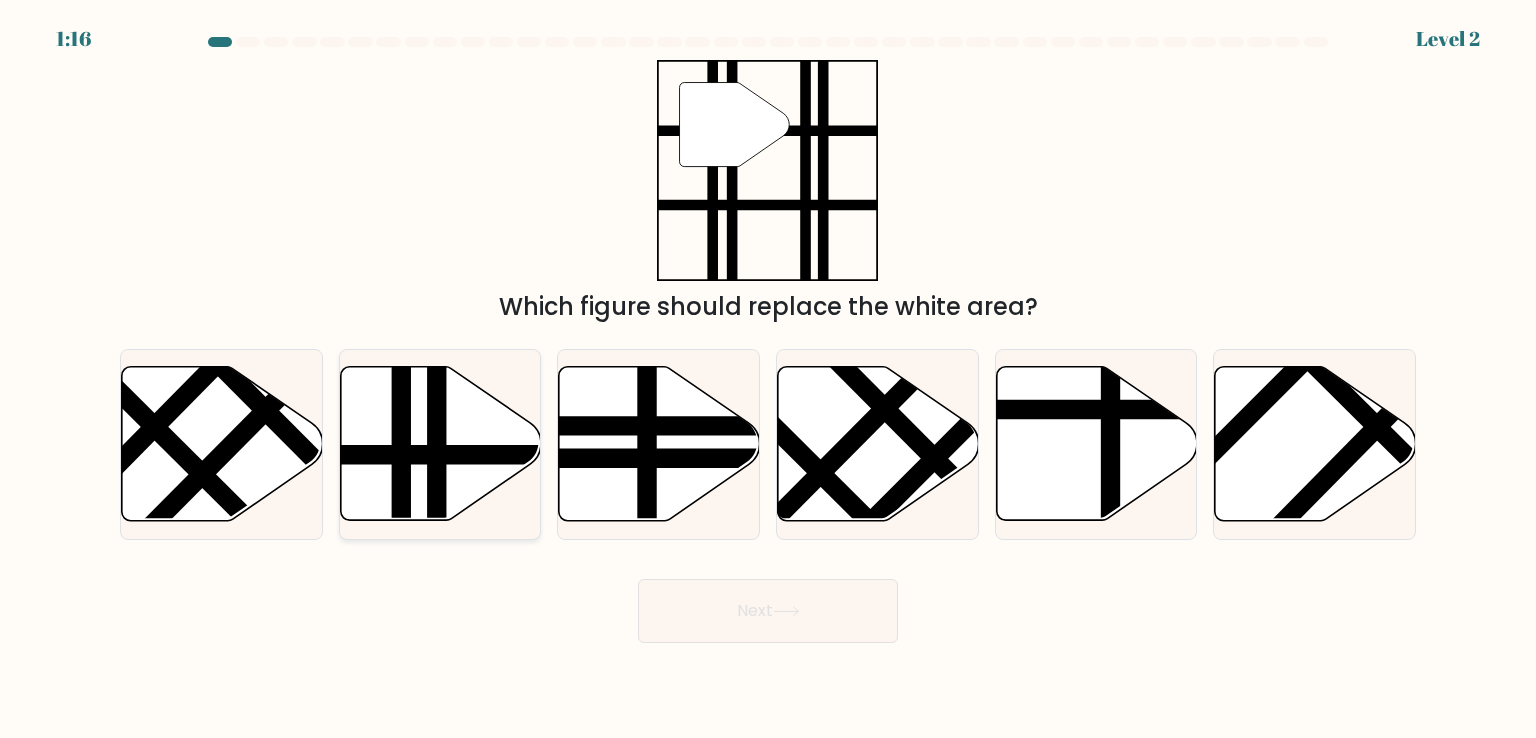 click 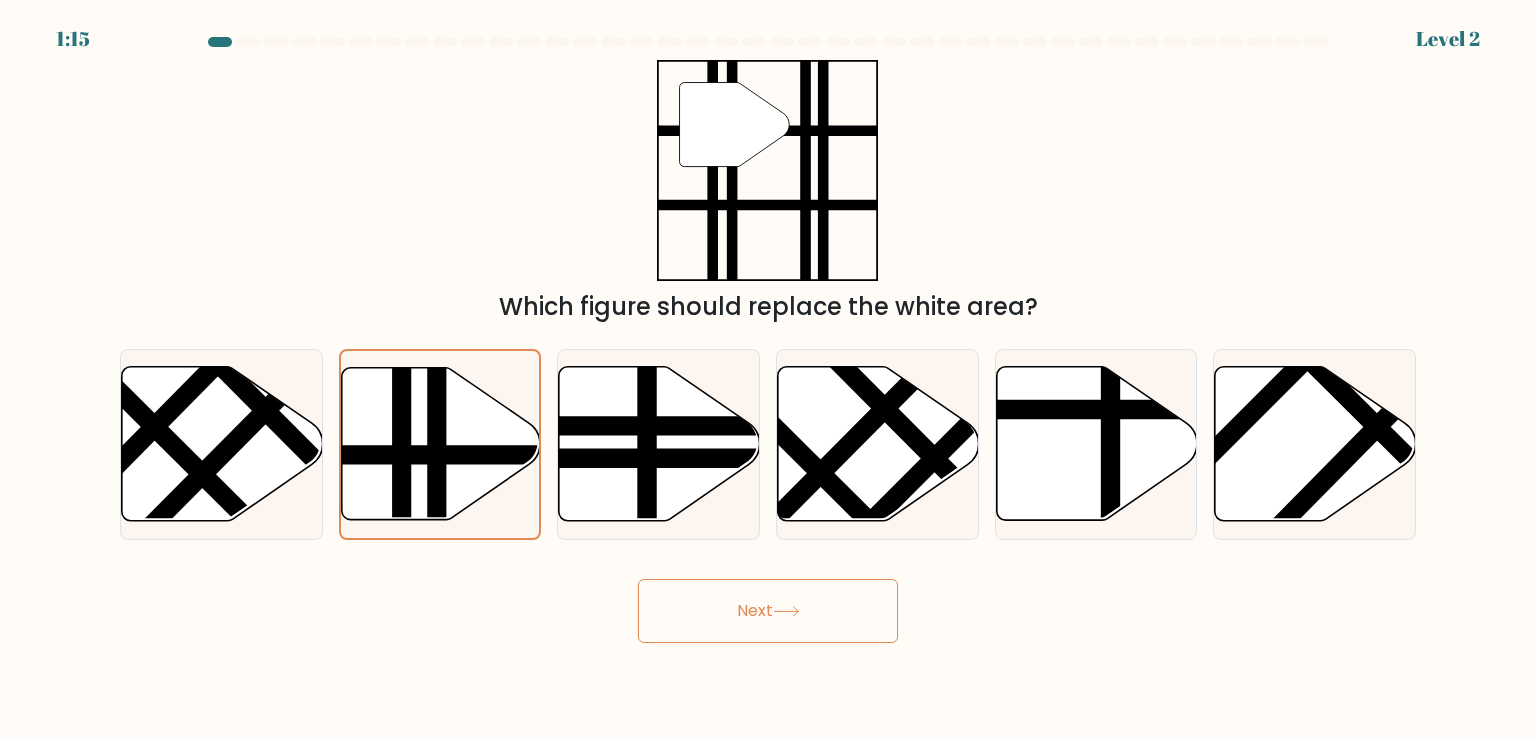 click on "Next" at bounding box center [768, 611] 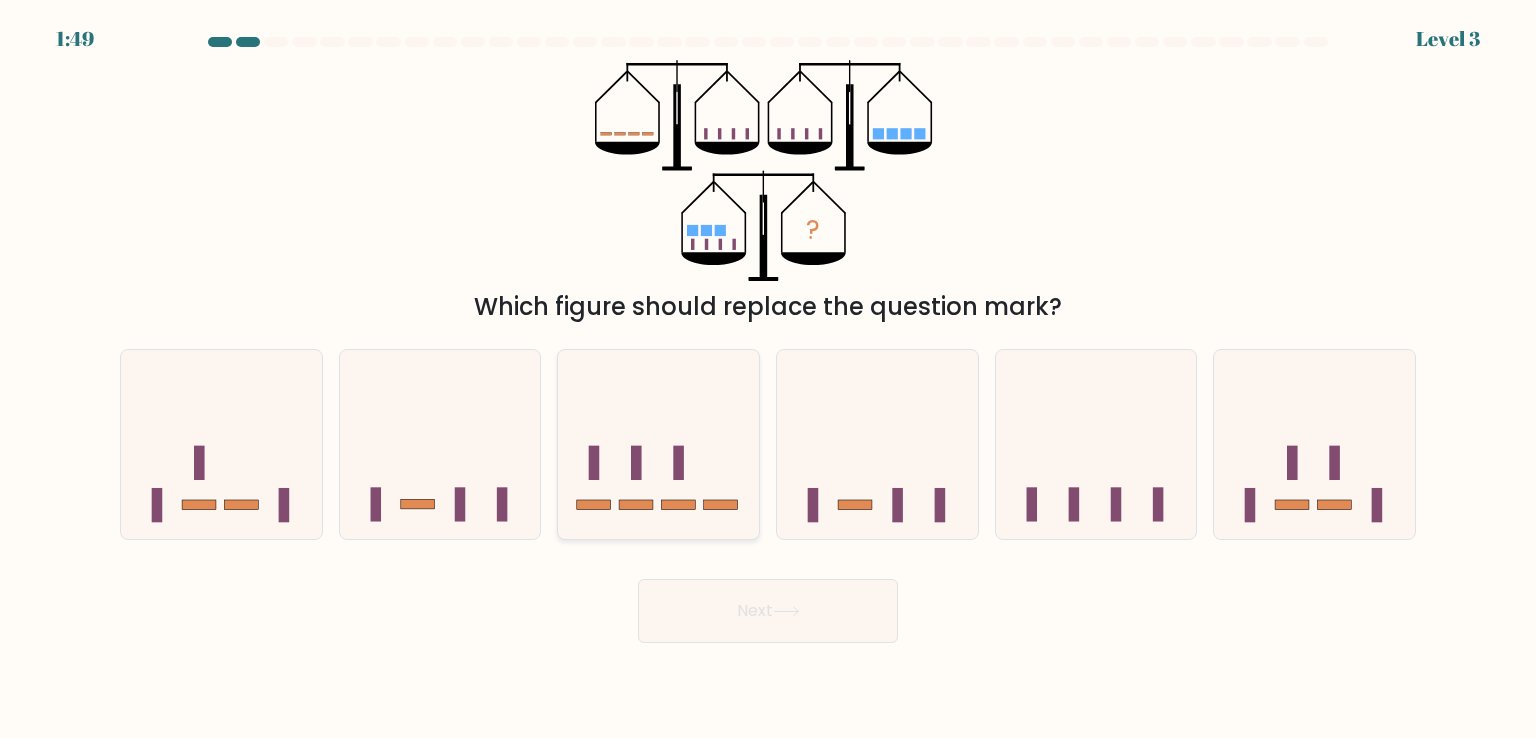 click 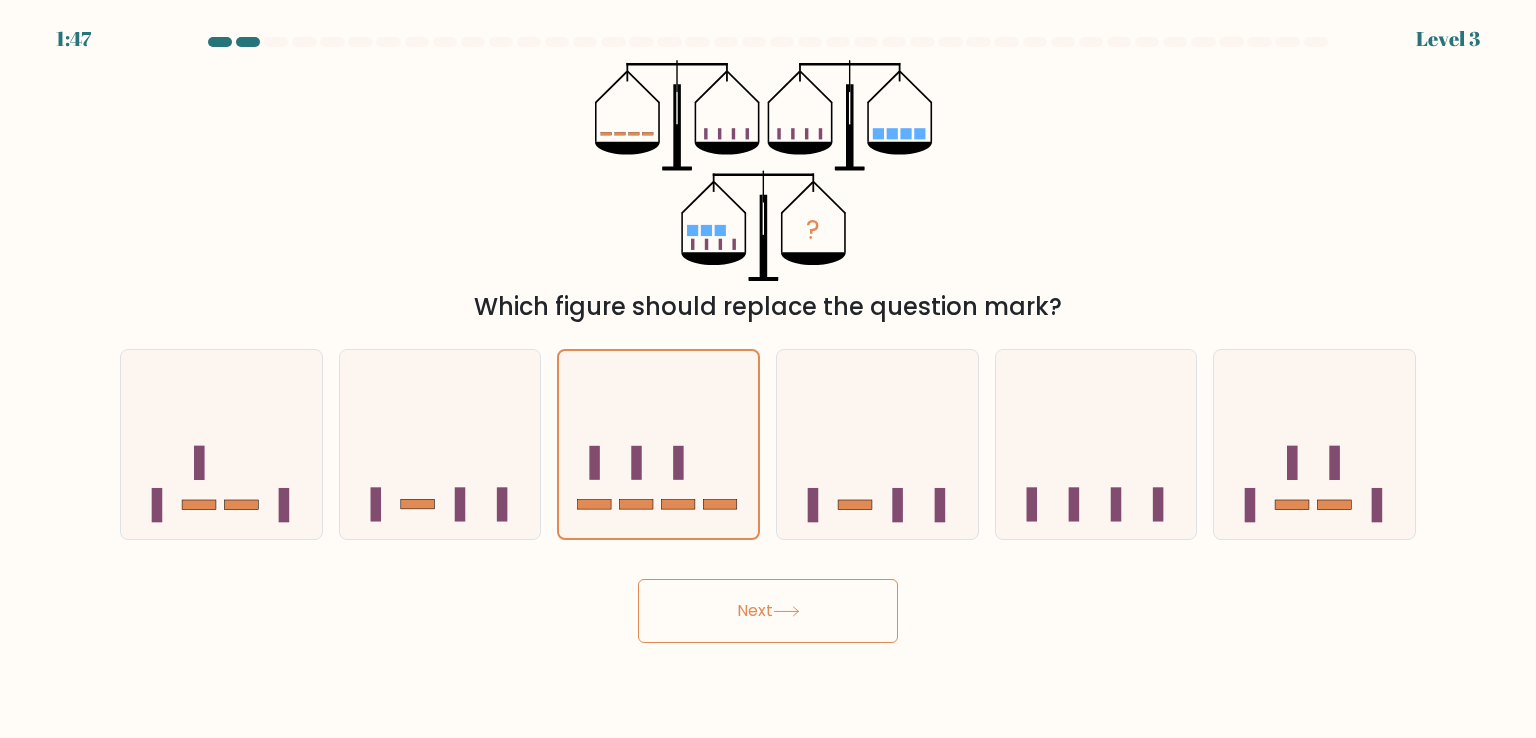 click on "Next" at bounding box center [768, 611] 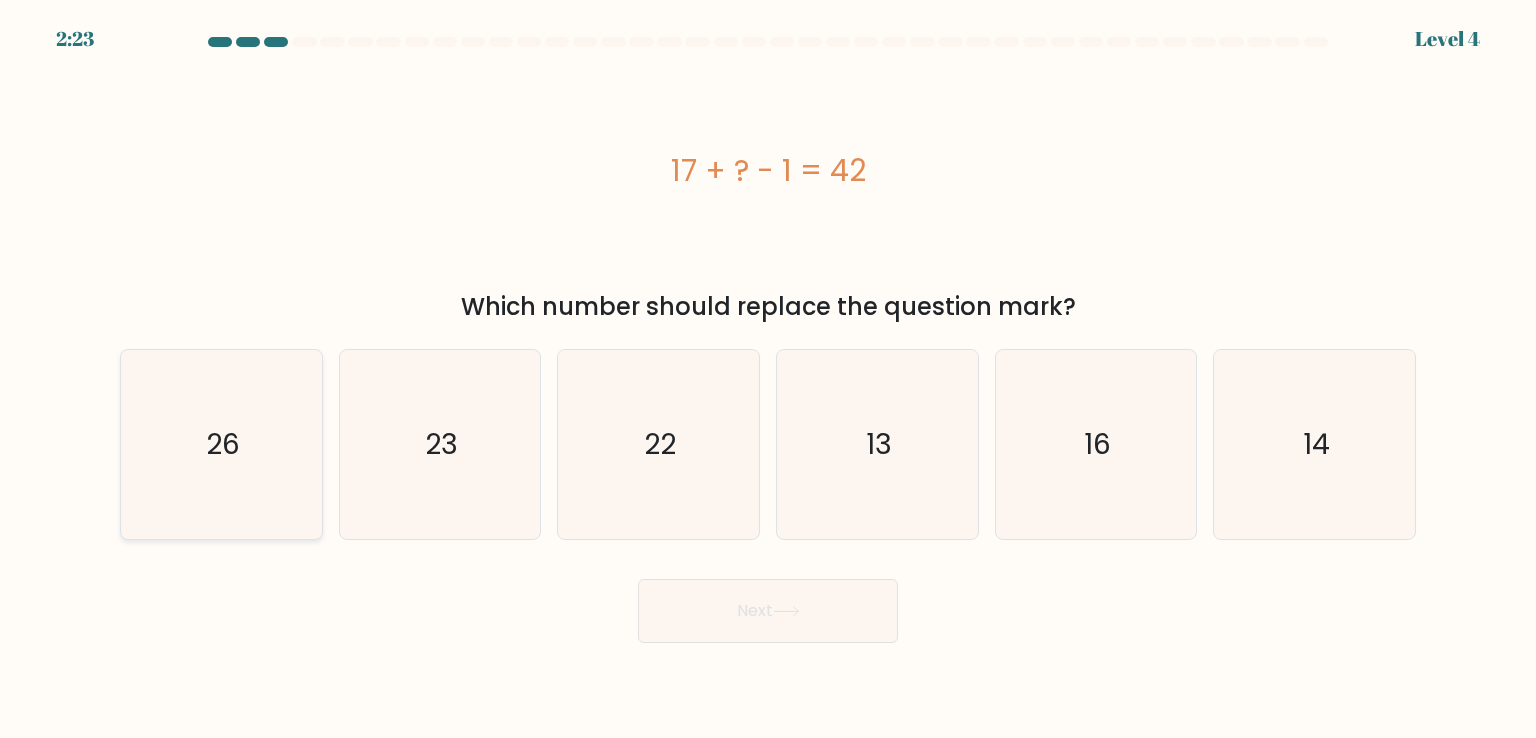 click on "26" 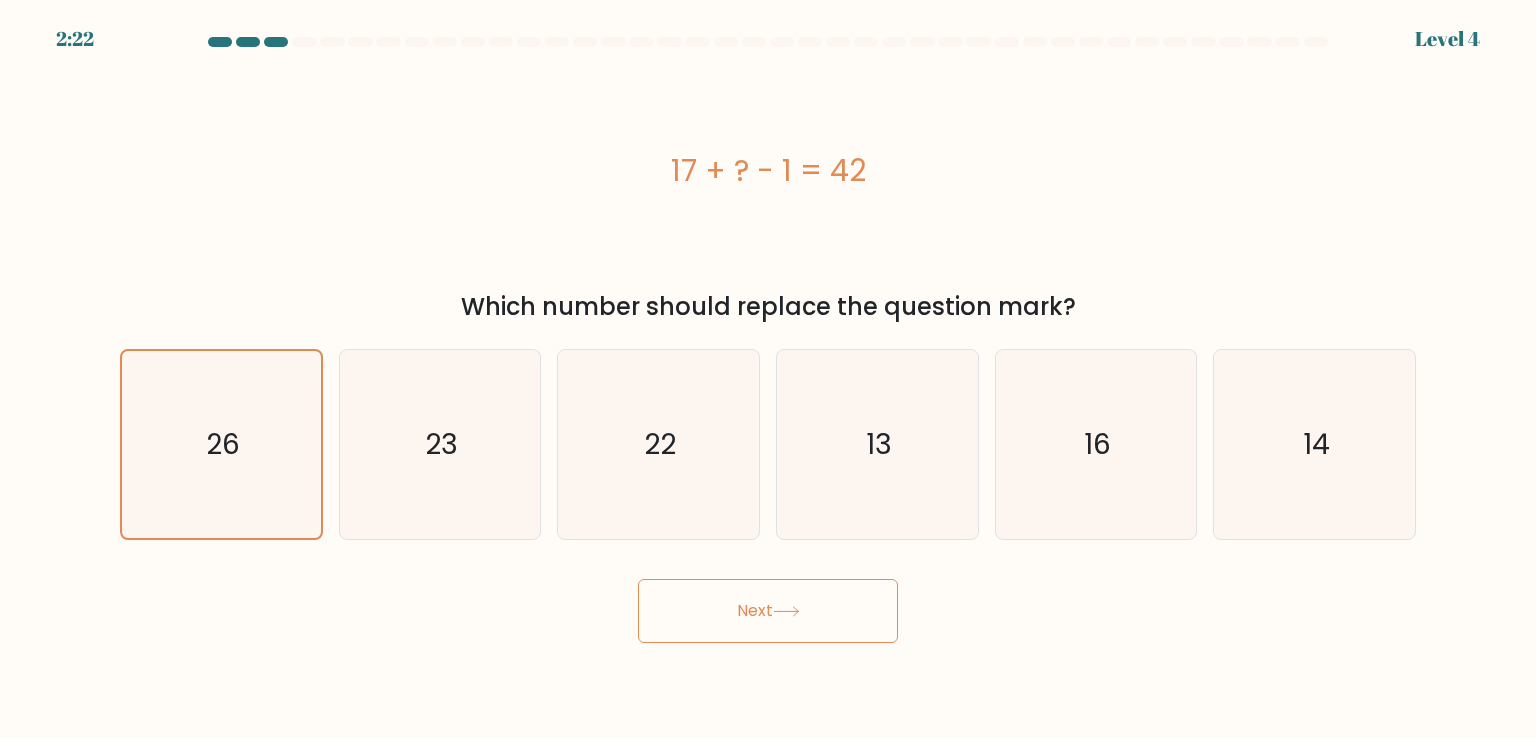 click on "Next" at bounding box center (768, 611) 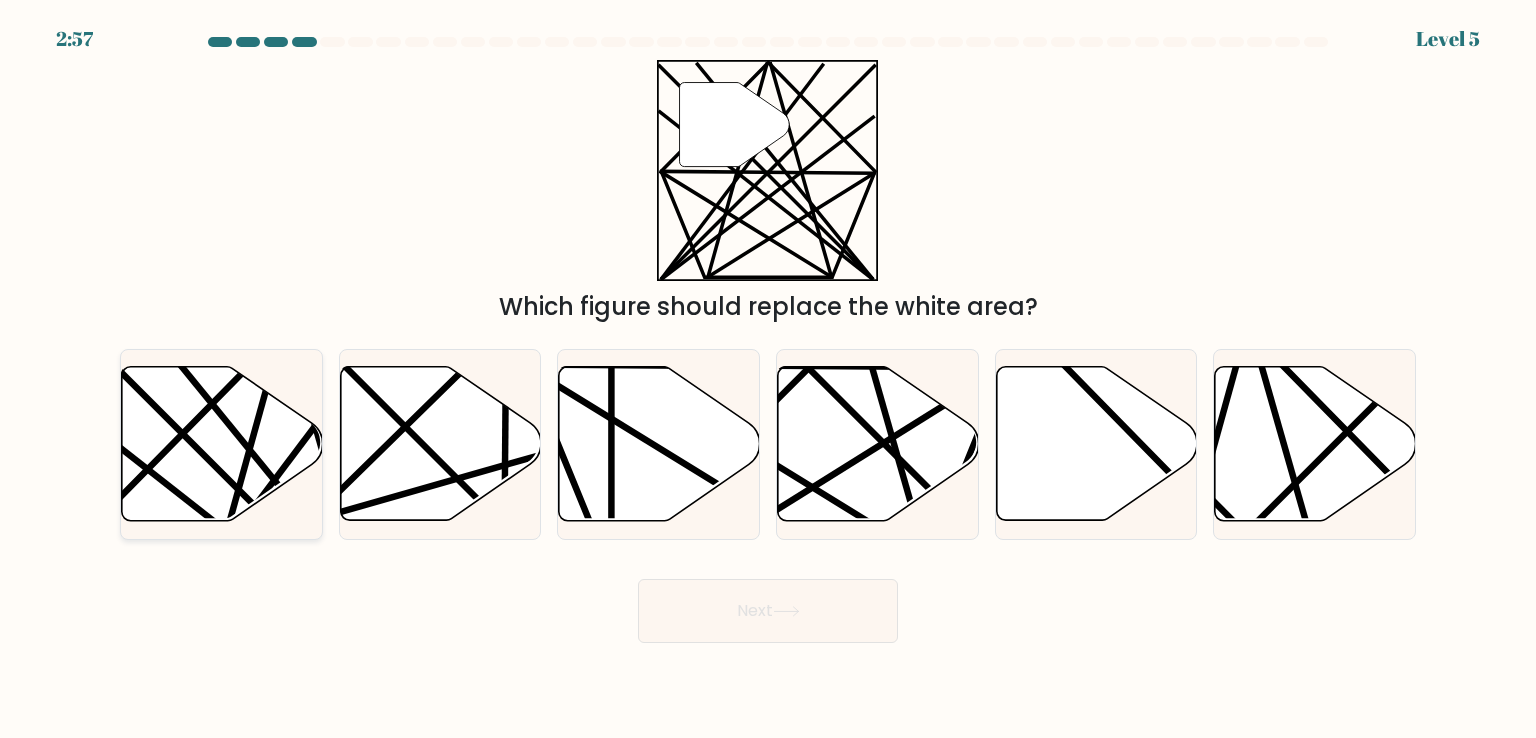 click 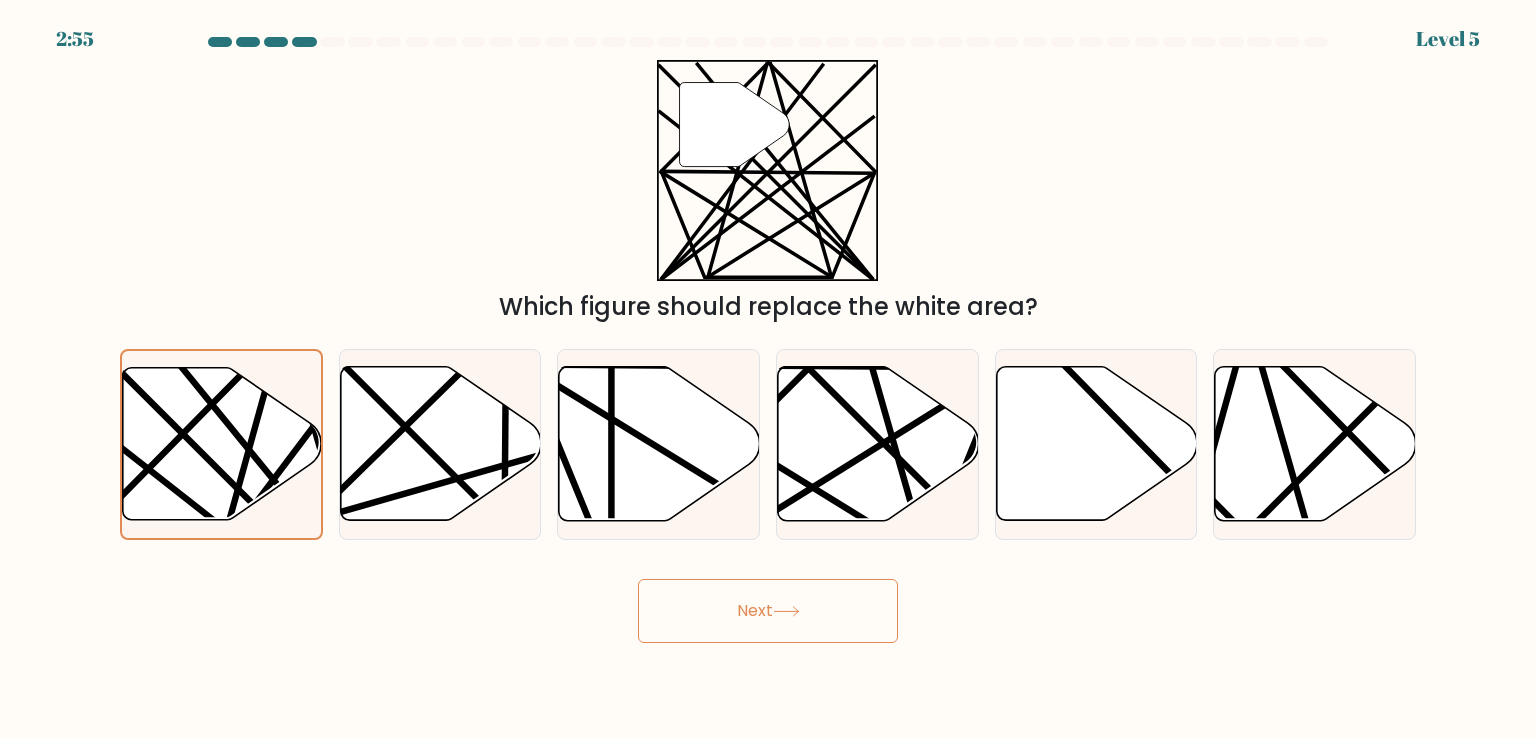 click on "Next" at bounding box center [768, 611] 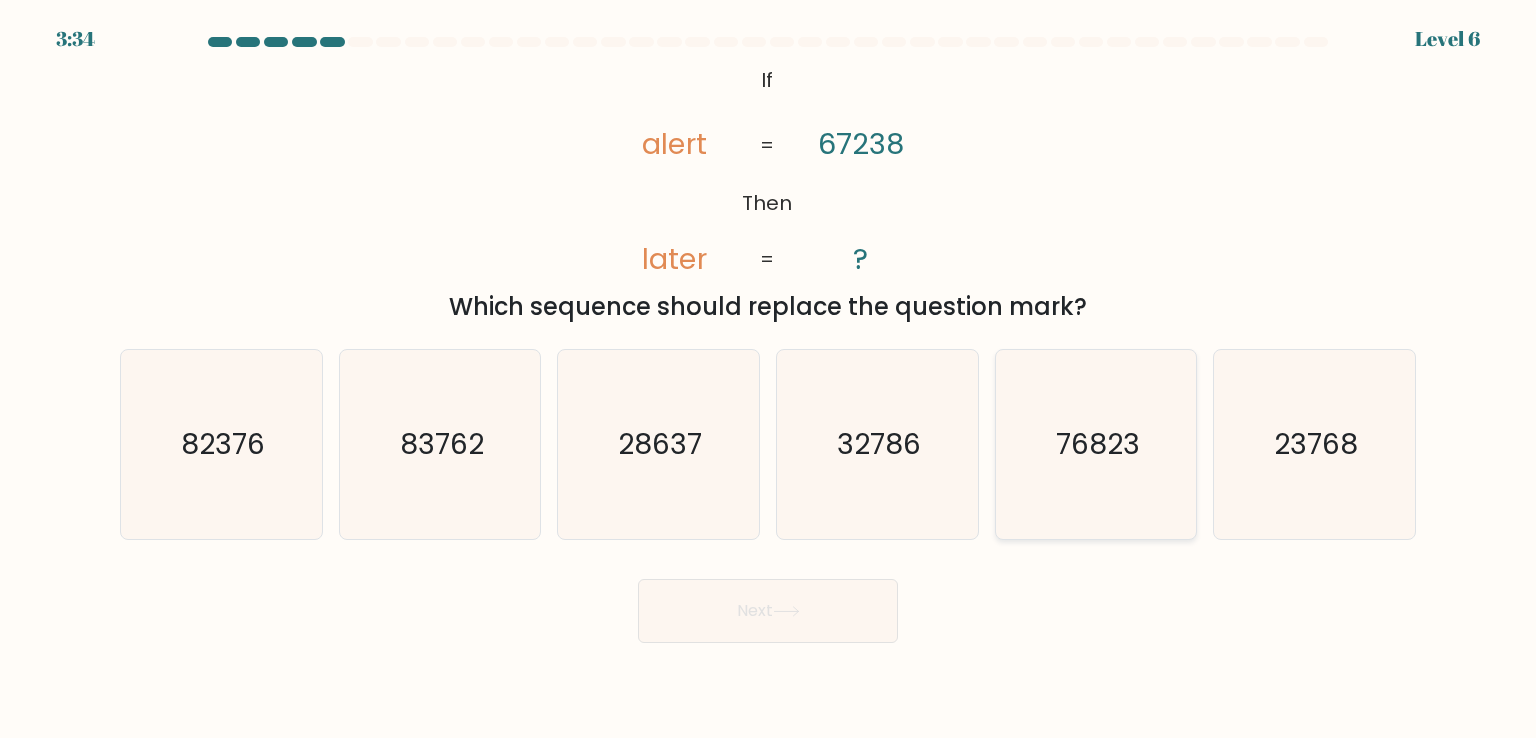 click on "76823" 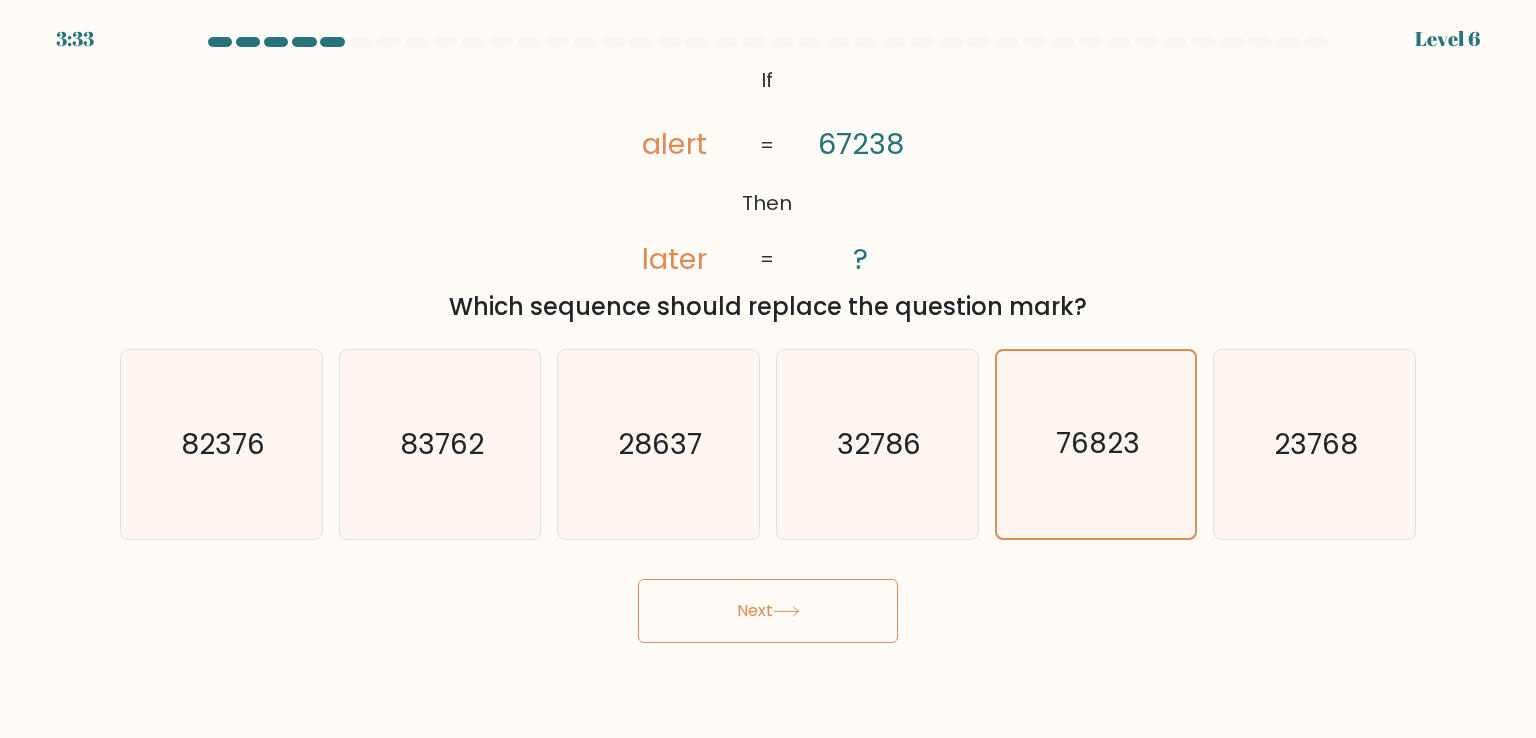 click on "Next" at bounding box center [768, 611] 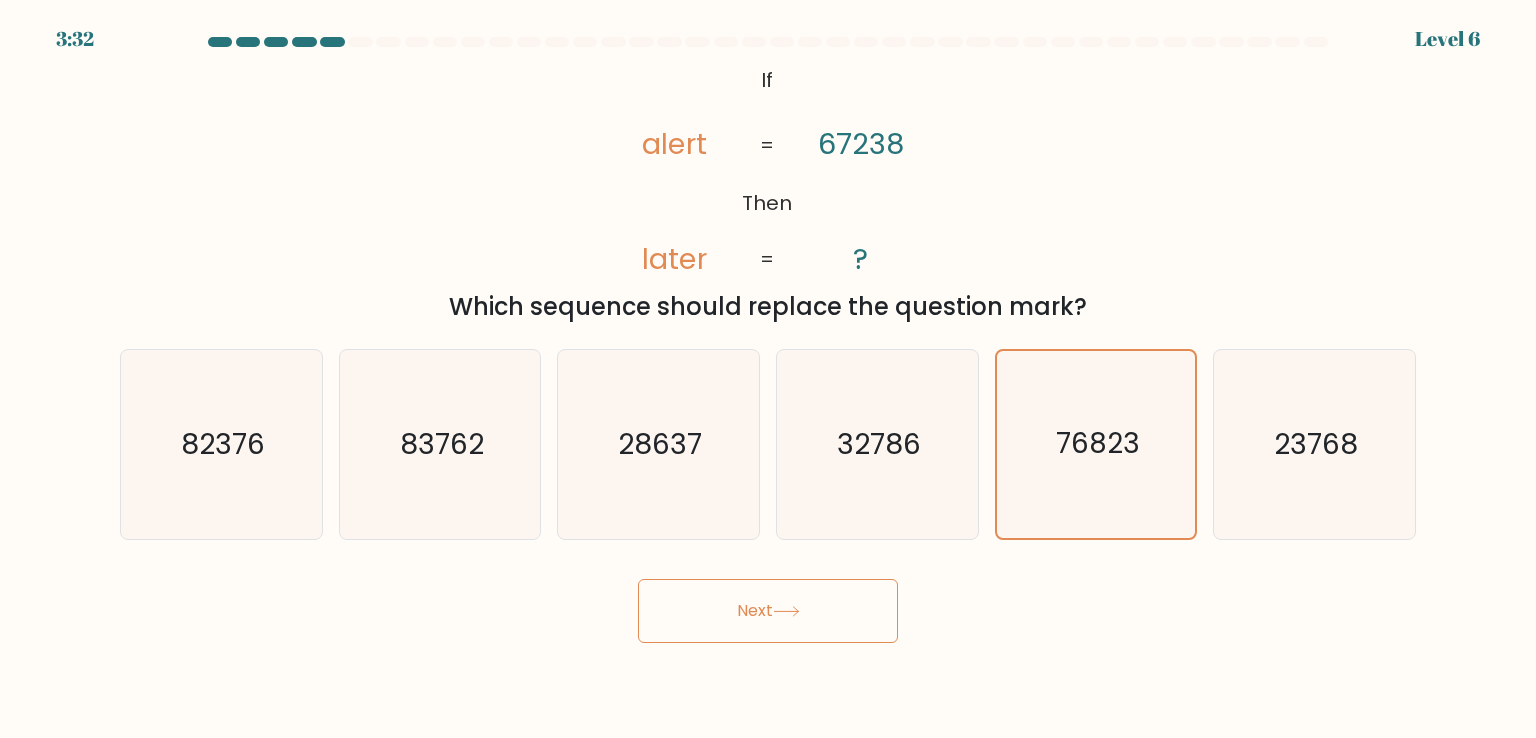 click on "Next" at bounding box center (768, 611) 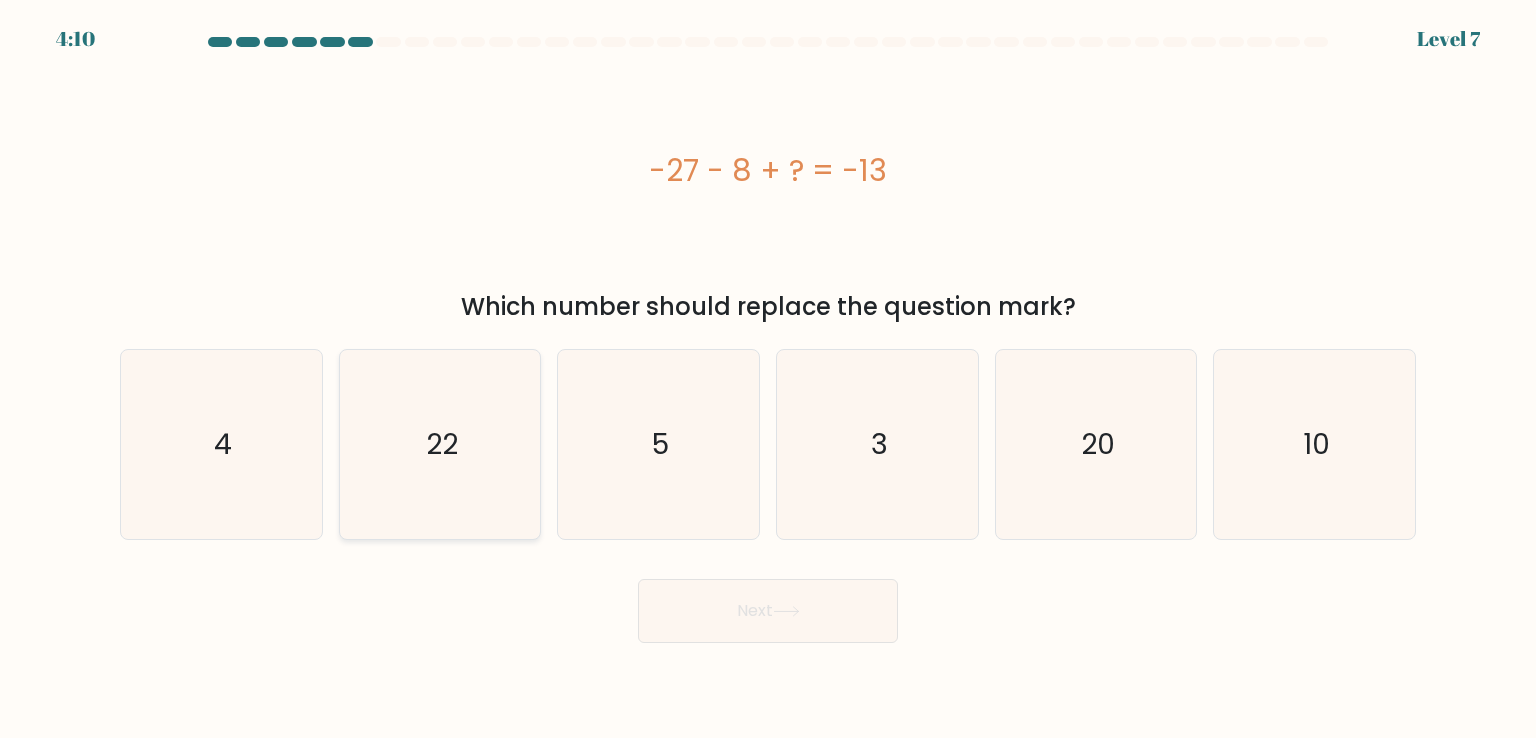 click on "22" 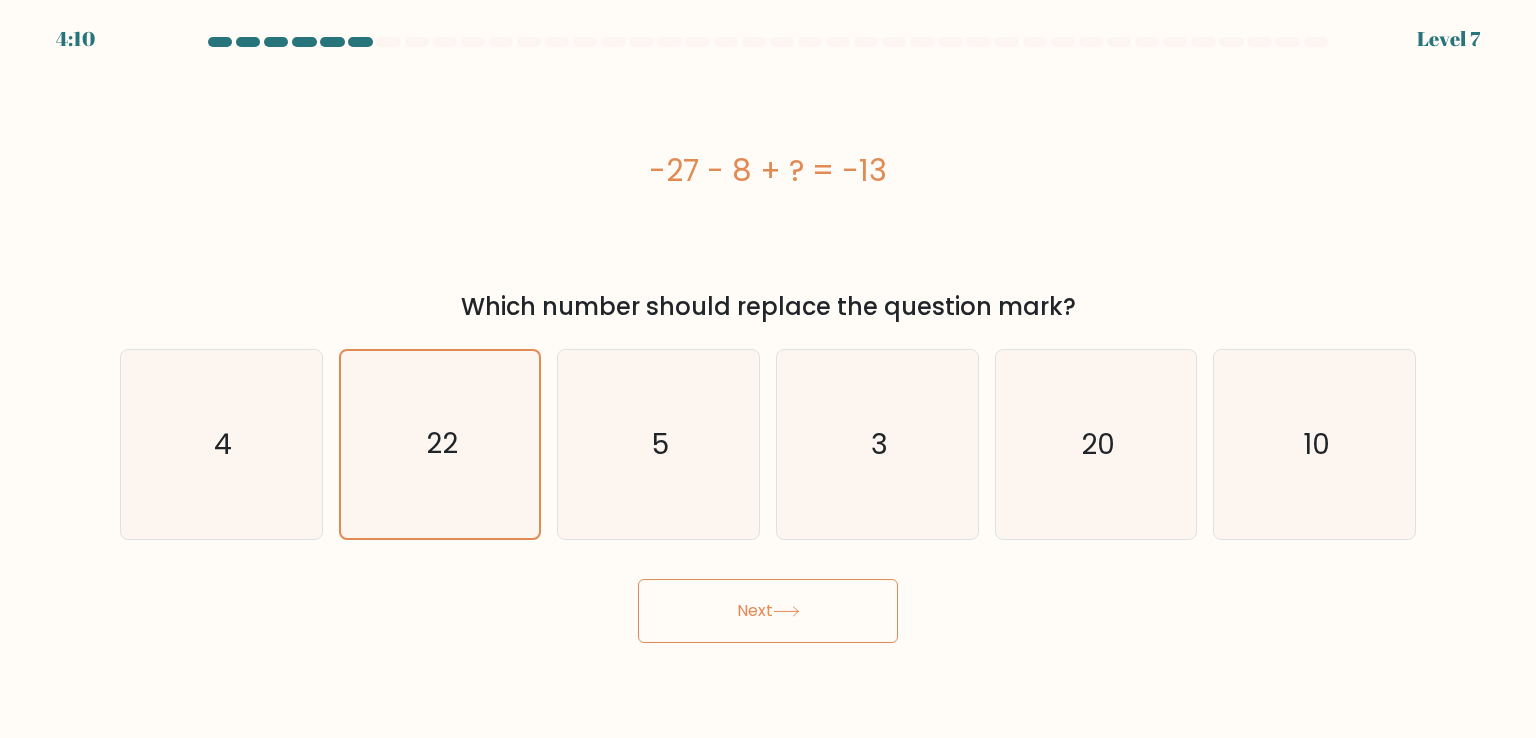 click on "Next" at bounding box center [768, 611] 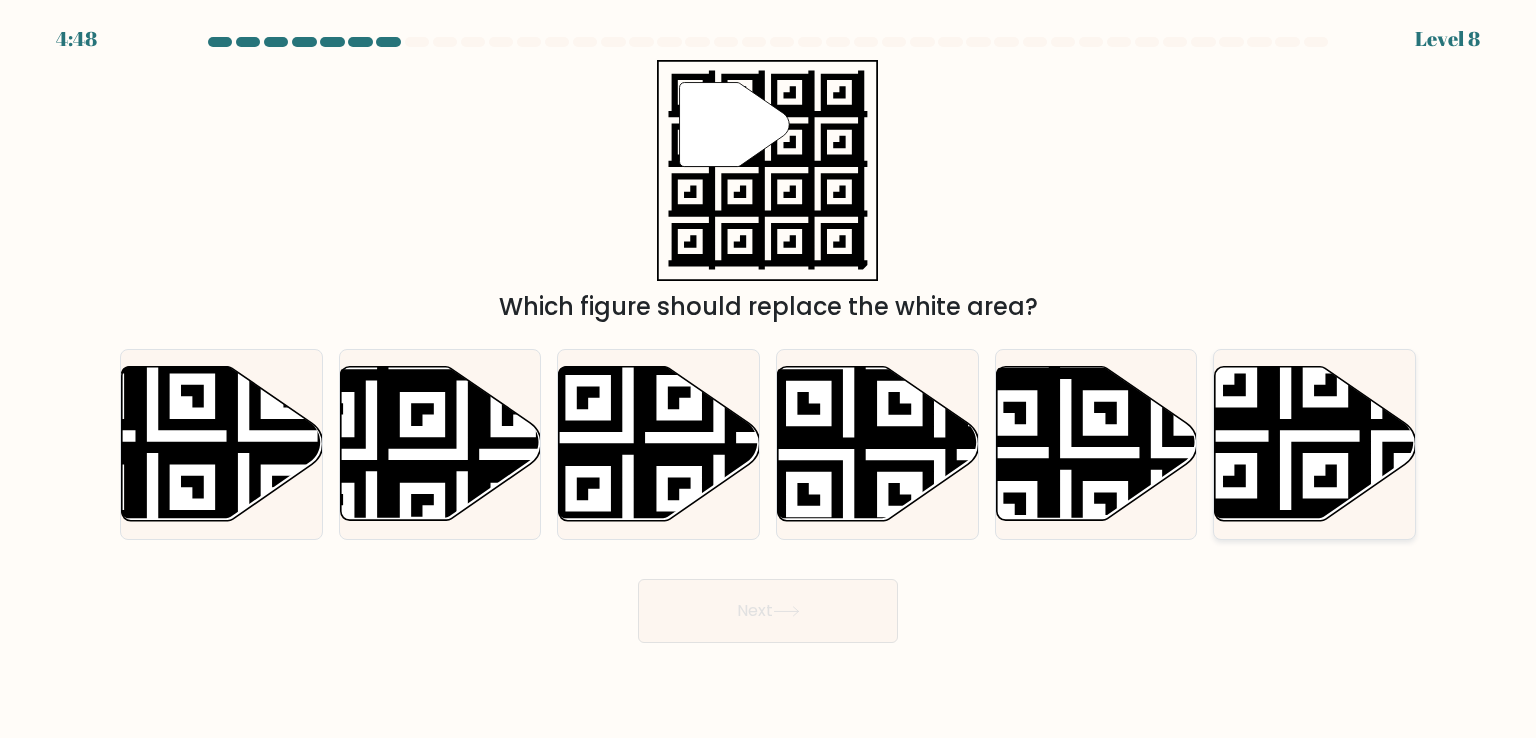 click 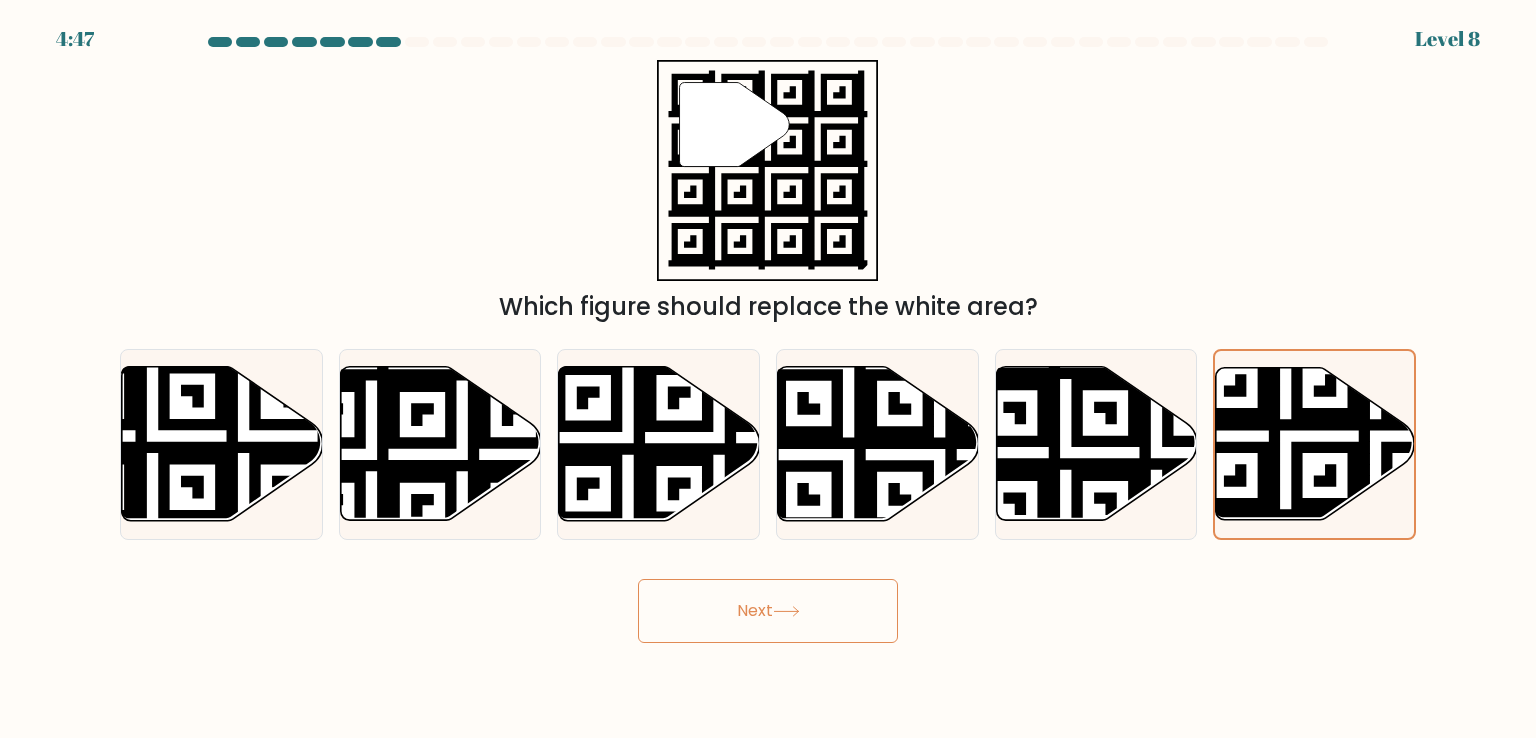 click on "Next" at bounding box center (768, 611) 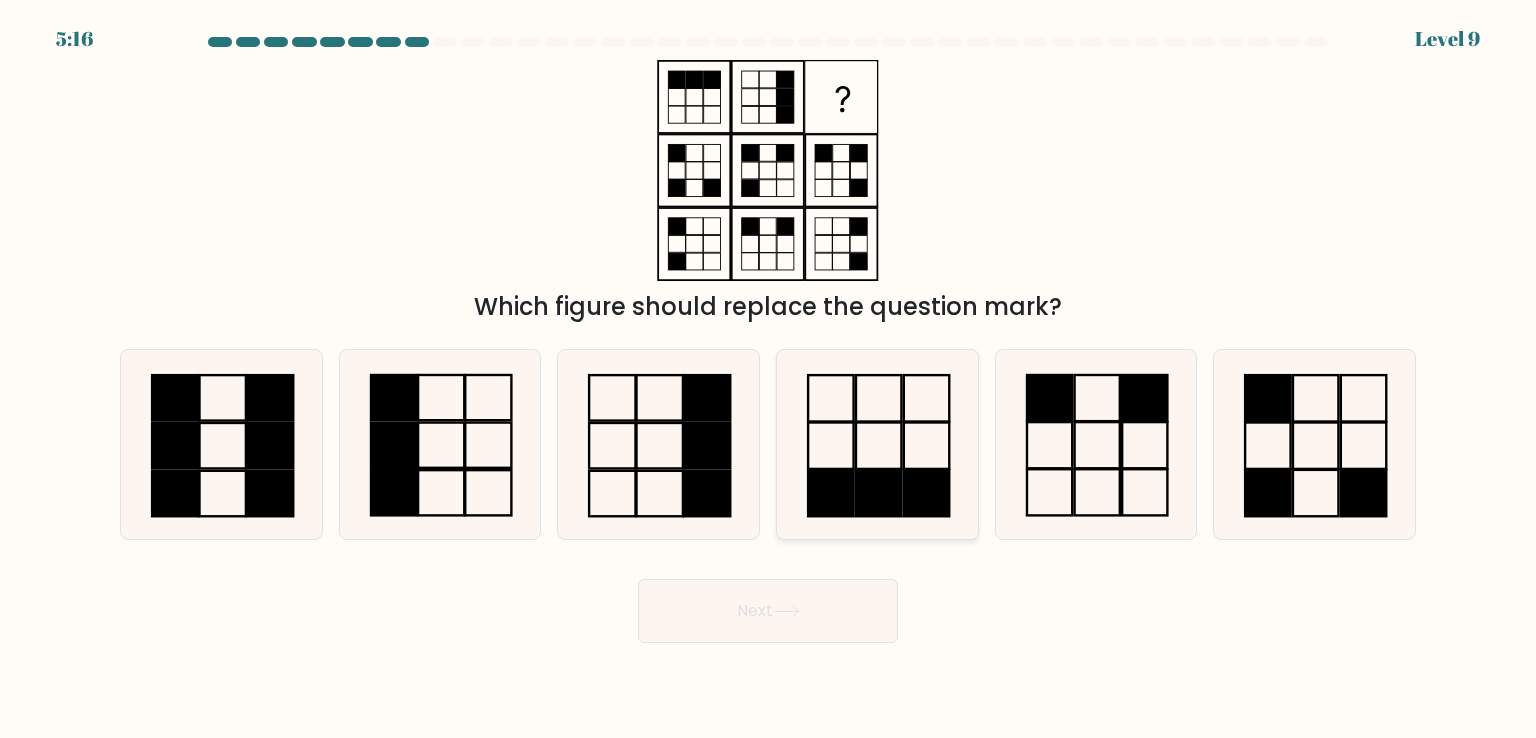 click 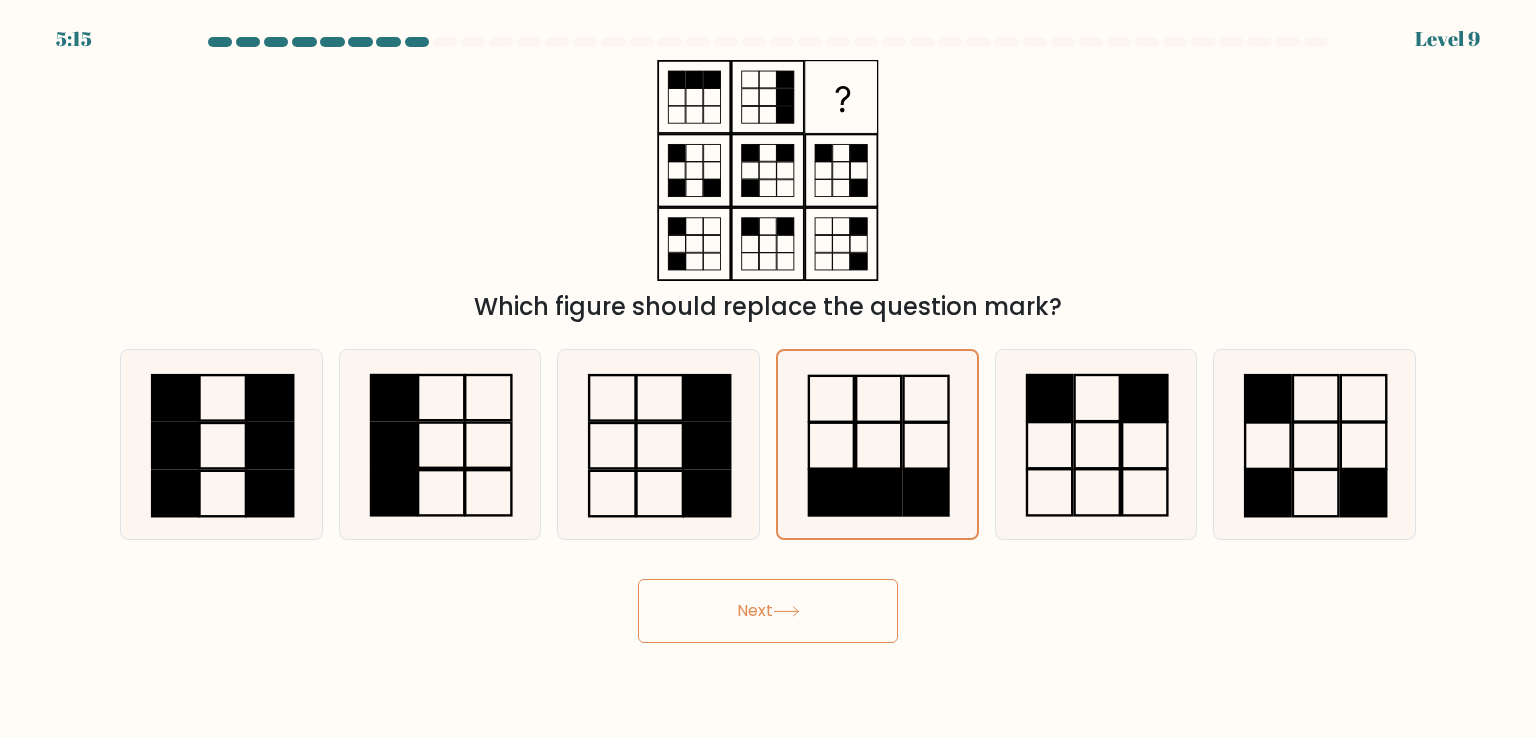 click on "Next" at bounding box center (768, 611) 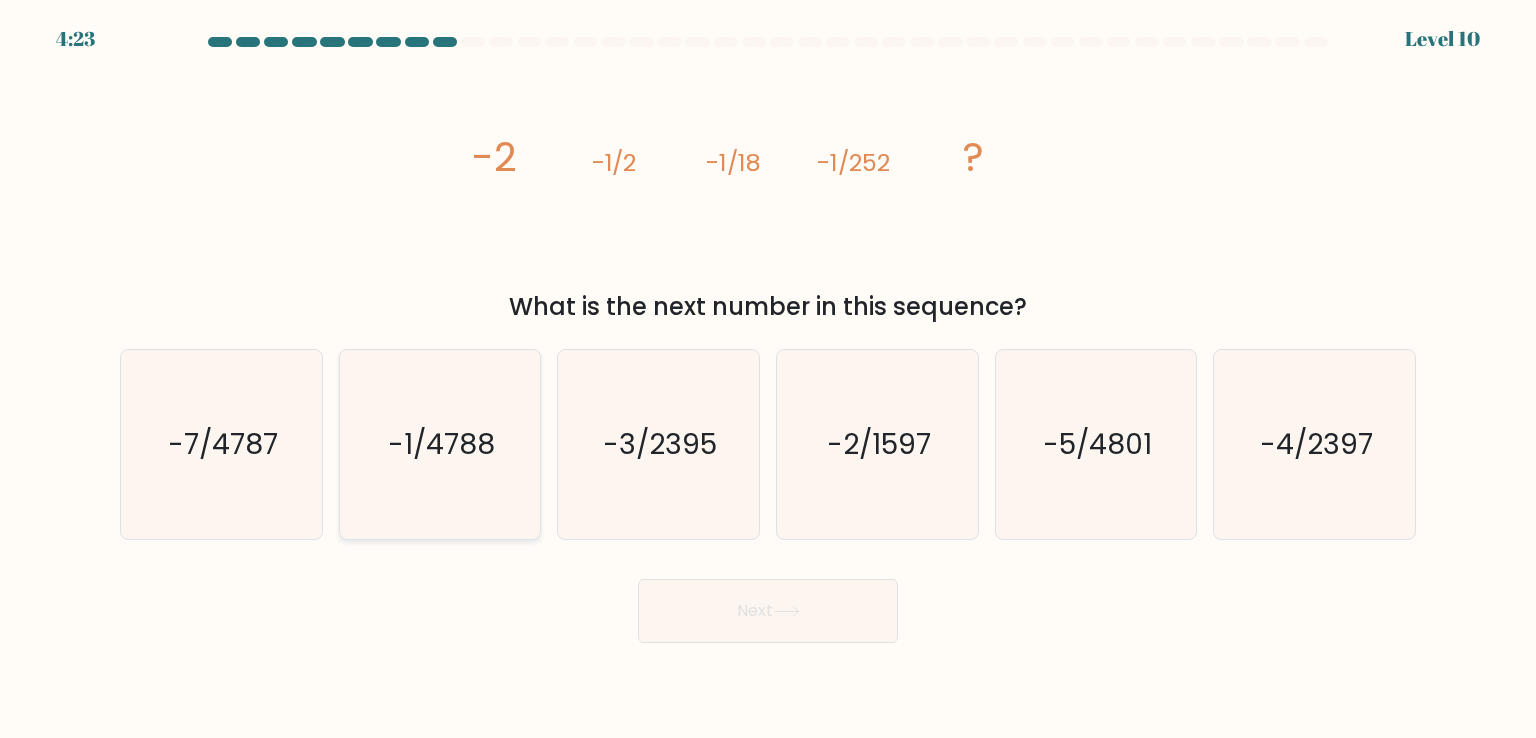 click on "-1/4788" 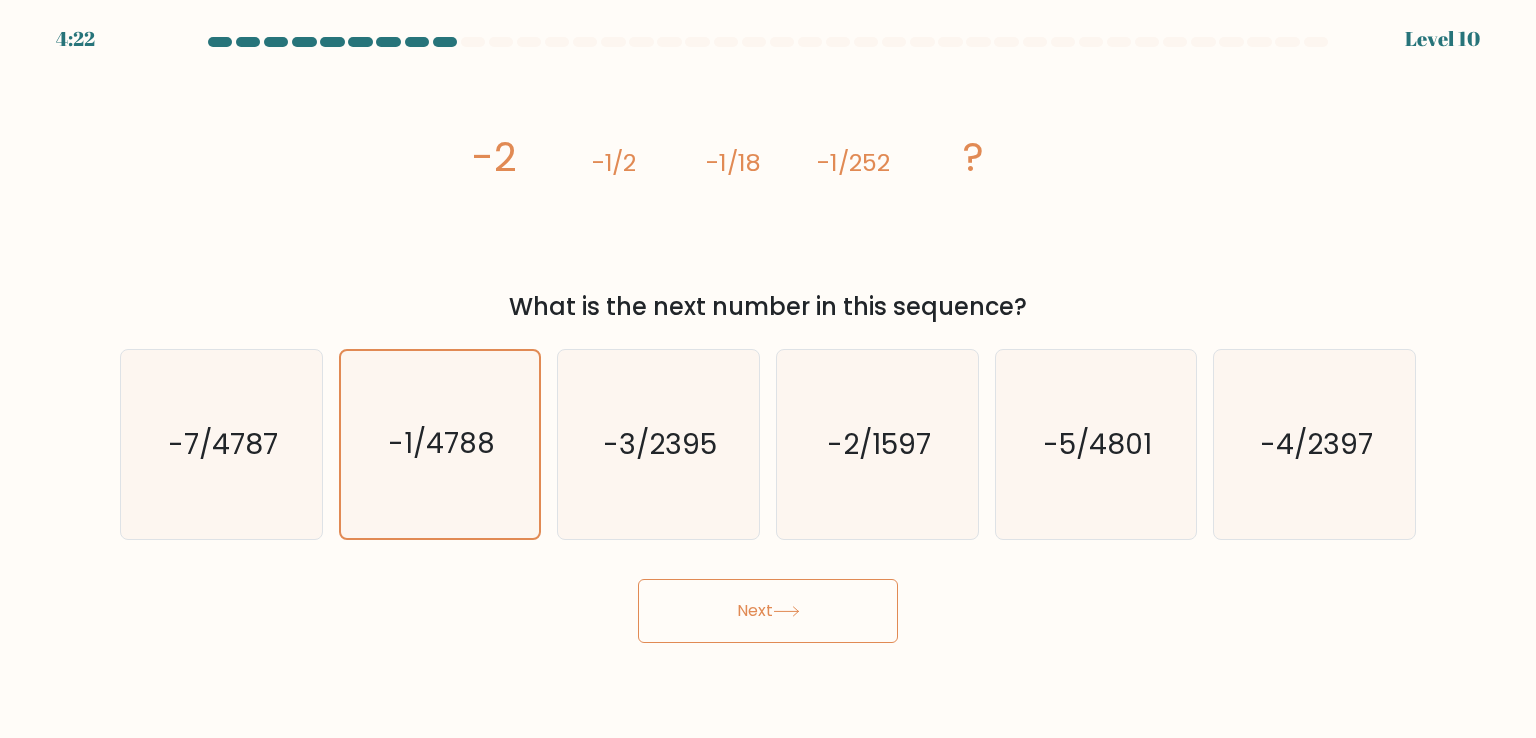 click on "Next" at bounding box center (768, 611) 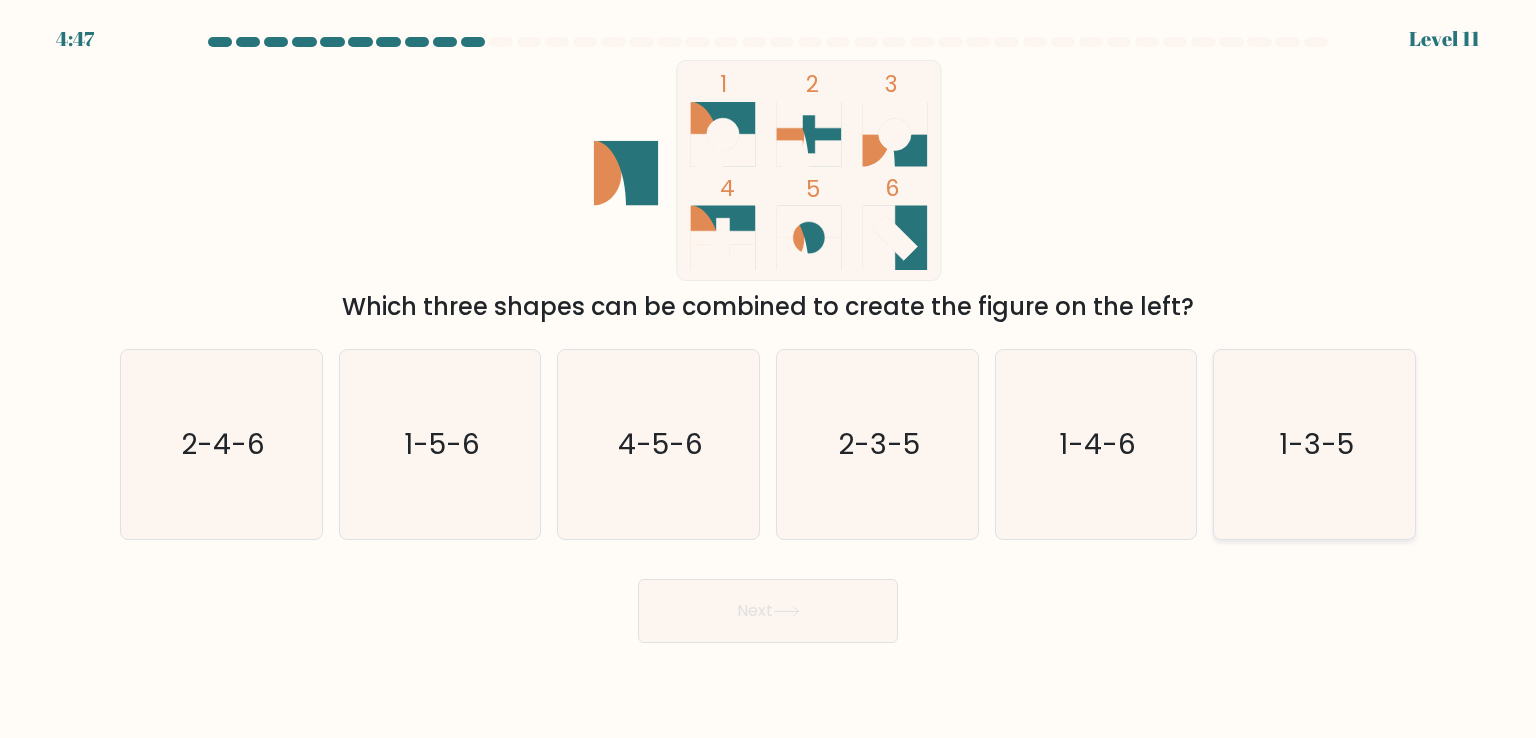 click on "1-3-5" 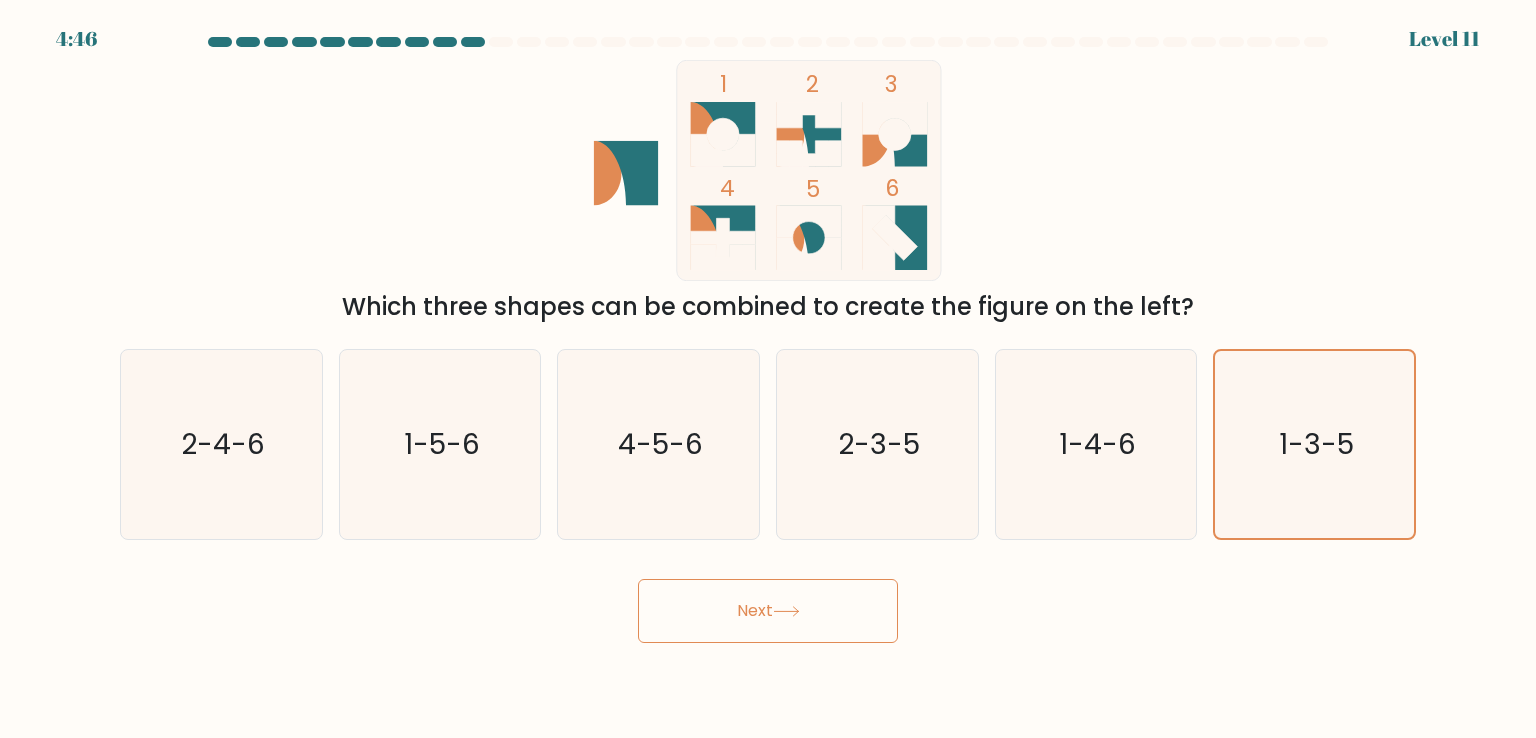click on "Next" at bounding box center (768, 611) 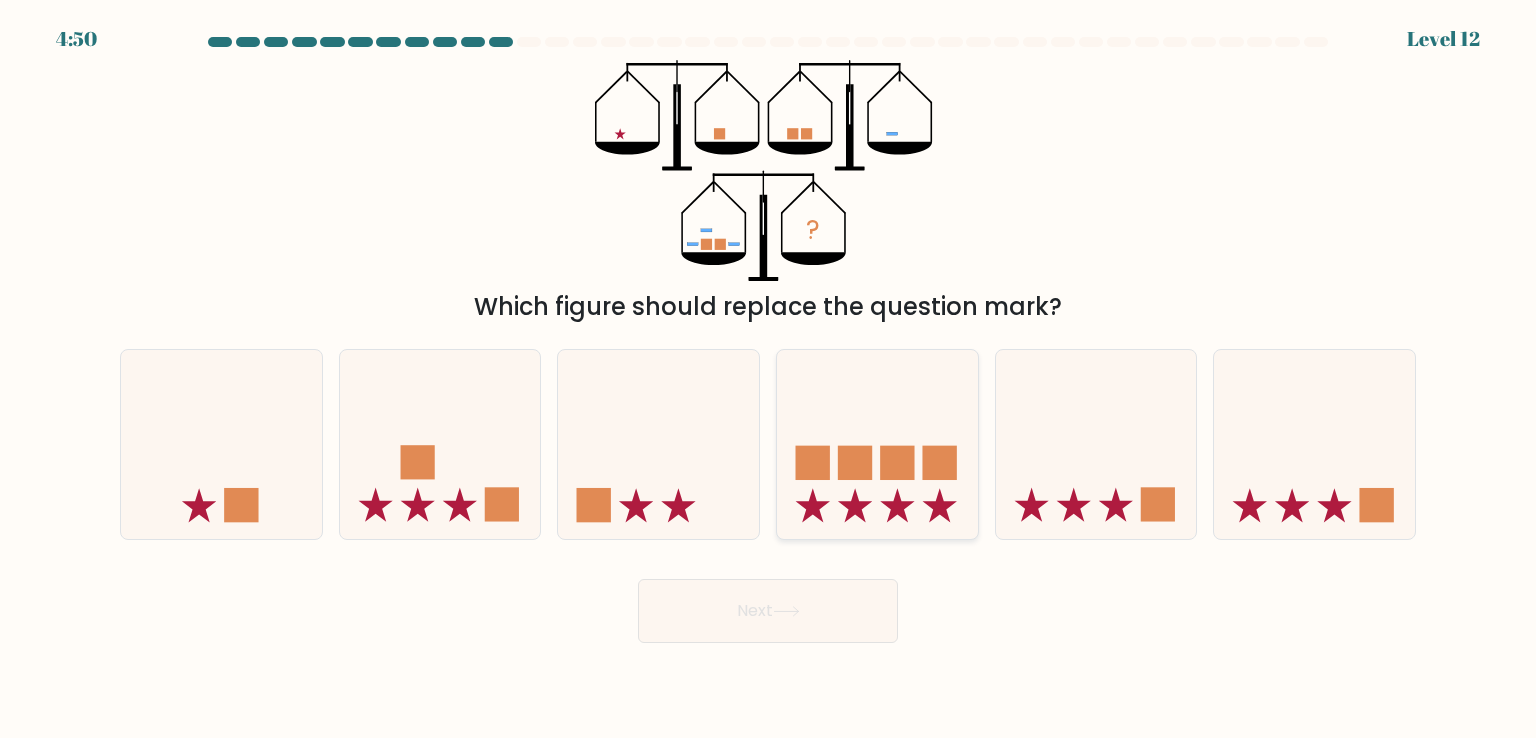 click 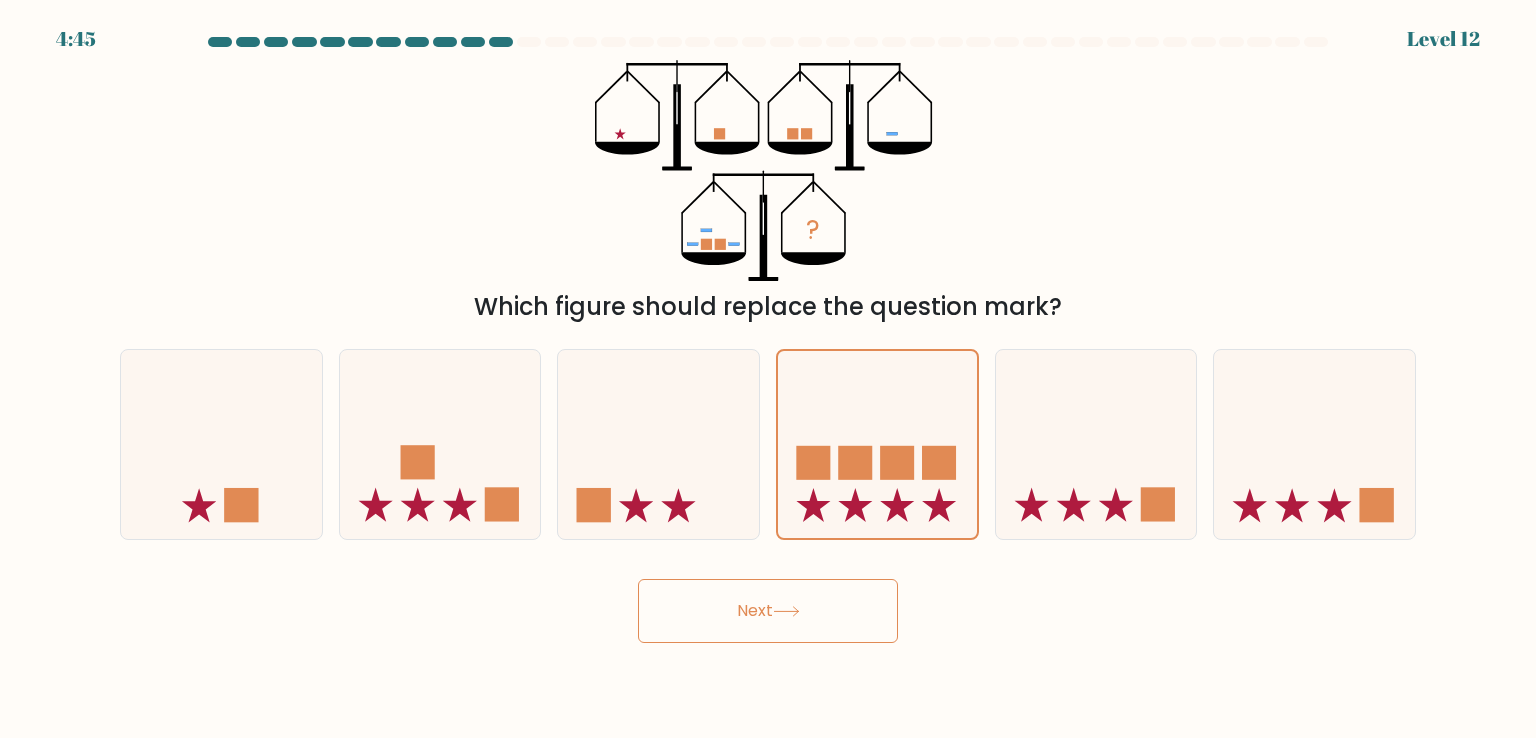 click on "Next" at bounding box center (768, 611) 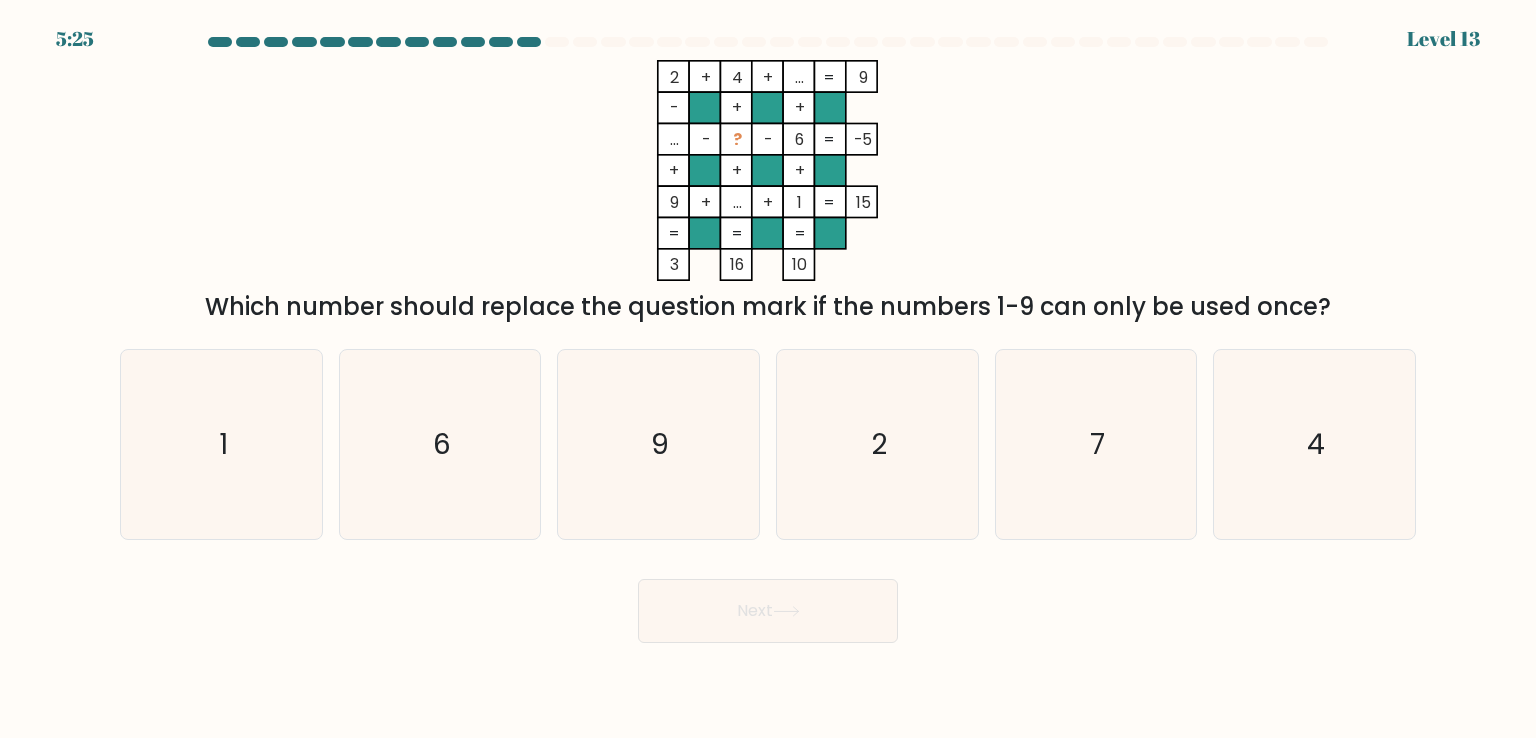 click on "2" 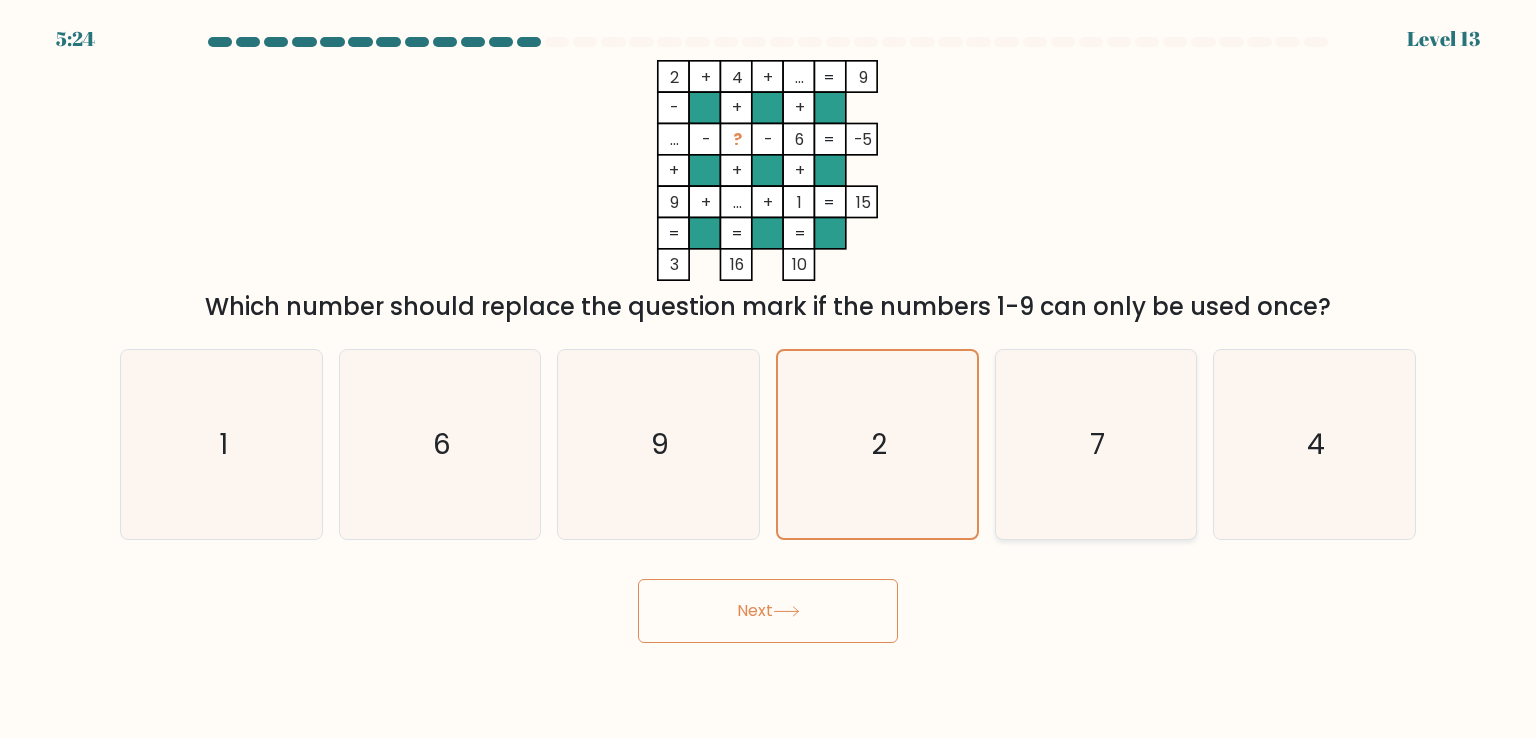 click on "7" 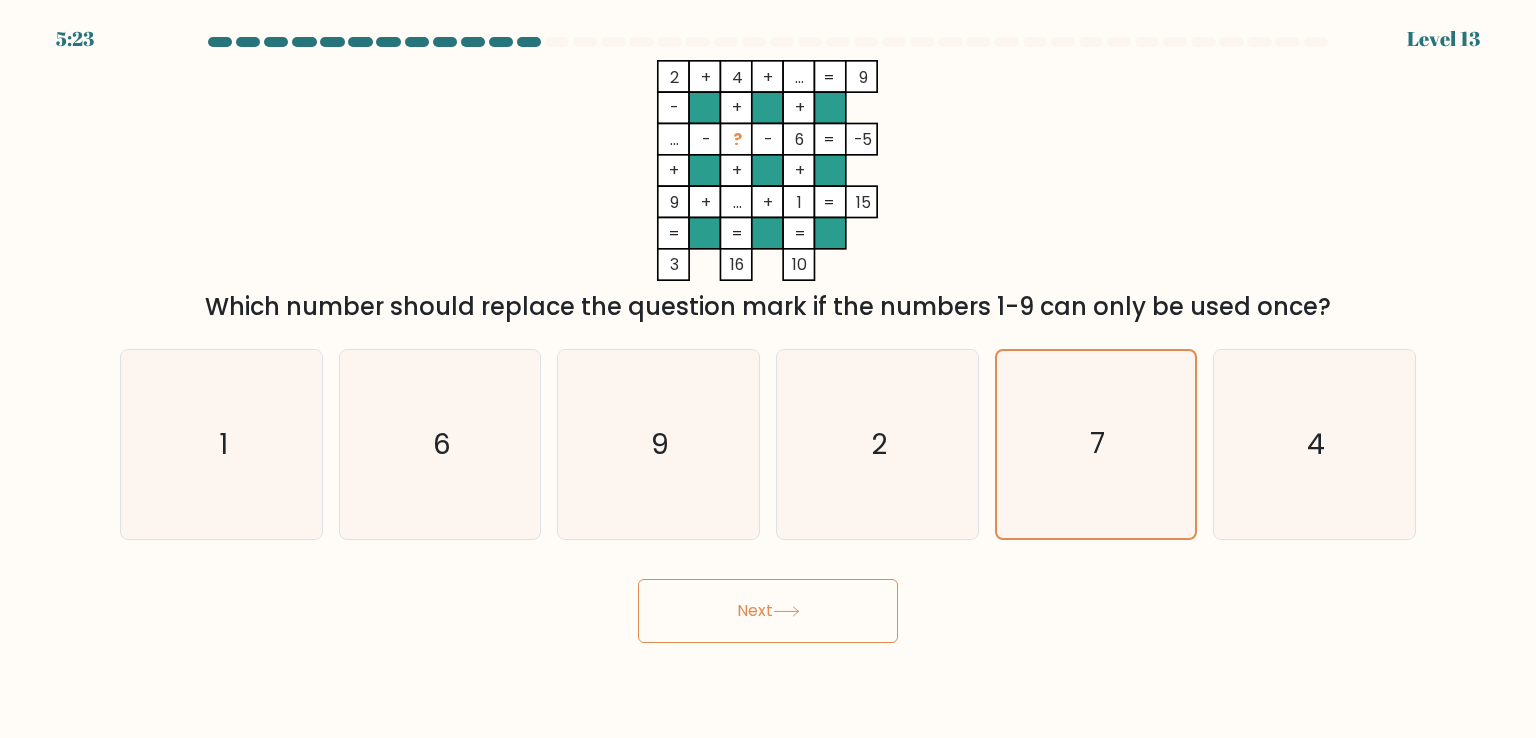 click on "Next" at bounding box center (768, 611) 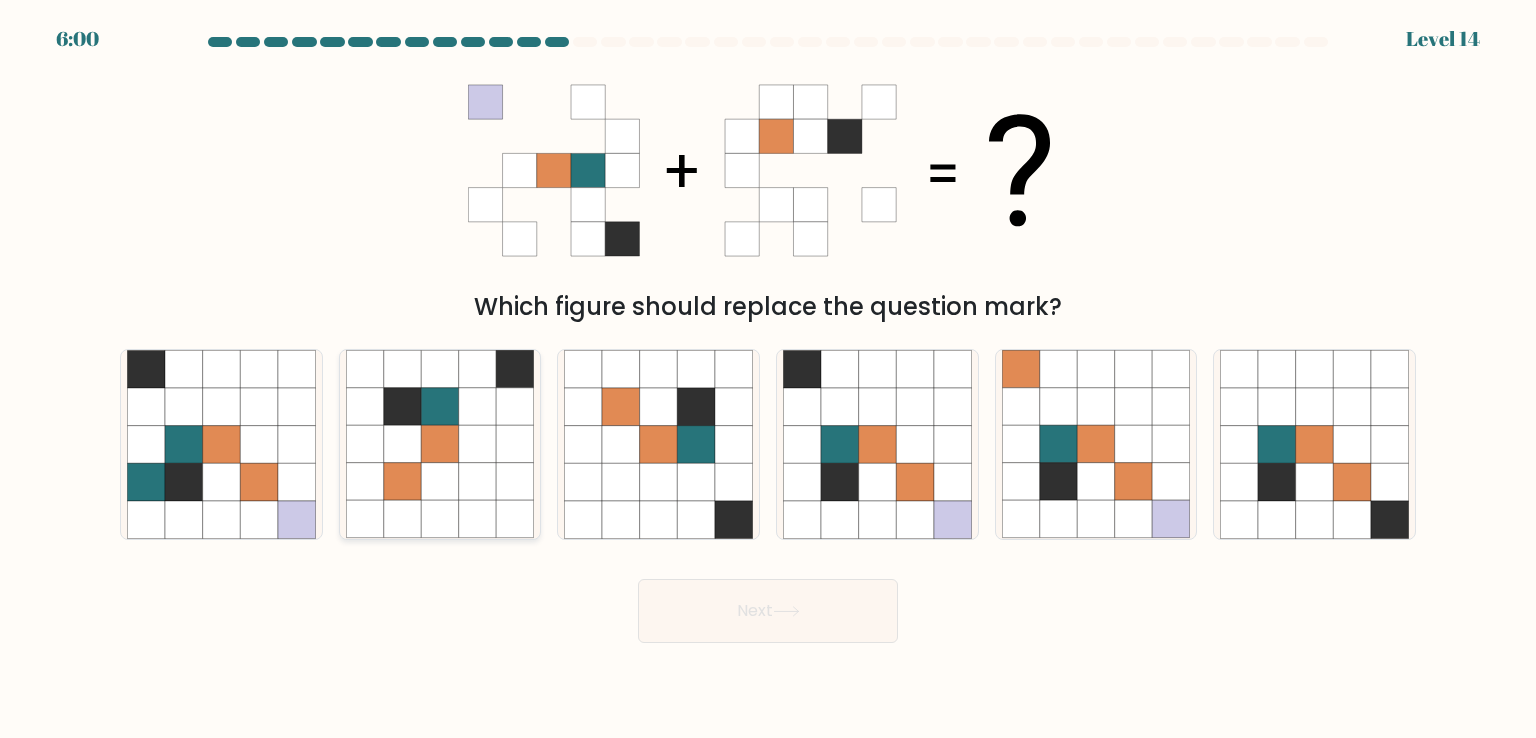 click 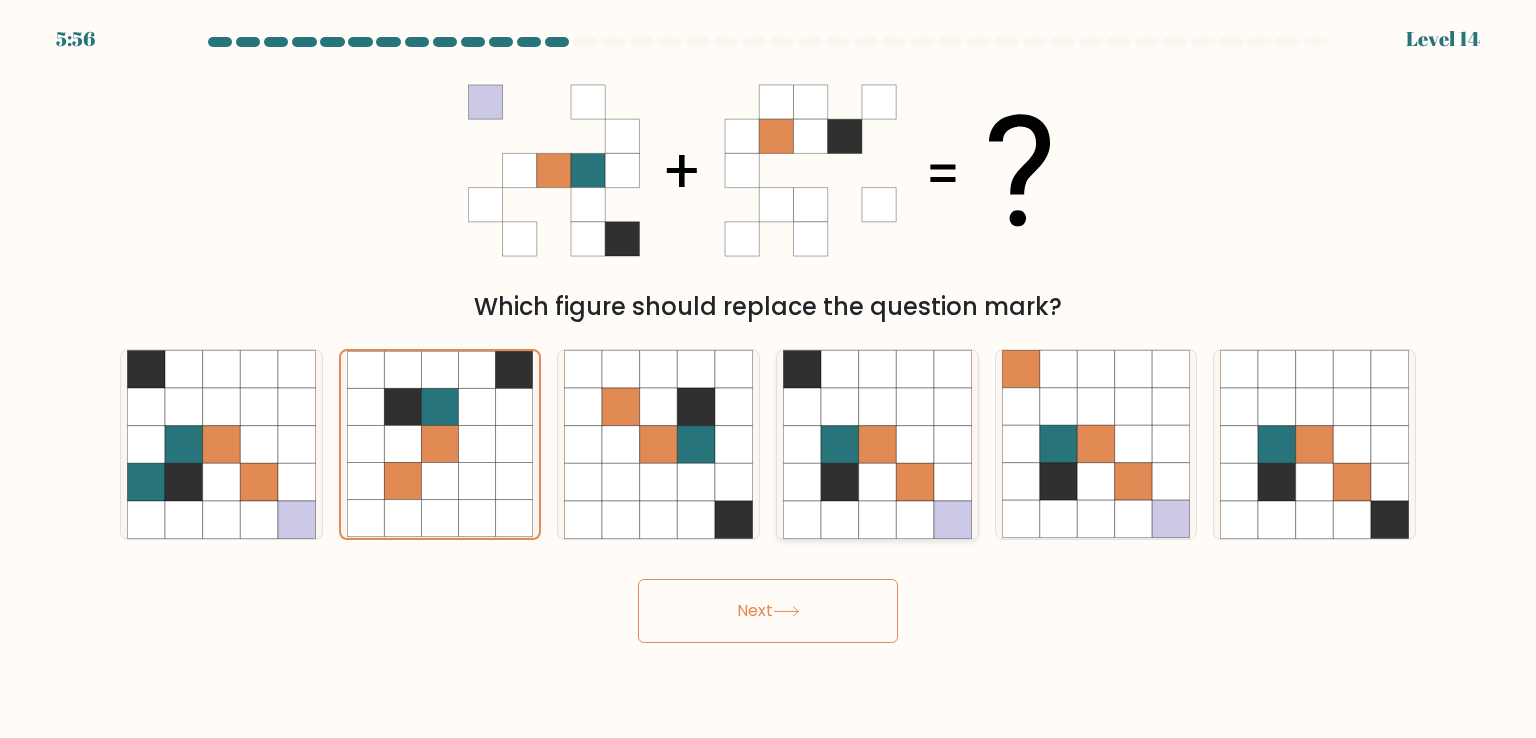 click 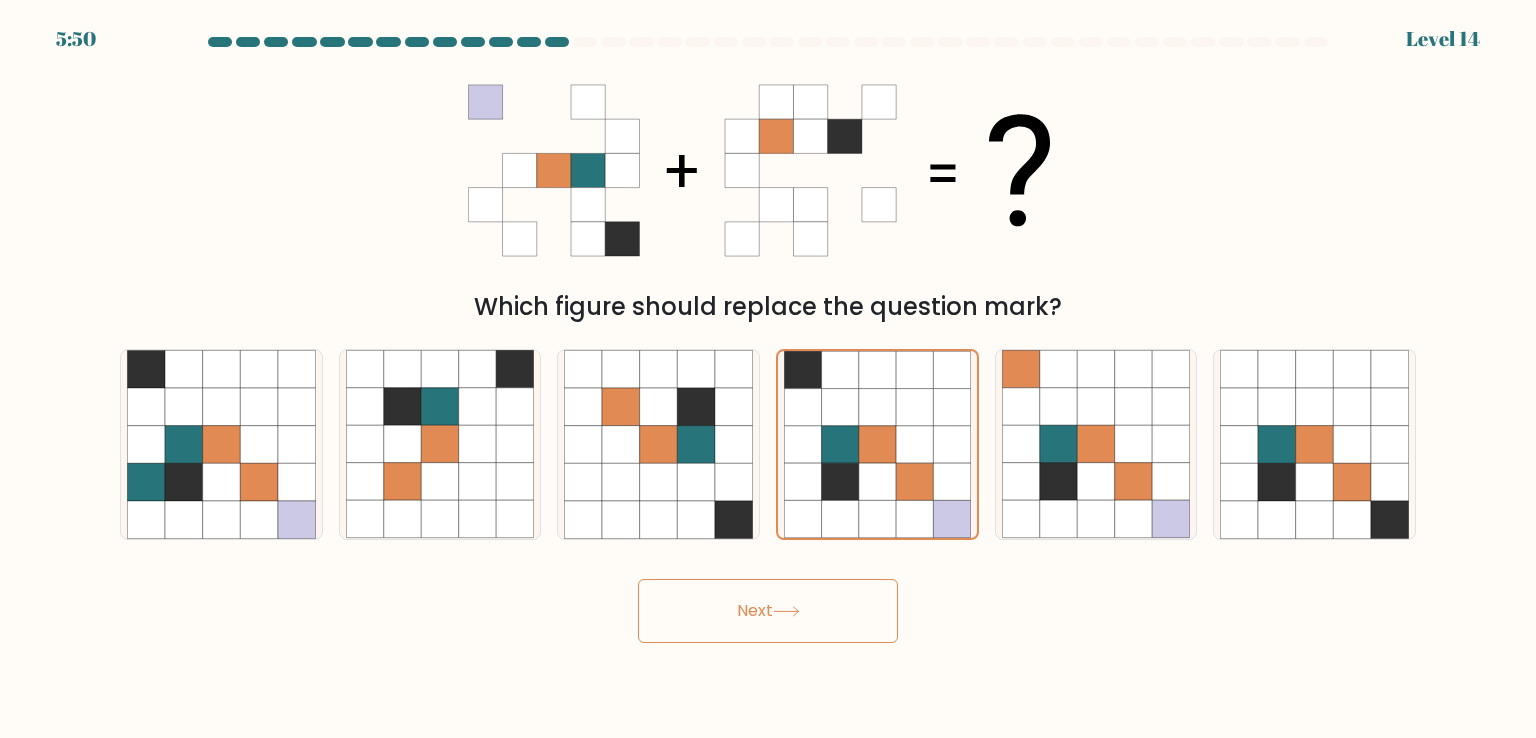 click on "Next" at bounding box center (768, 611) 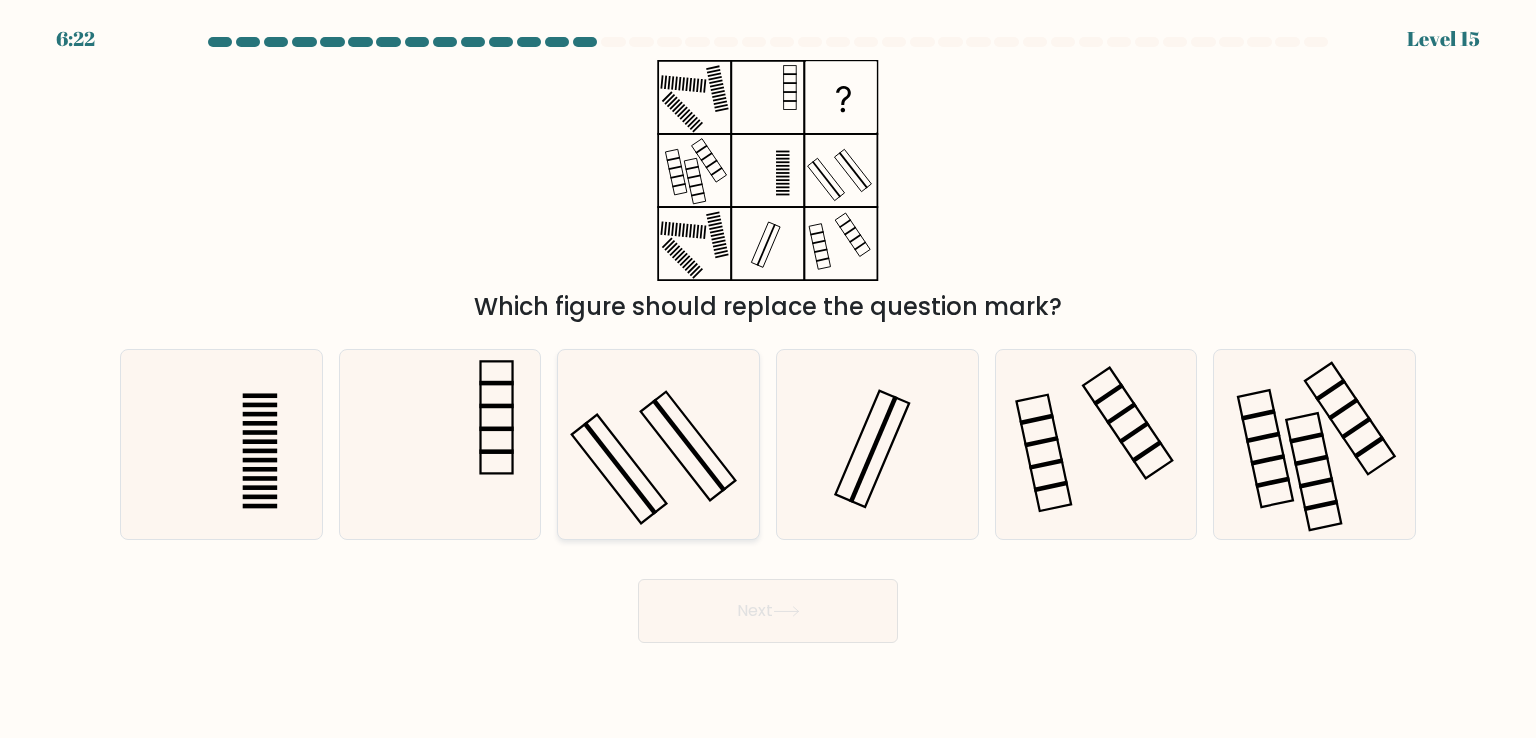 click 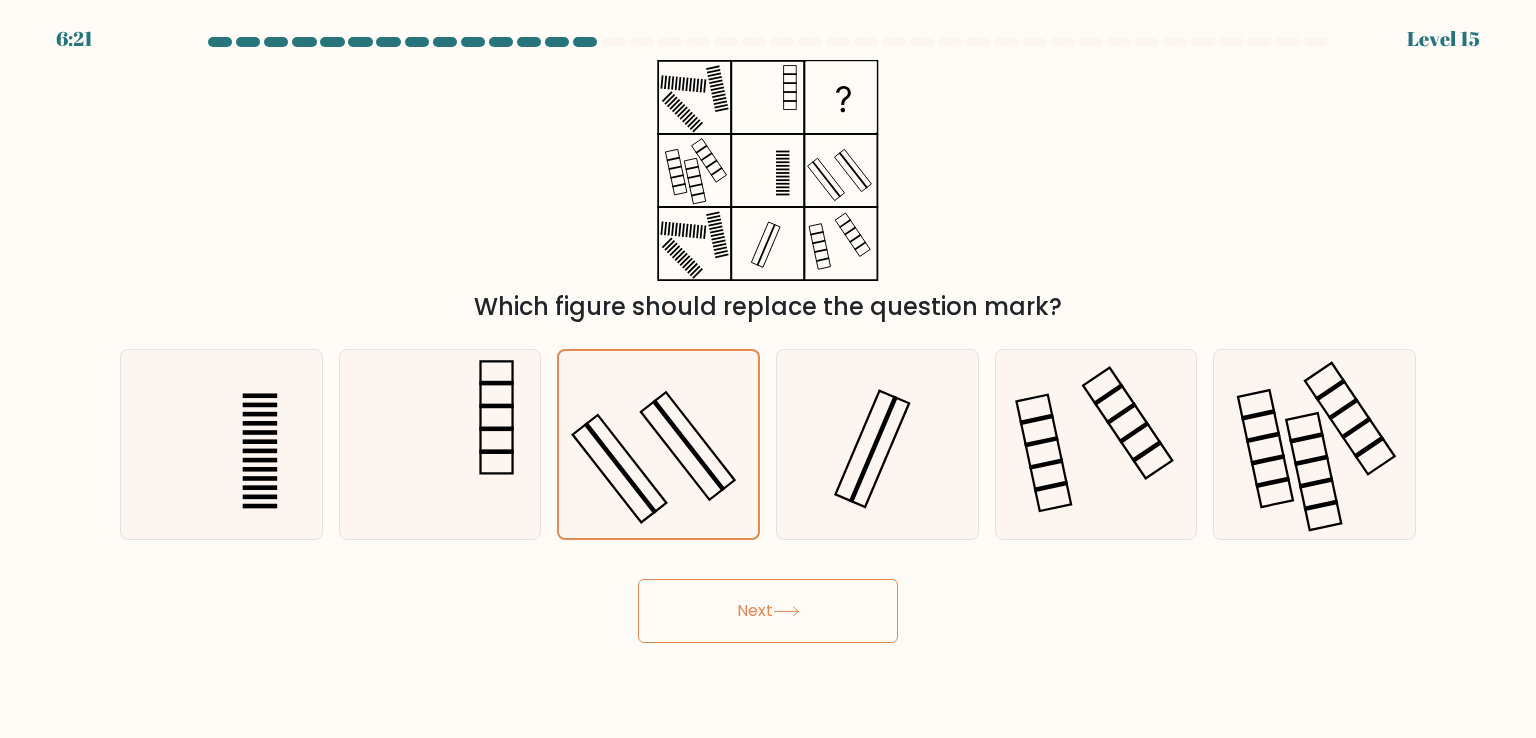 click on "Next" at bounding box center [768, 611] 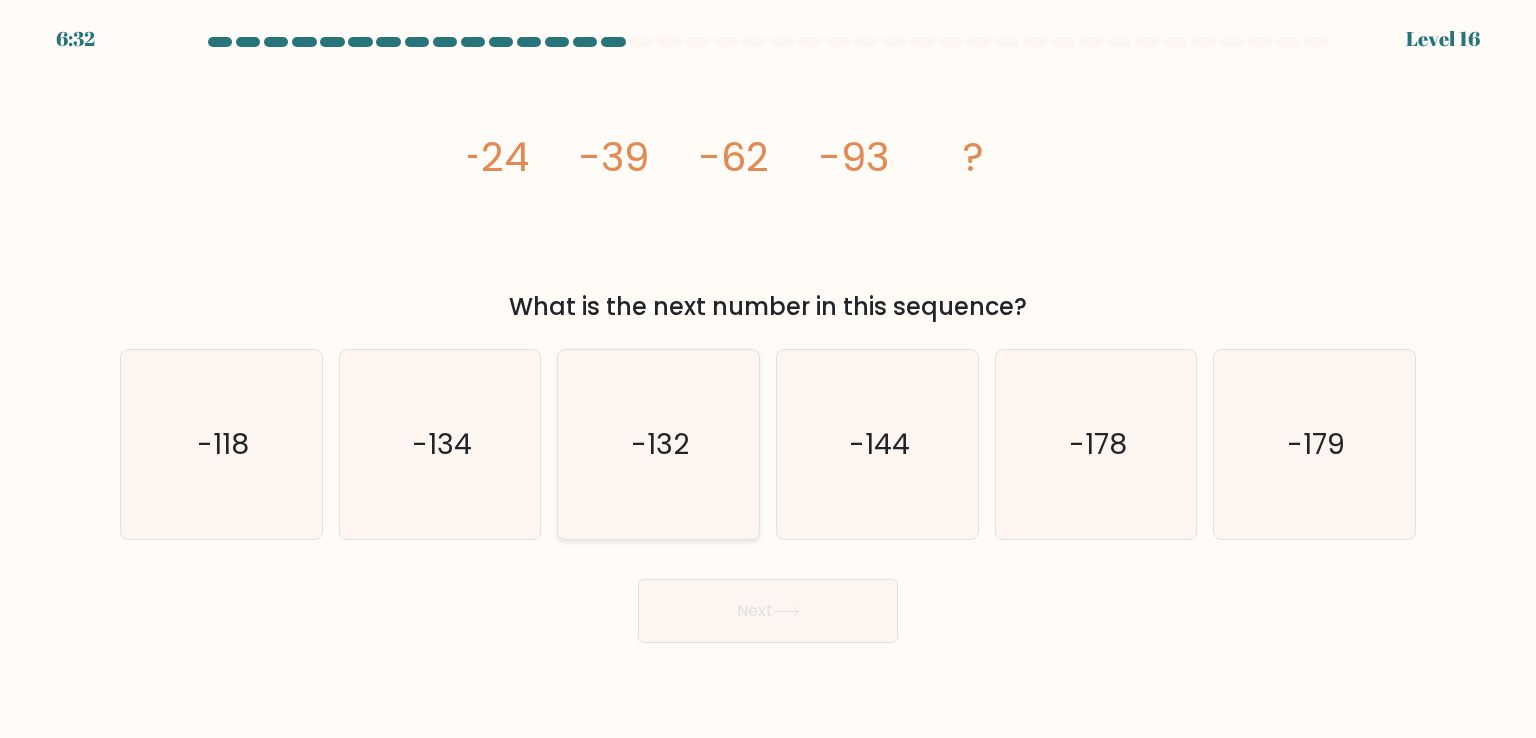 click on "-132" 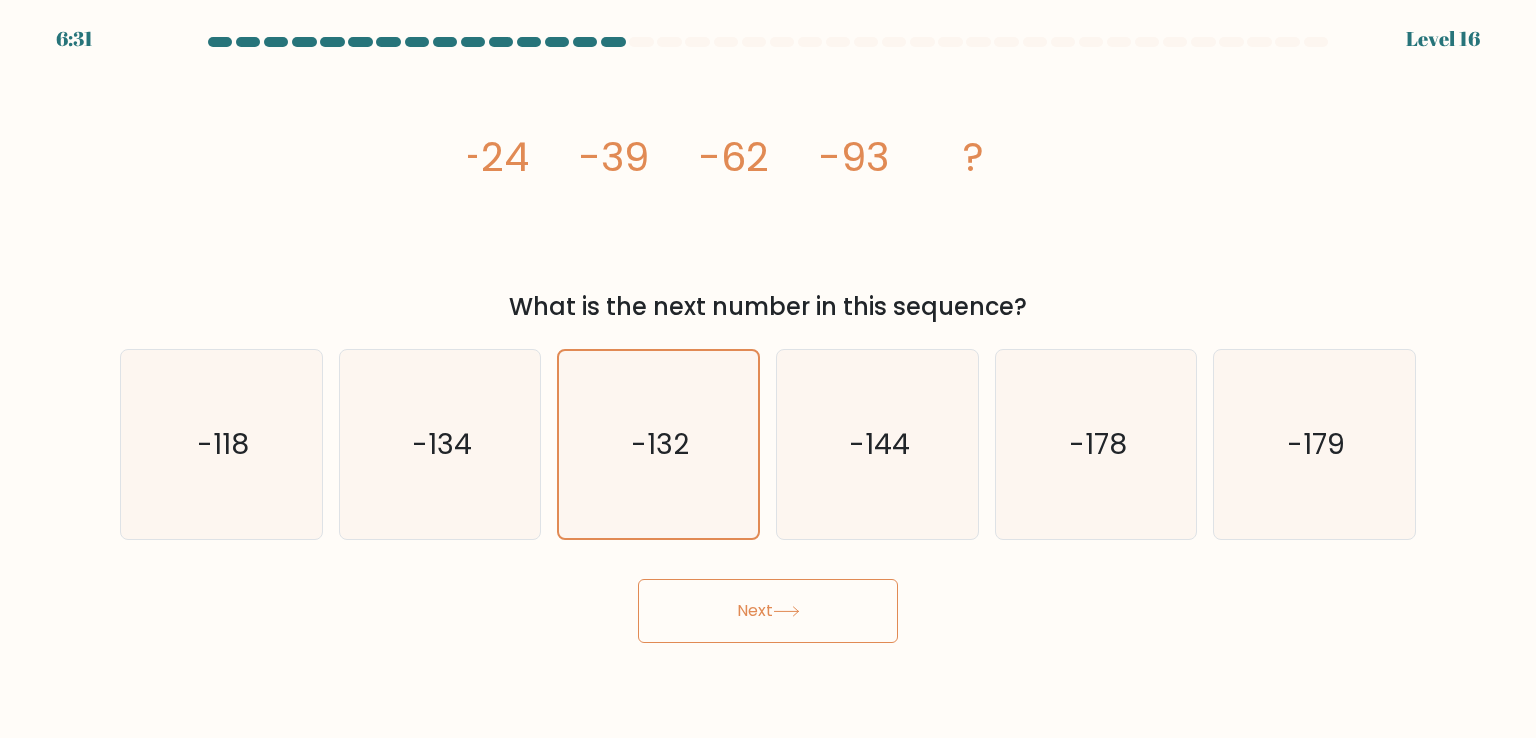 click on "Next" at bounding box center [768, 611] 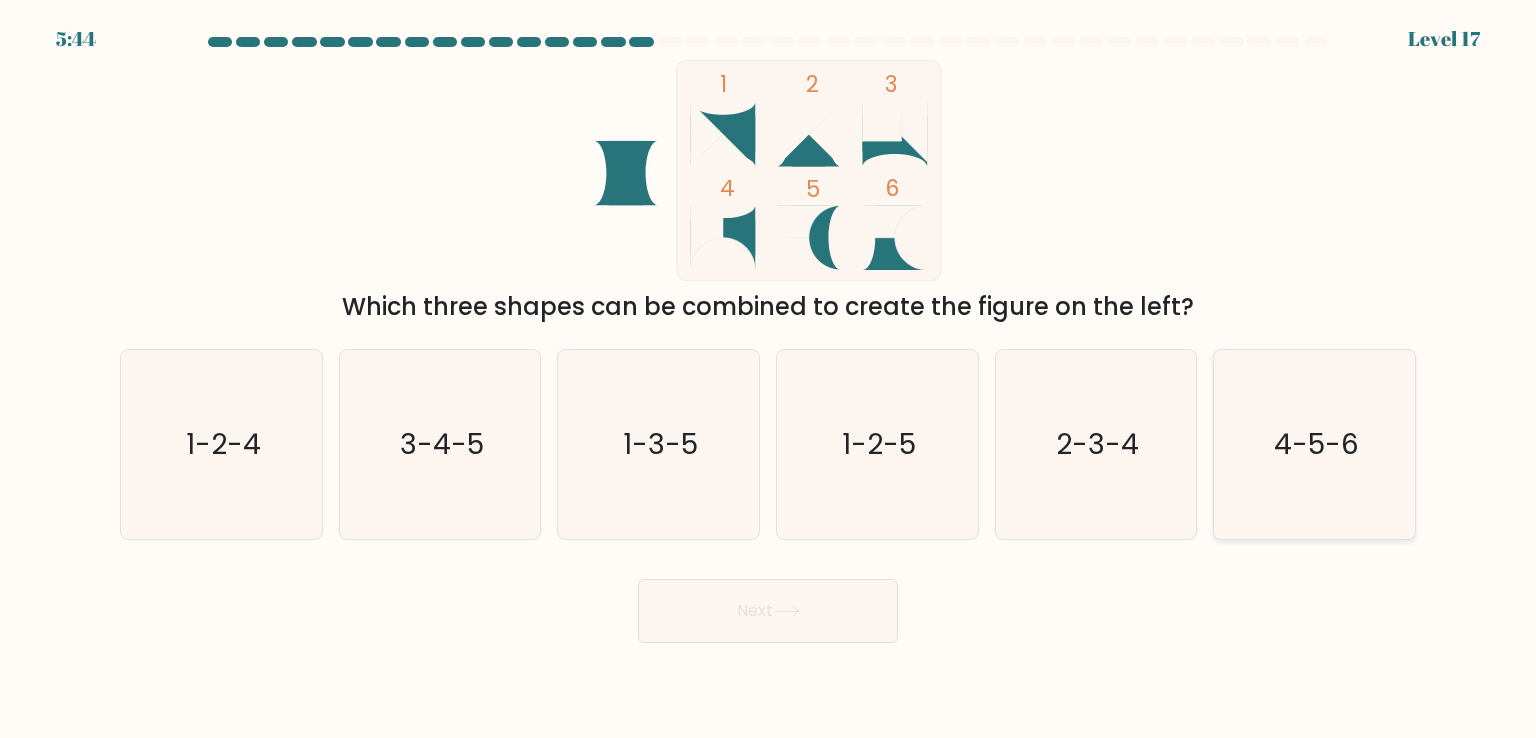 click on "4-5-6" 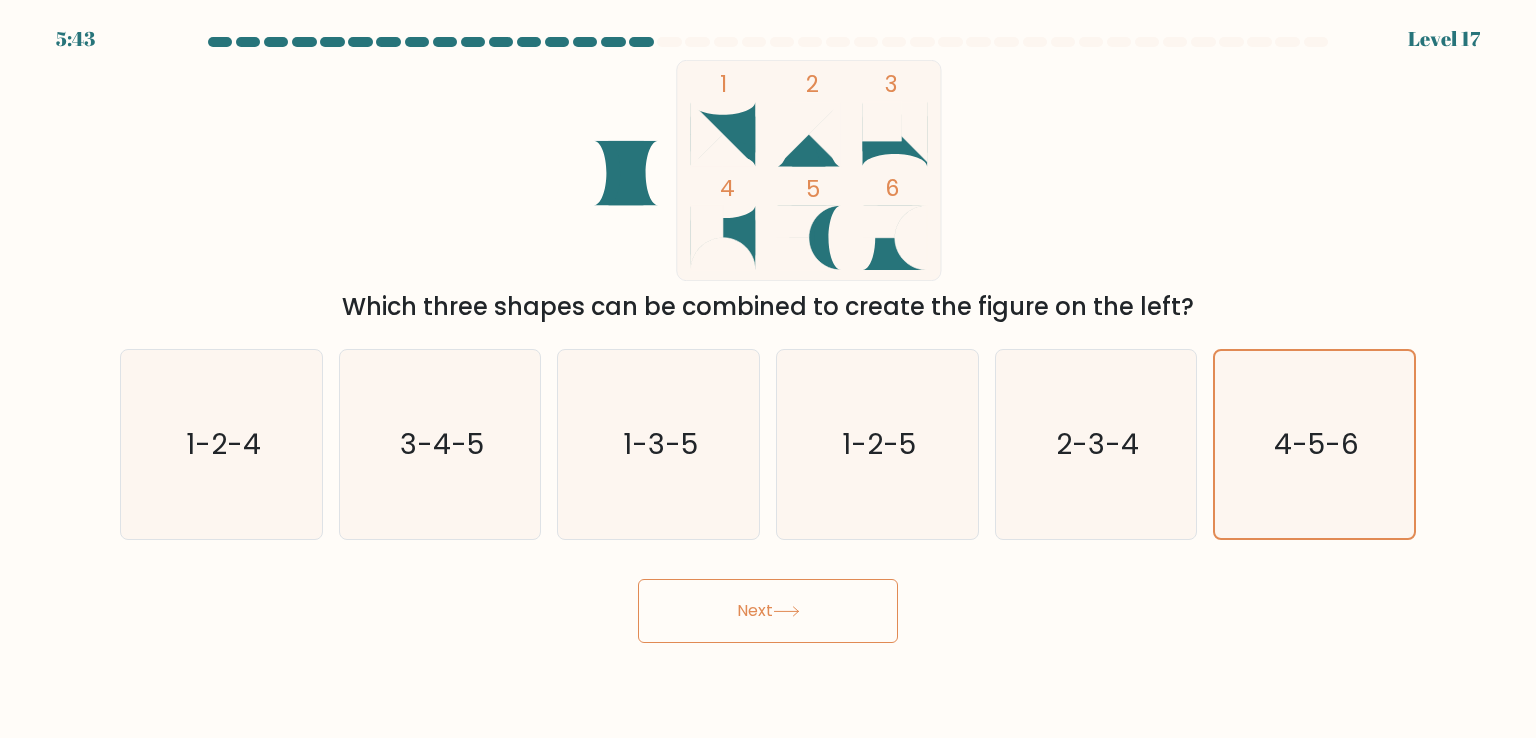 click on "Next" at bounding box center (768, 611) 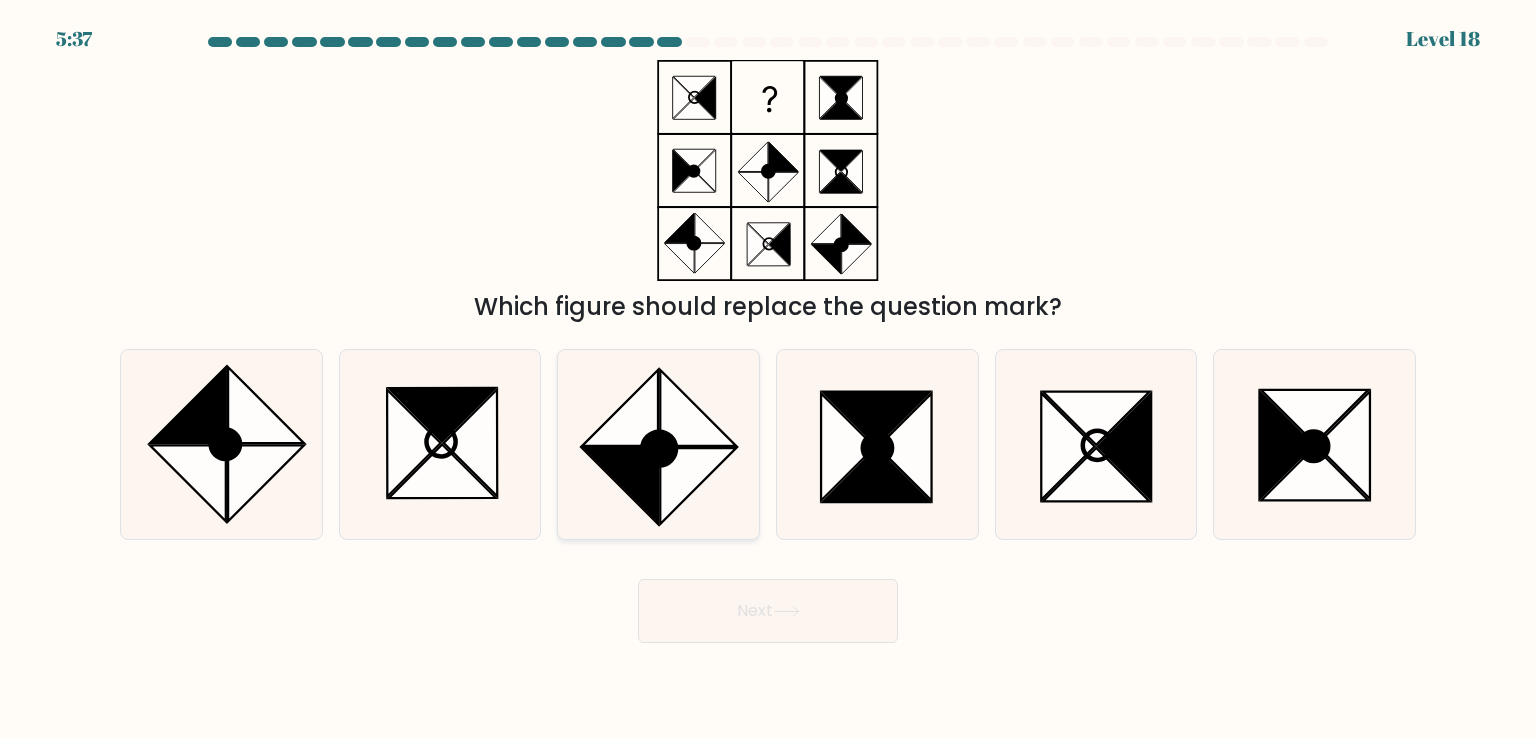 click 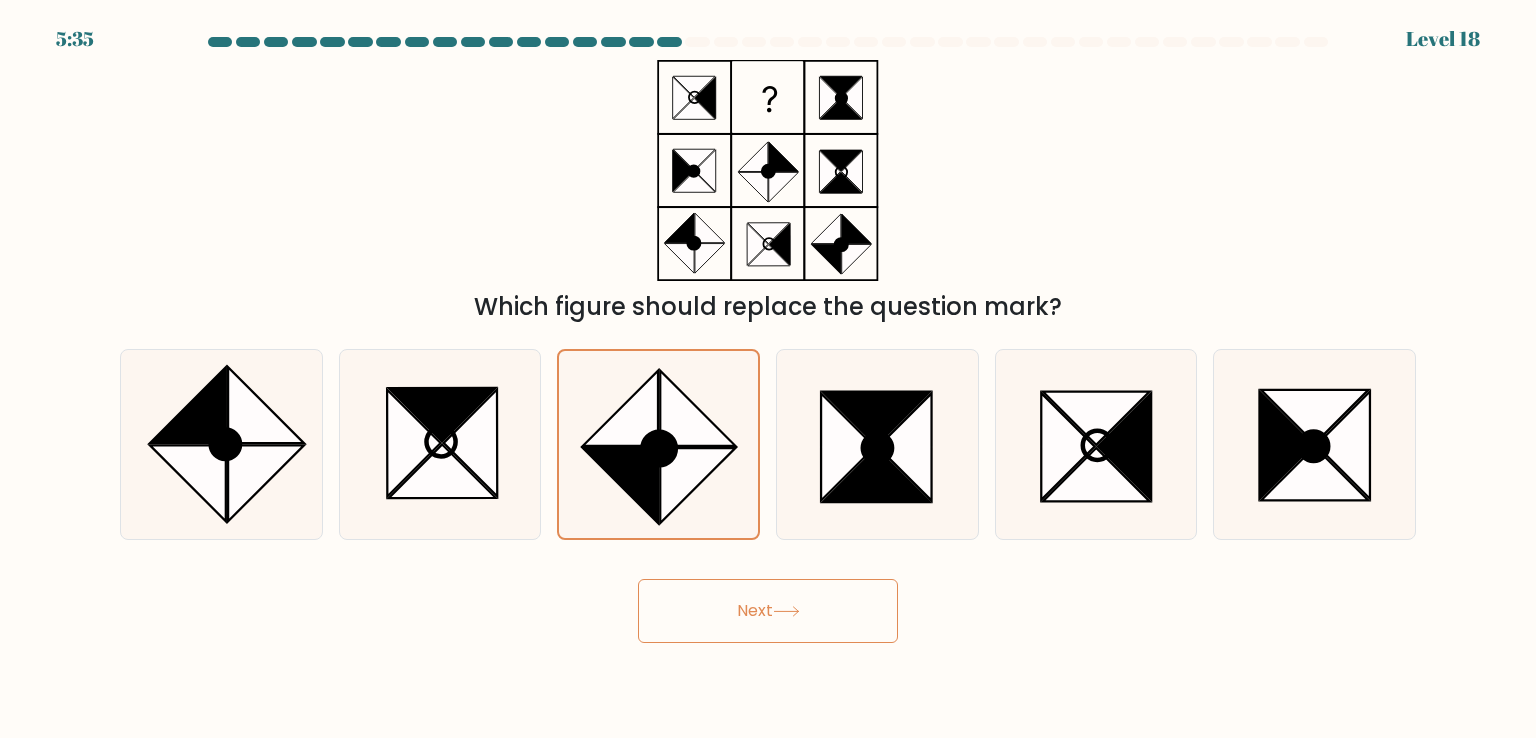 click on "Next" at bounding box center [768, 611] 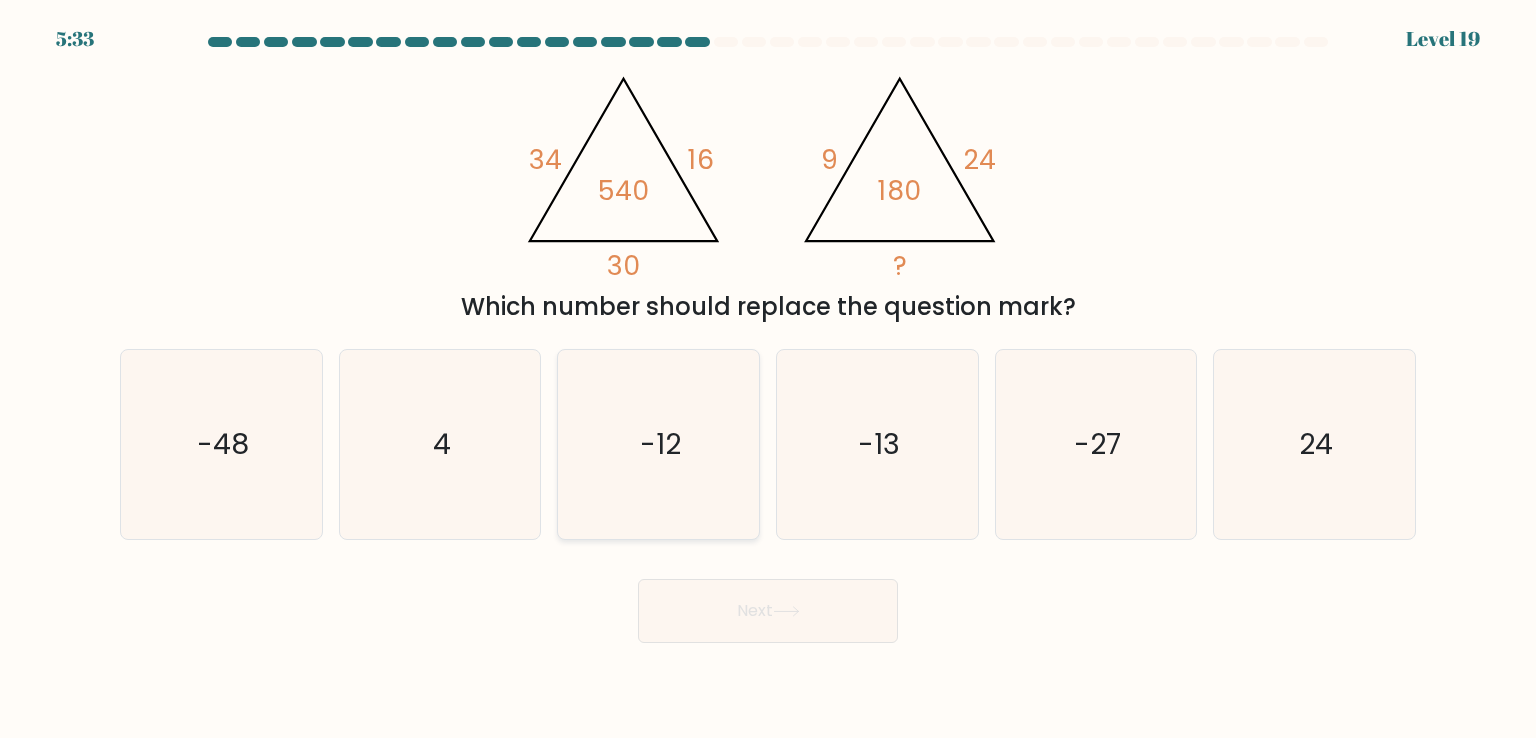 drag, startPoint x: 788, startPoint y: 404, endPoint x: 730, endPoint y: 415, distance: 59.03389 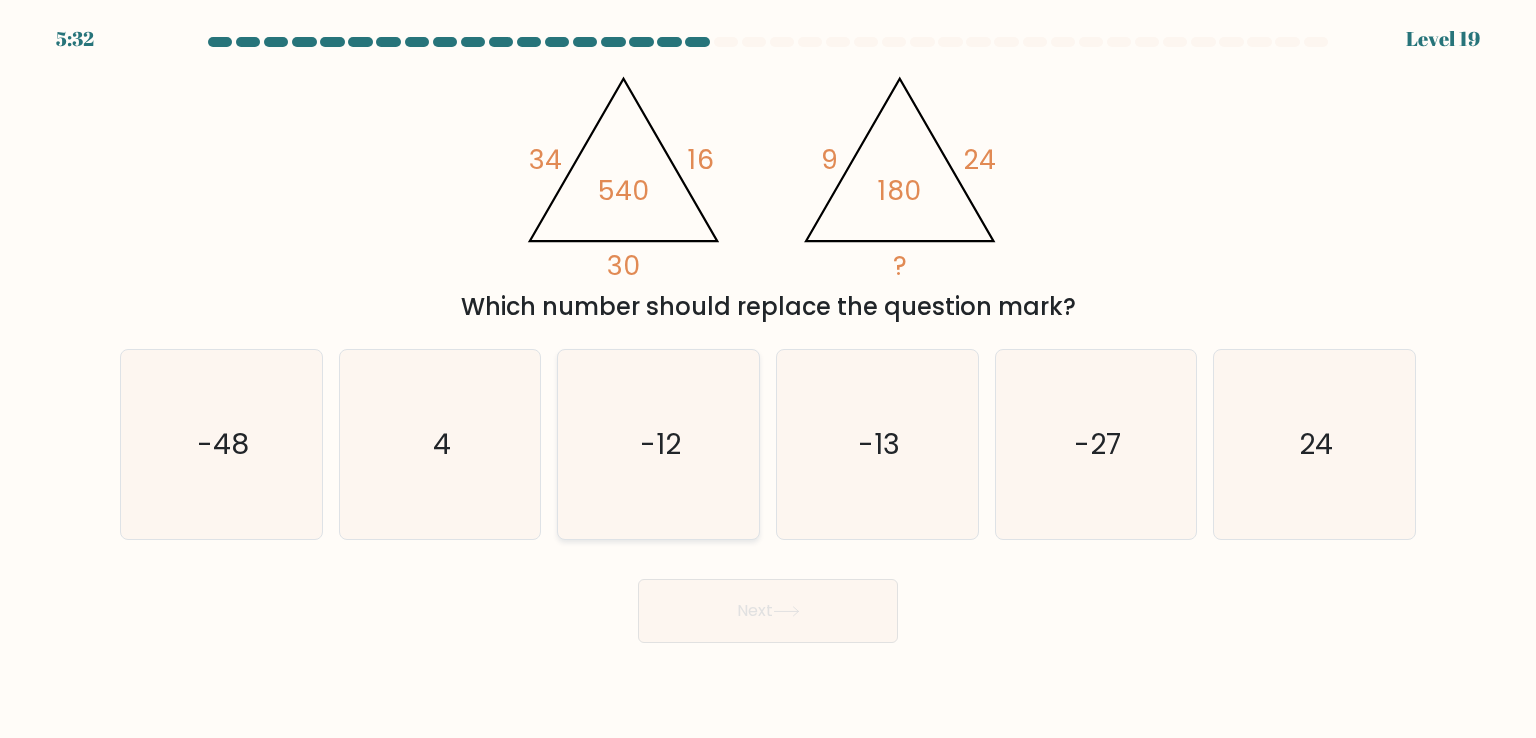 click on "-12" 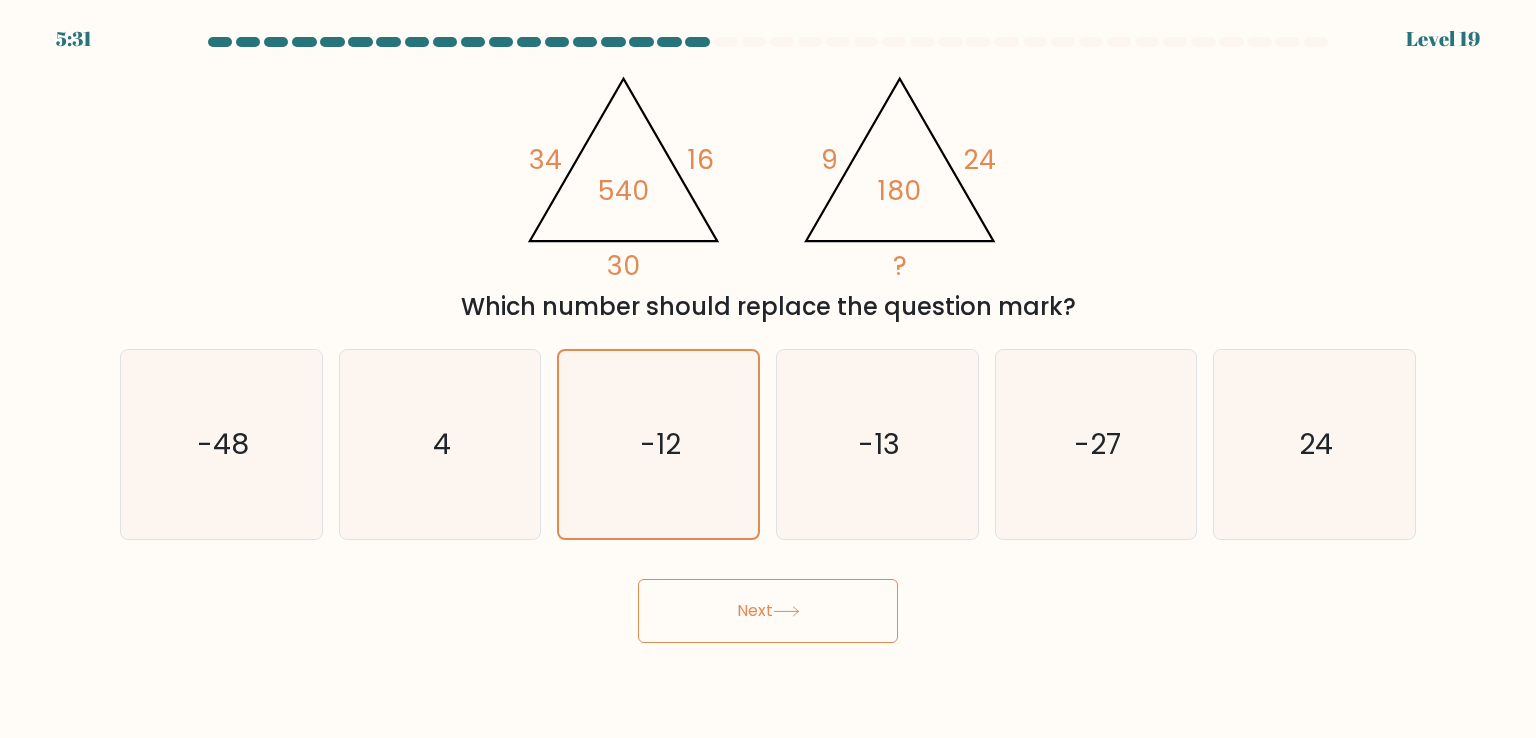 click on "5:31
Level 19" at bounding box center [768, 369] 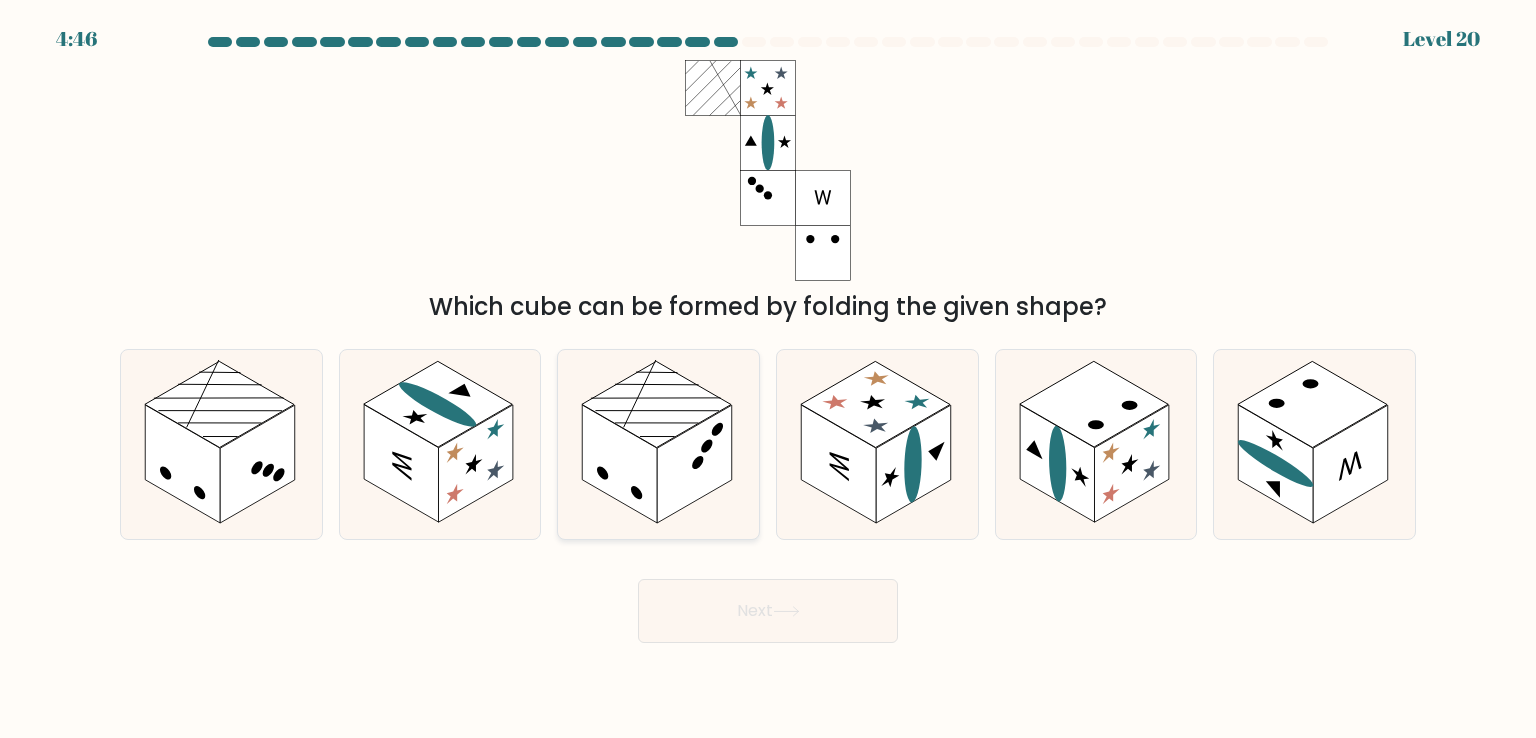 click 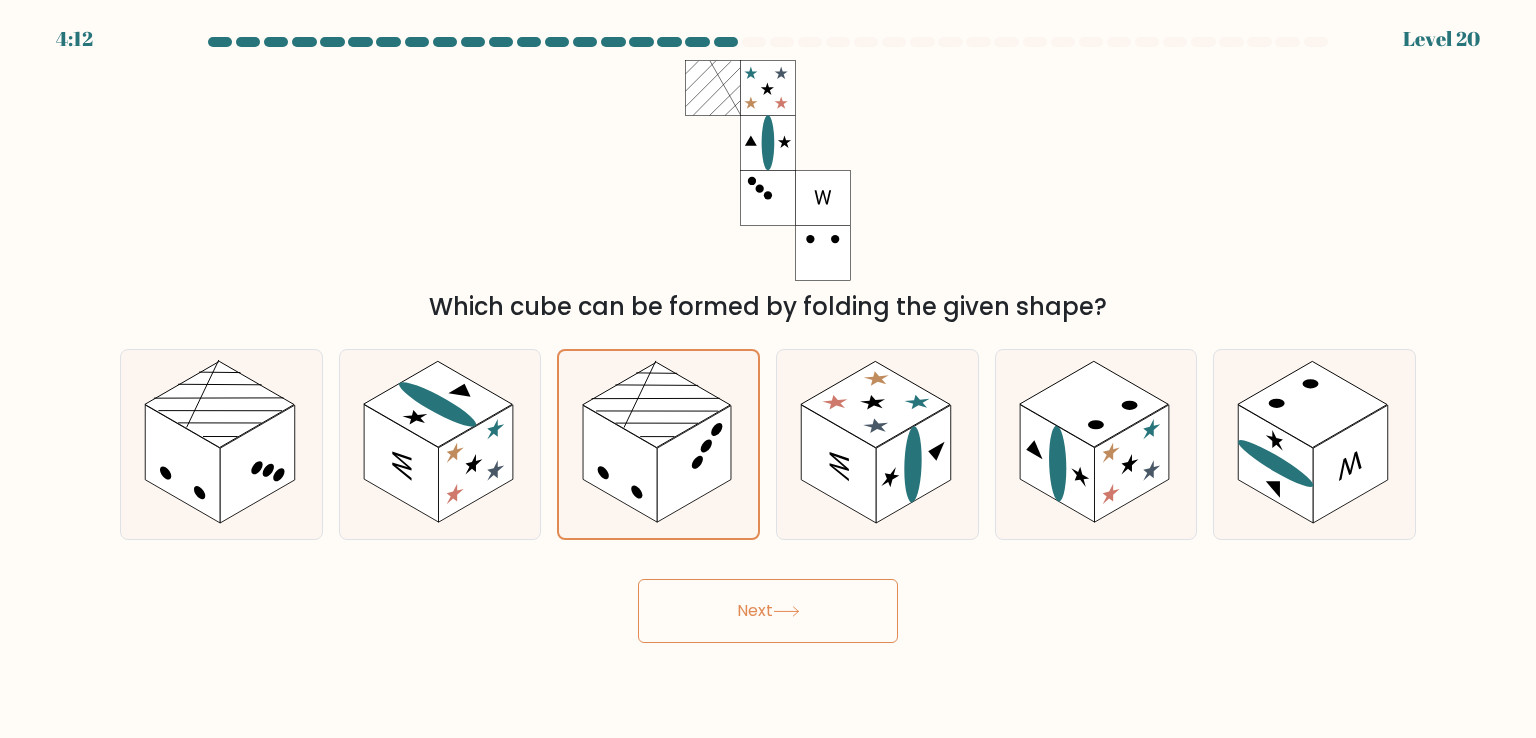 click on "Next" at bounding box center (768, 611) 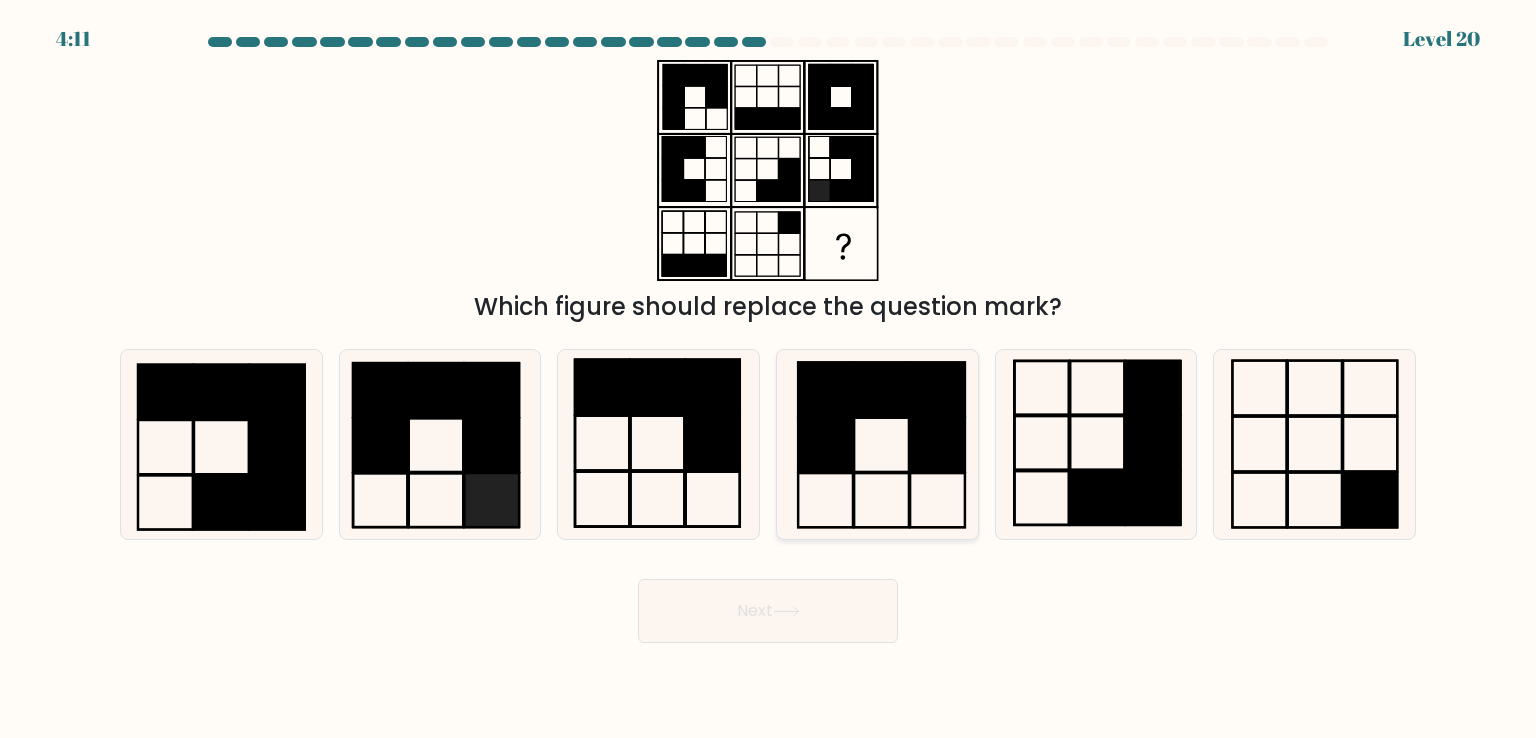 click 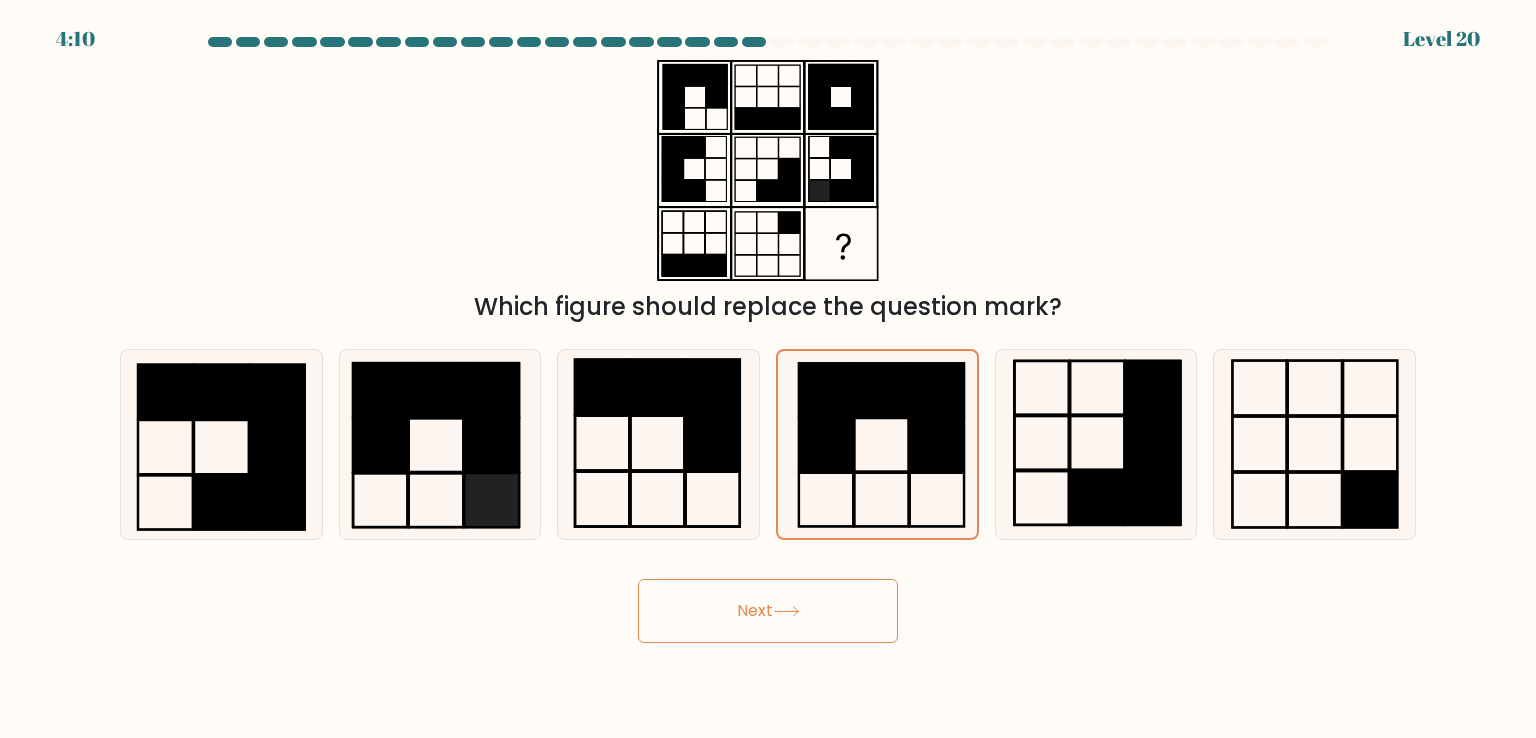 click on "Next" at bounding box center [768, 611] 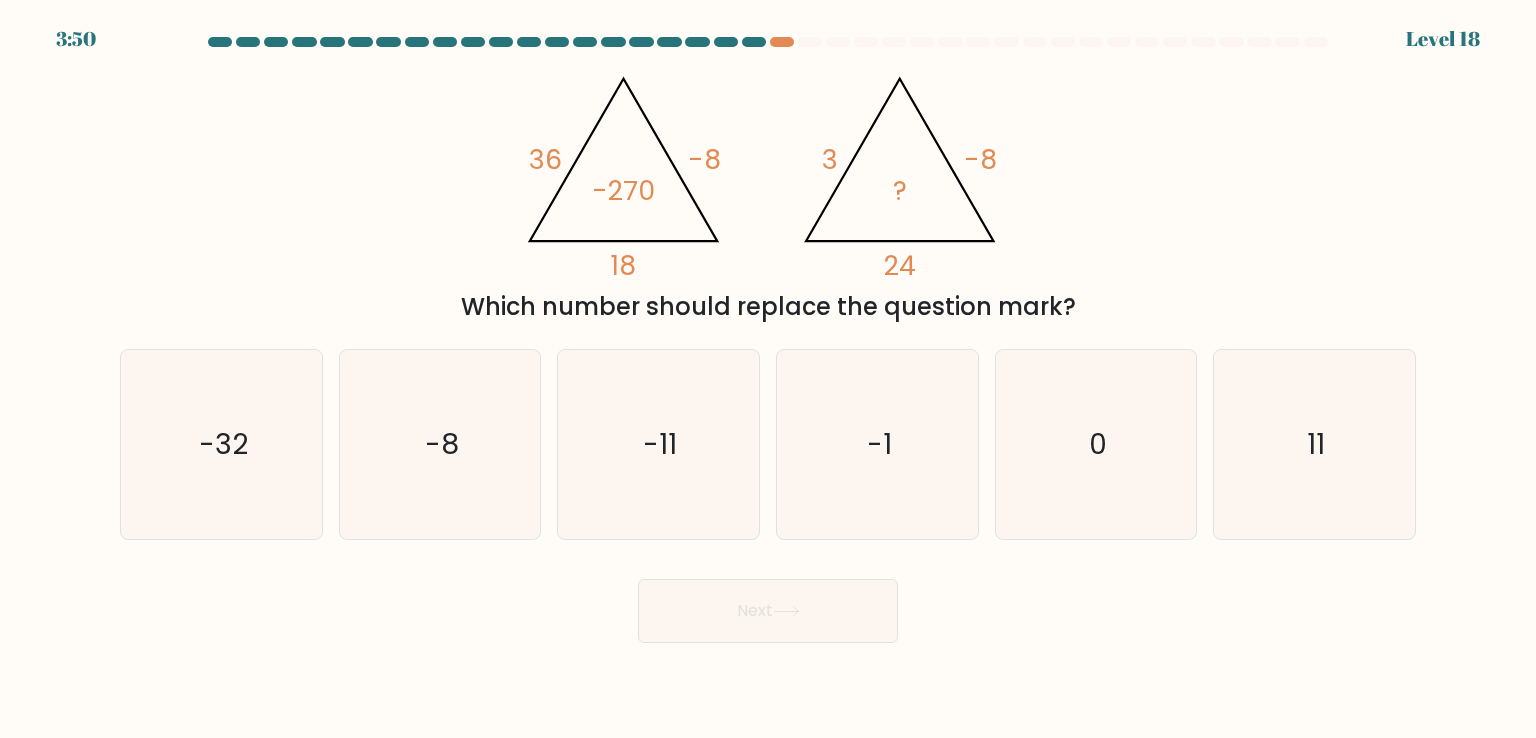 click on "@import url('https://fonts.googleapis.com/css?family=Abril+Fatface:400,100,100italic,300,300italic,400italic,500,500italic,700,700italic,900,900italic');                        36       -8       18       -270                                       @import url('https://fonts.googleapis.com/css?family=Abril+Fatface:400,100,100italic,300,300italic,400italic,500,500italic,700,700italic,900,900italic');                        3       -8       24       ?" 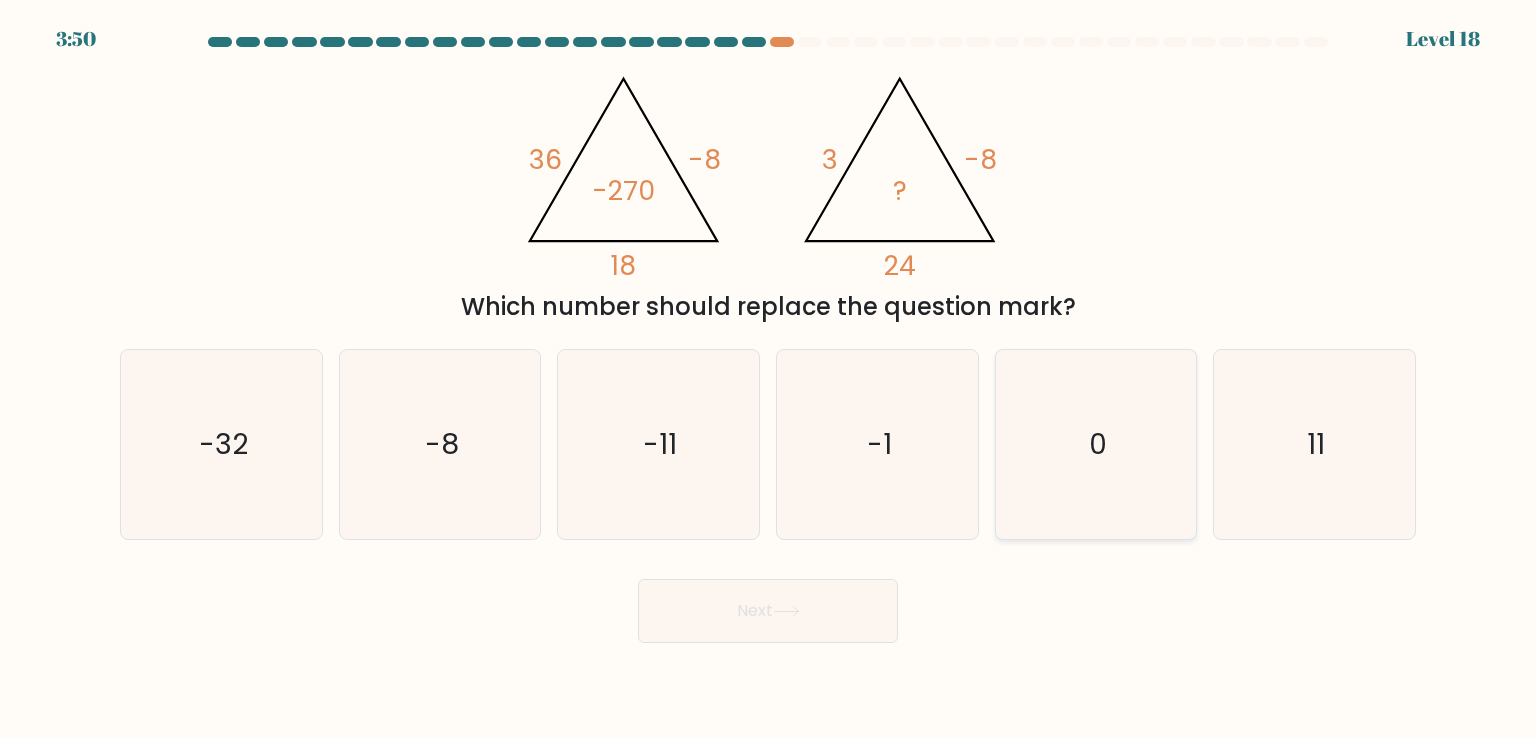 click on "0" 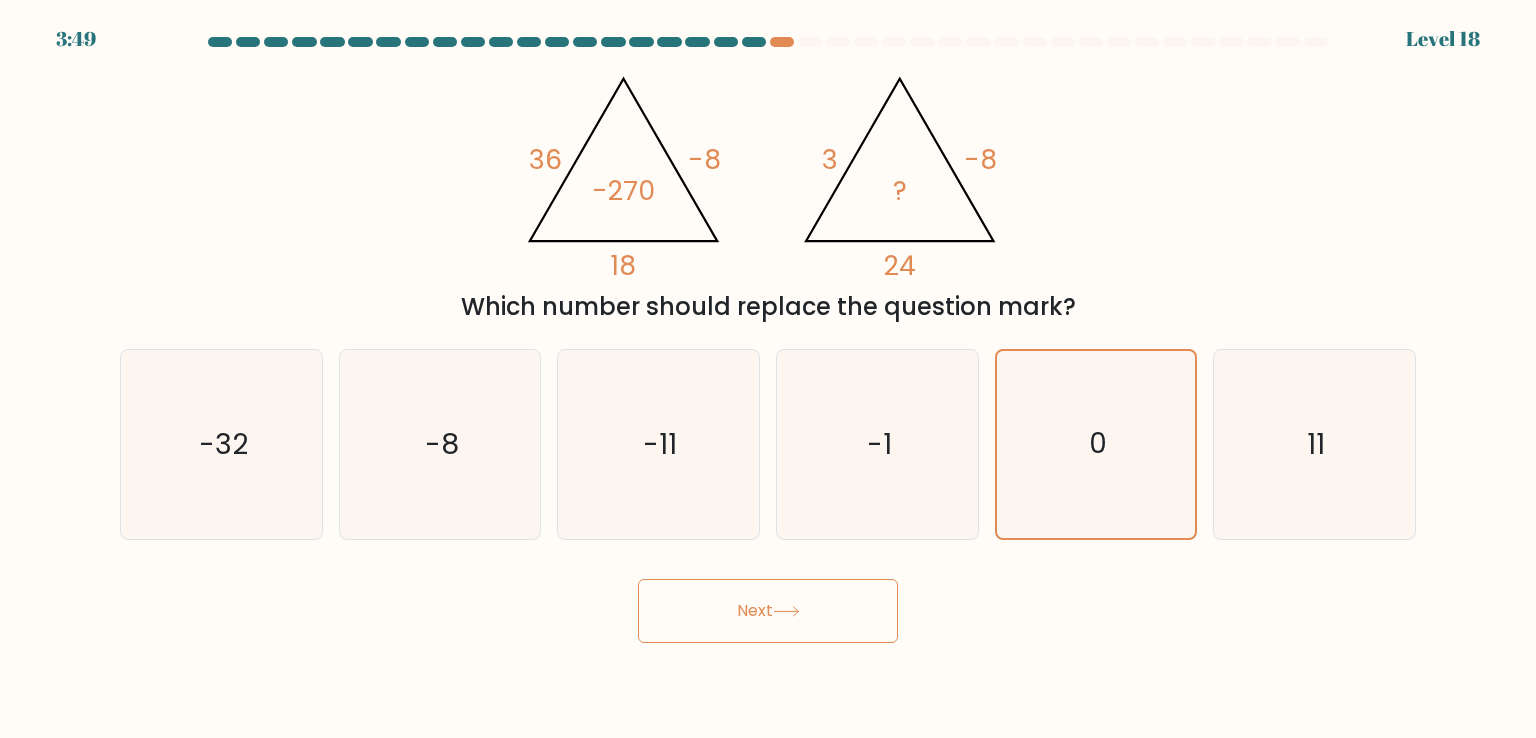 click on "Next" at bounding box center (768, 611) 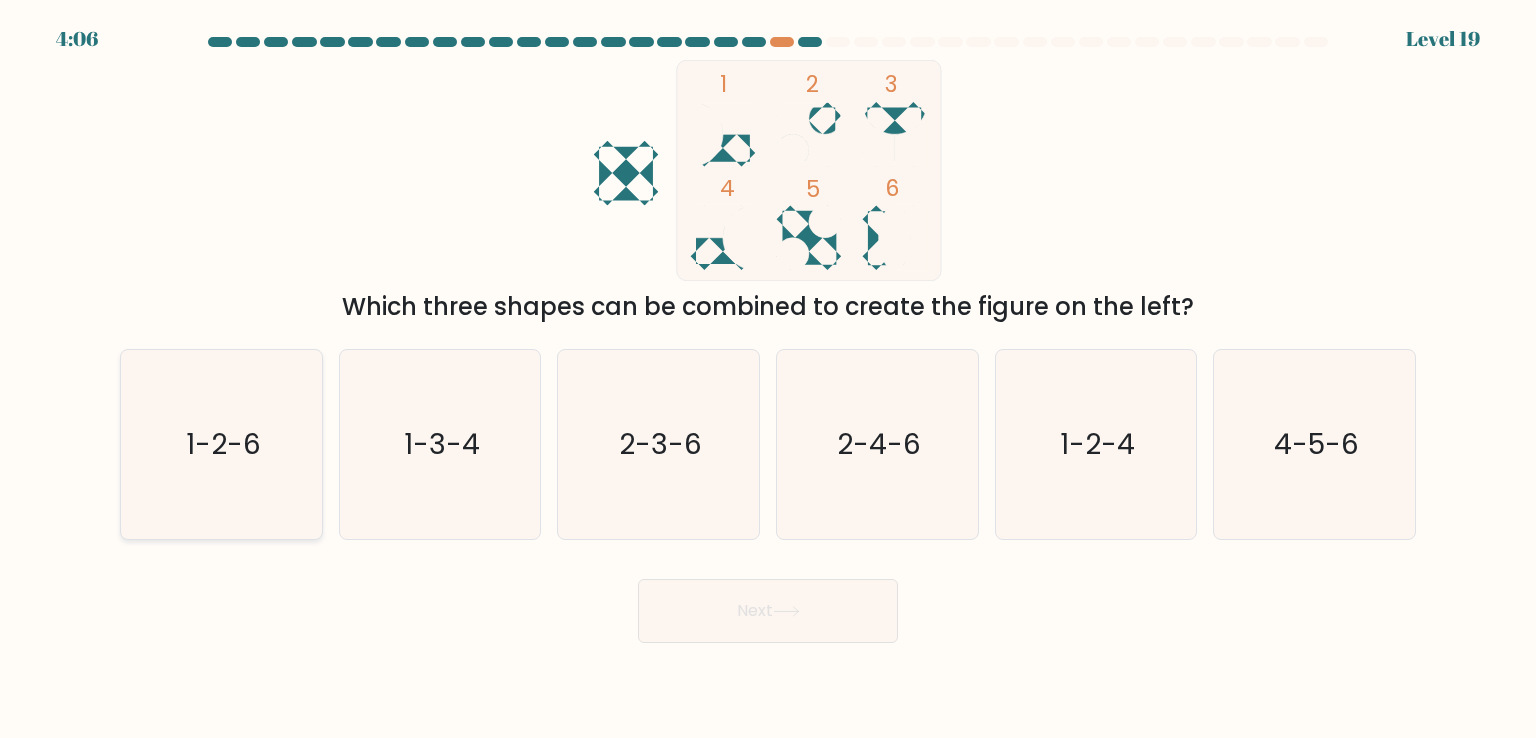 click on "1-2-6" 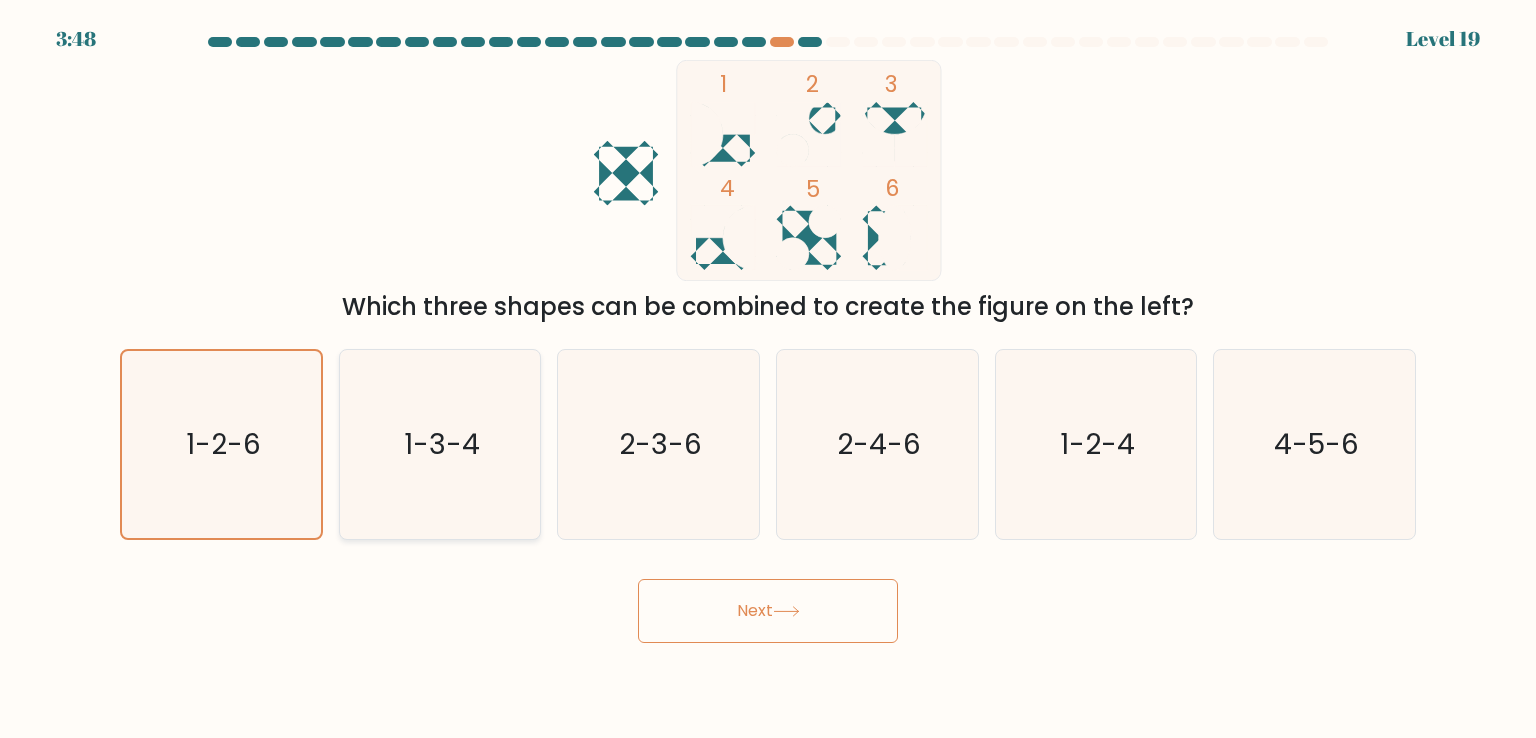 click on "1-3-4" 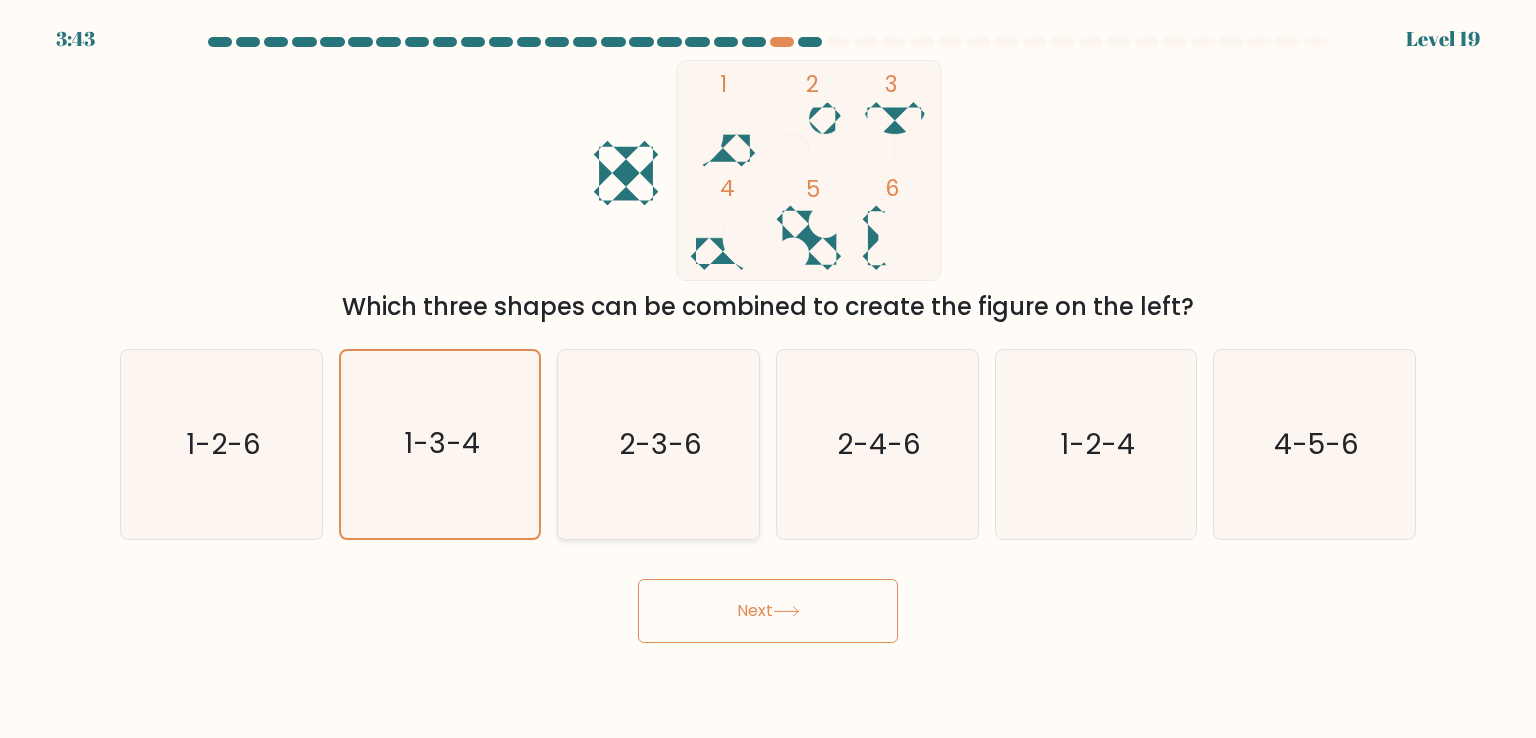 click on "2-3-6" 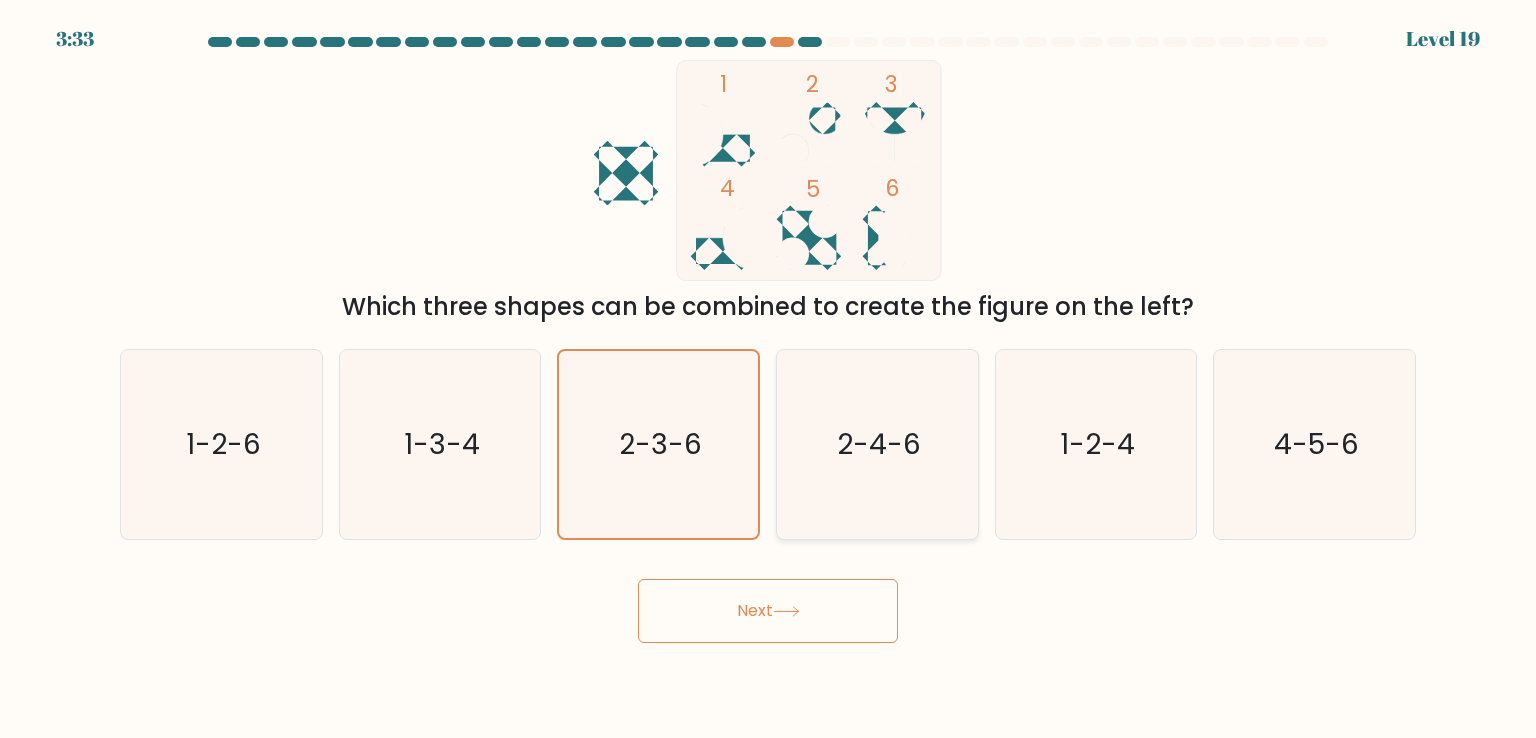 click on "2-4-6" 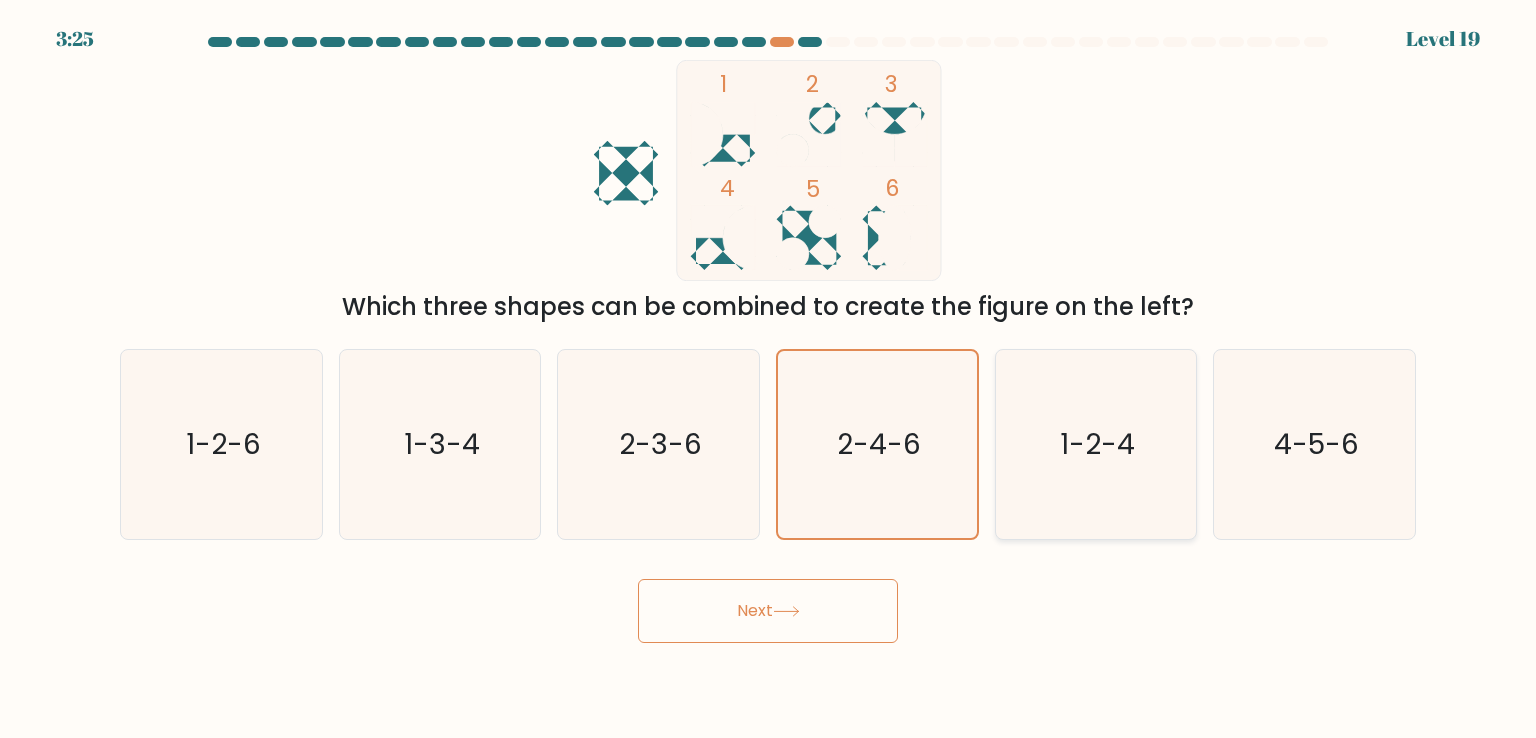 click on "1-2-4" 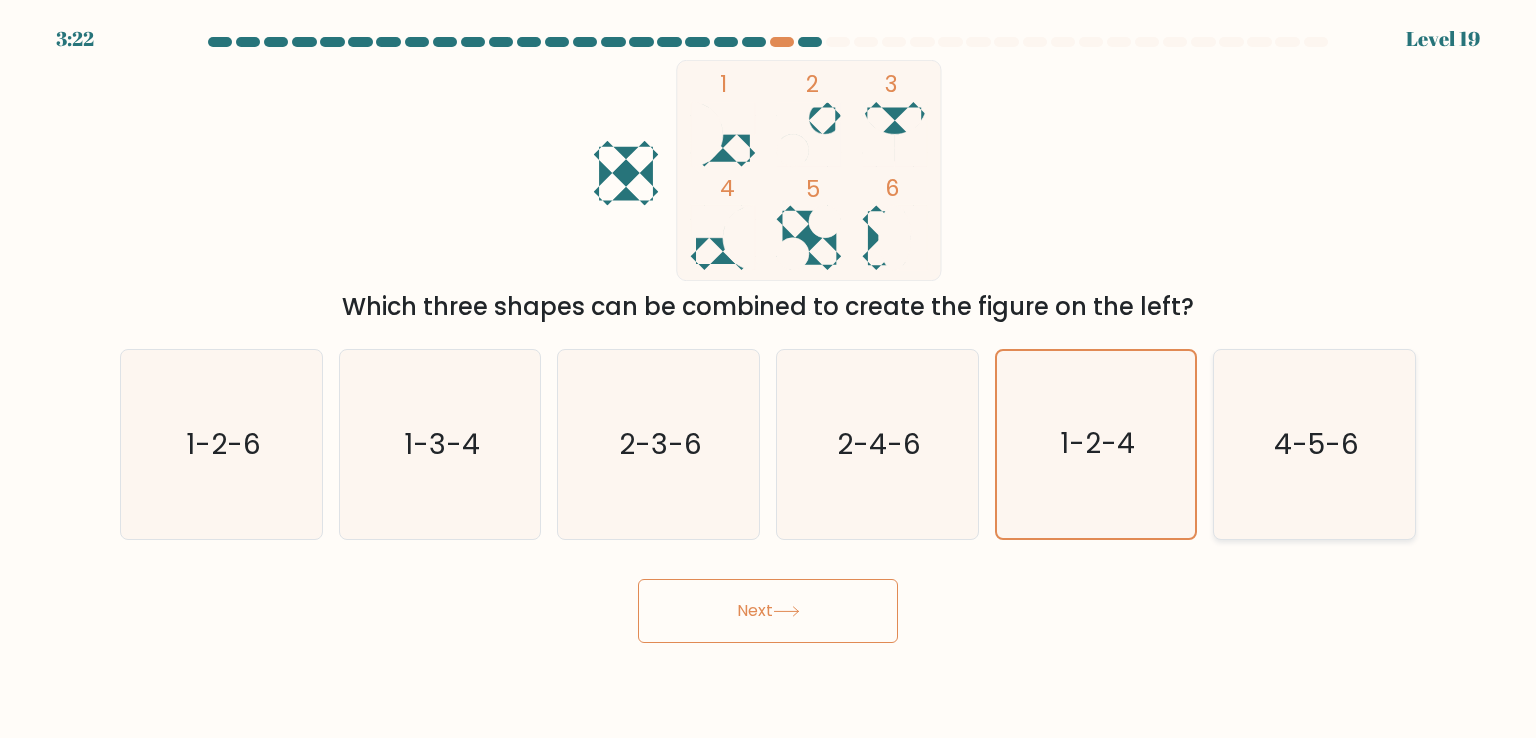 click on "4-5-6" at bounding box center (1314, 444) 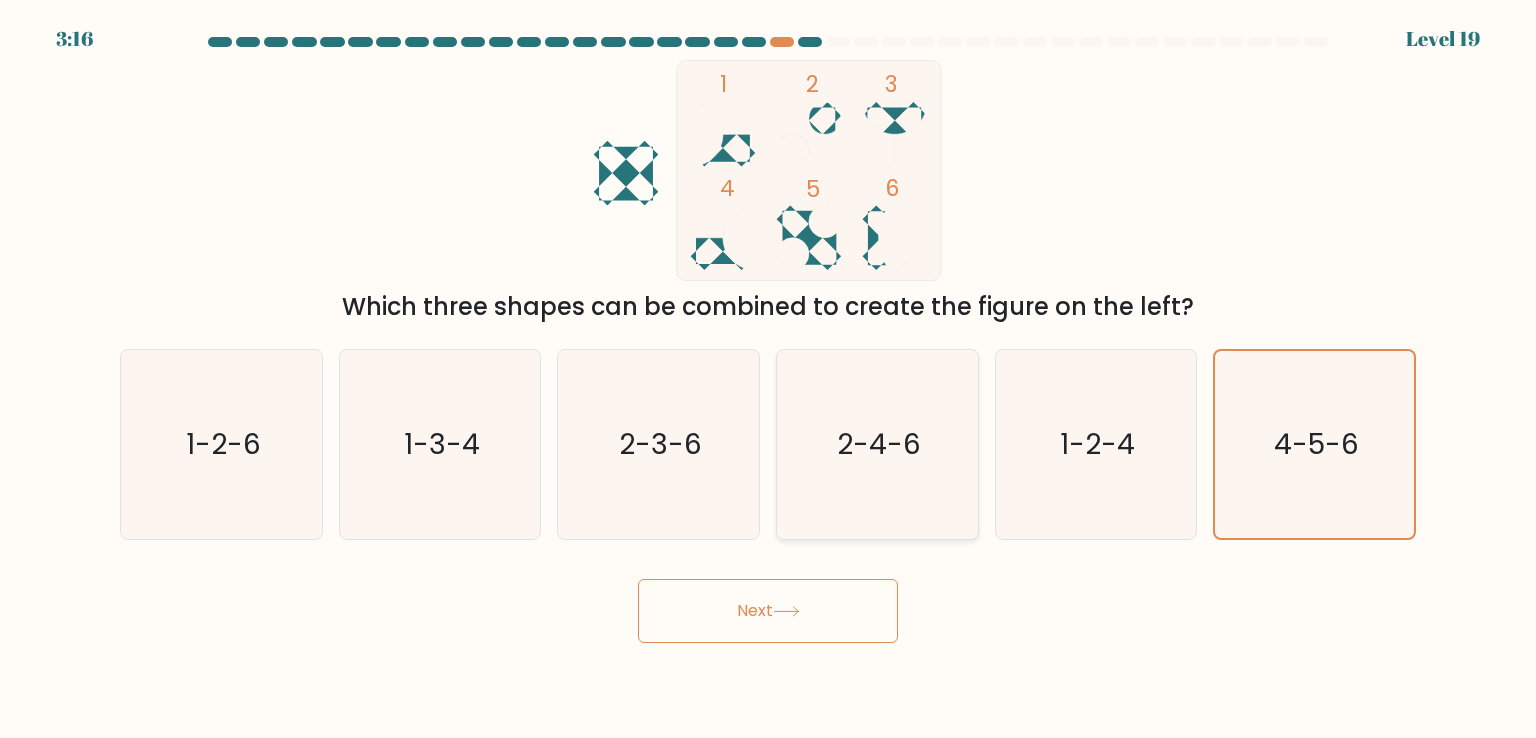 click on "2-4-6" 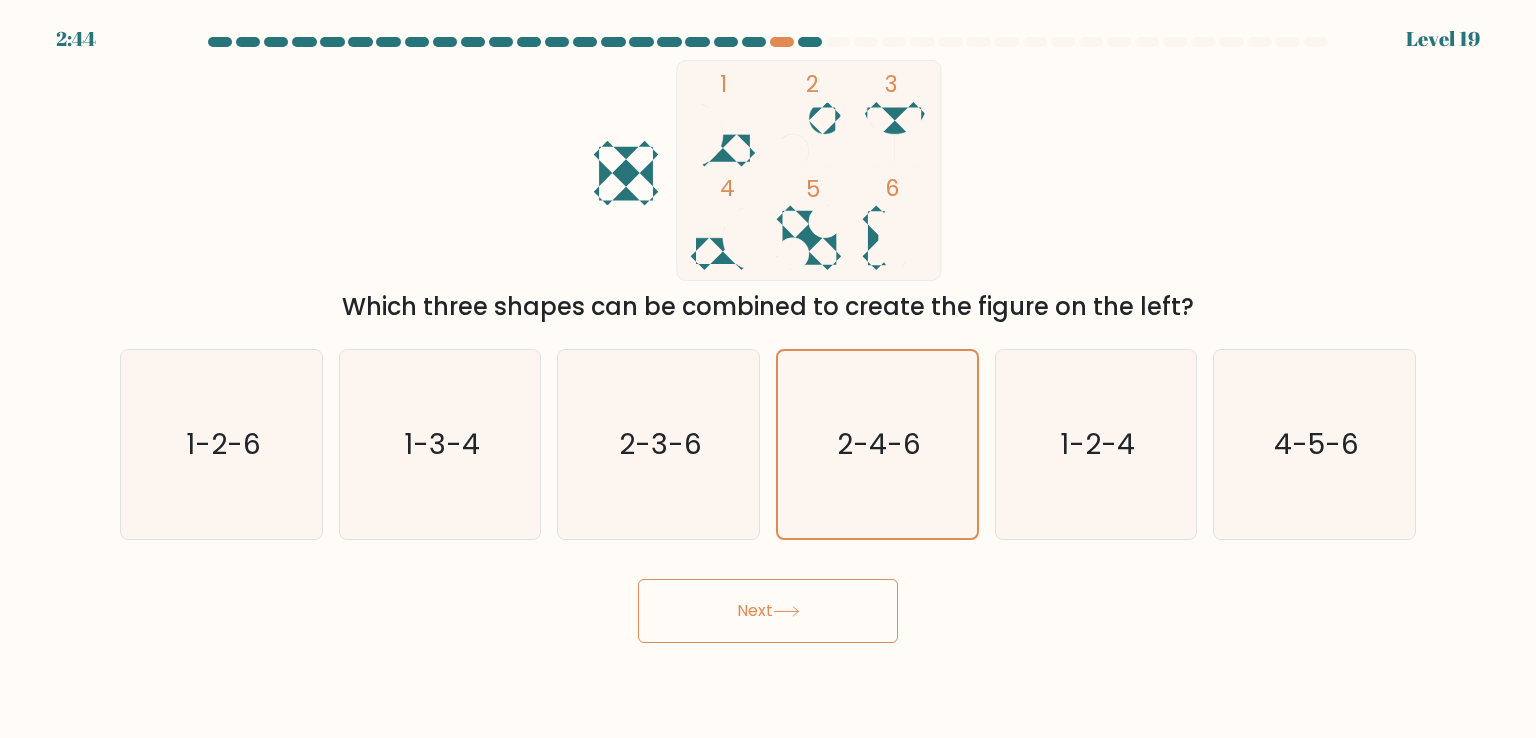click on "Next" at bounding box center [768, 611] 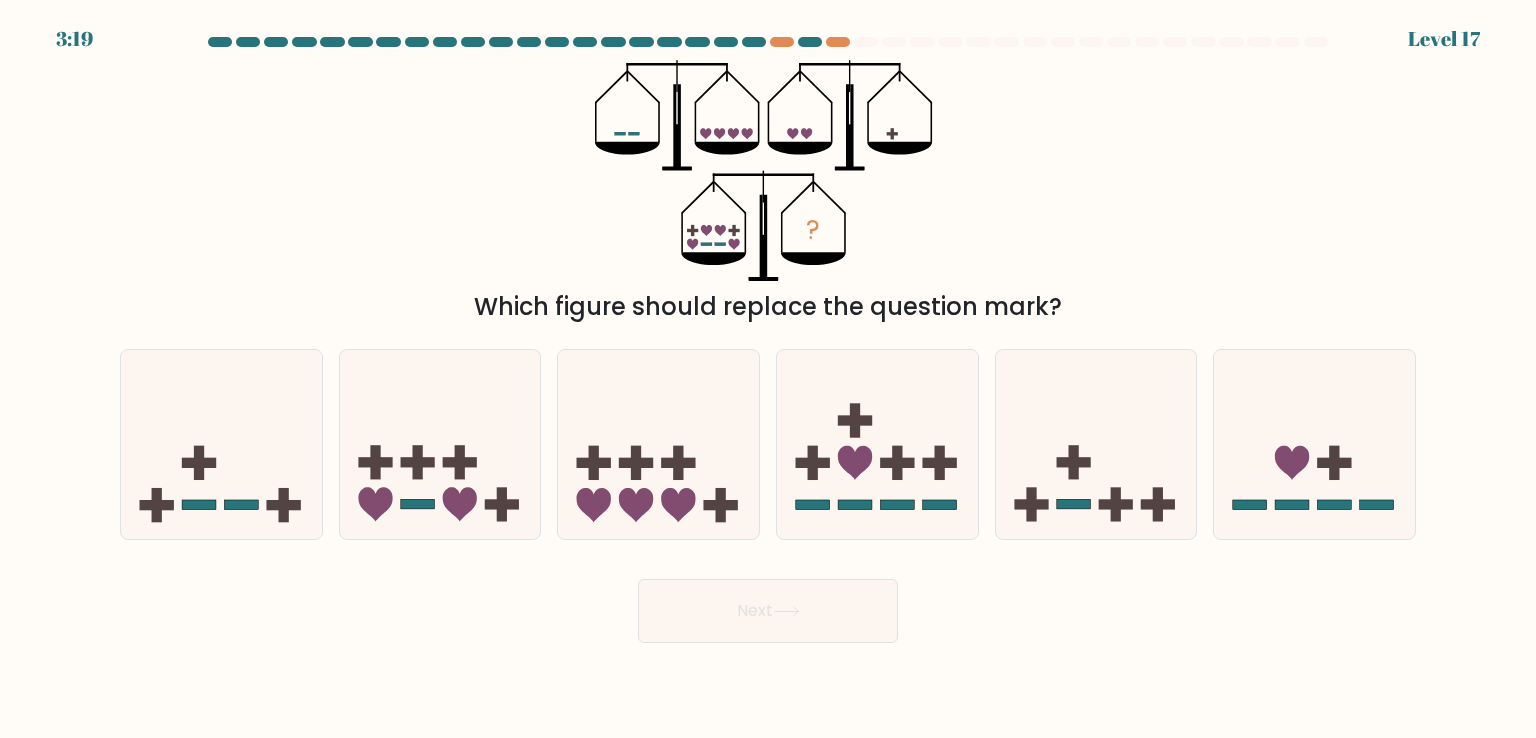 click on "3:19
Level 17" at bounding box center (768, 27) 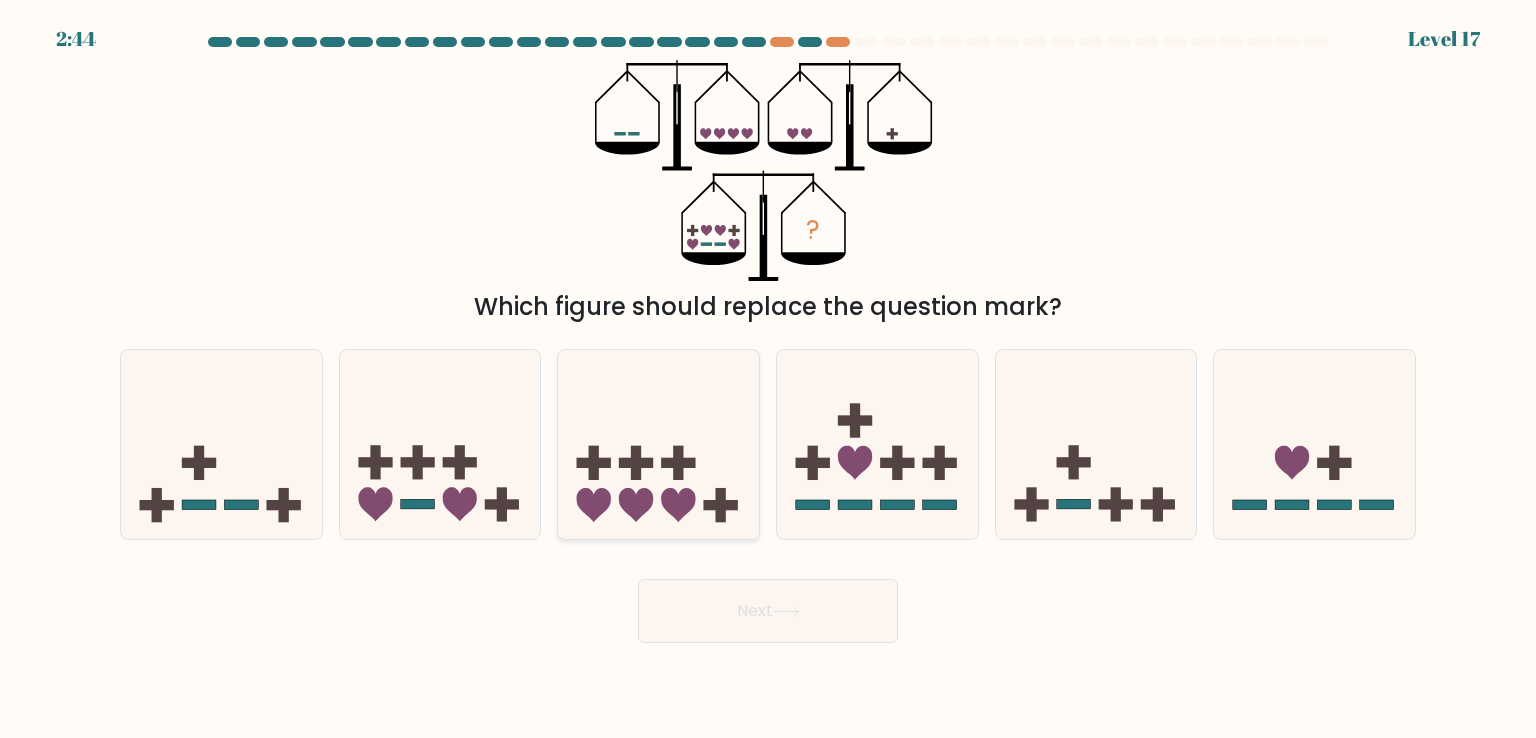 click 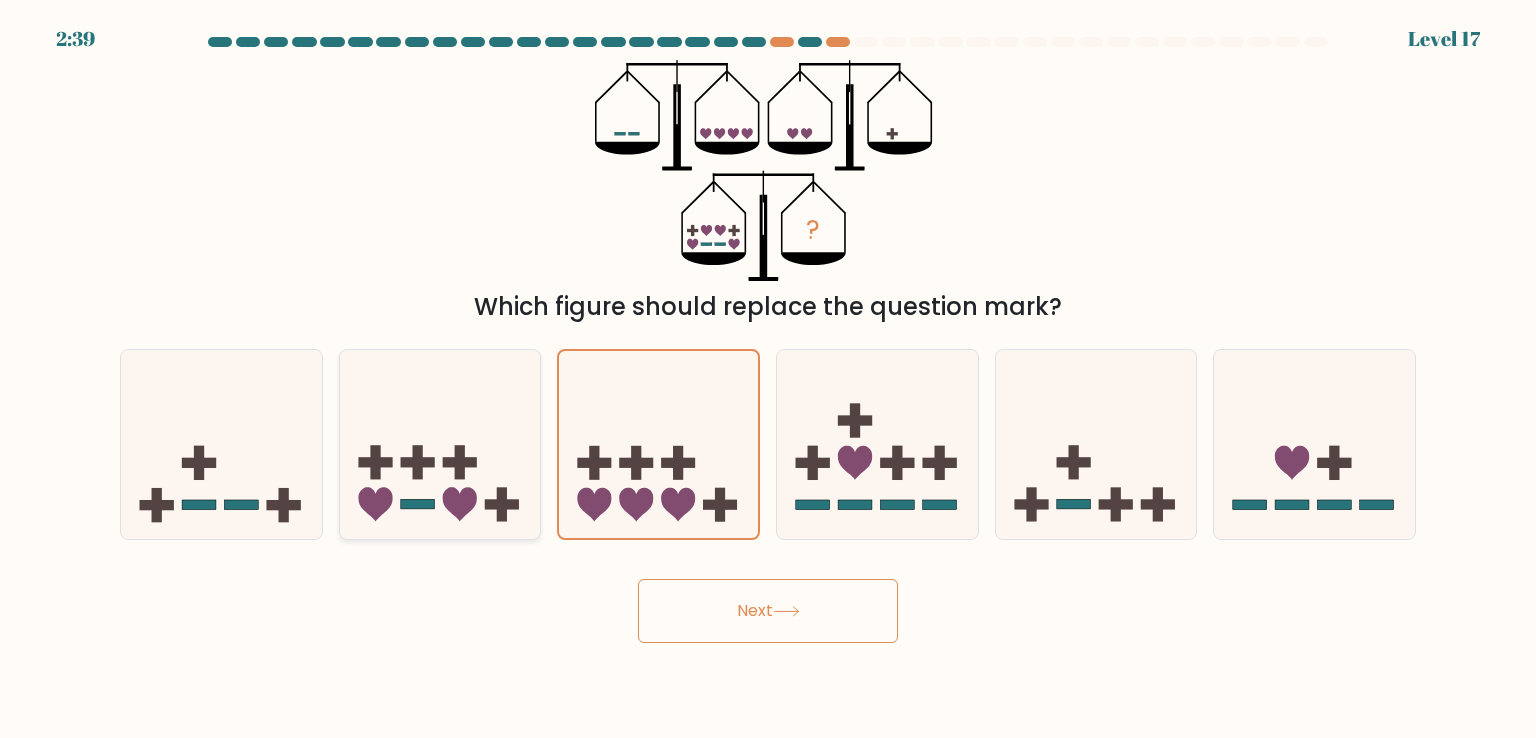 click 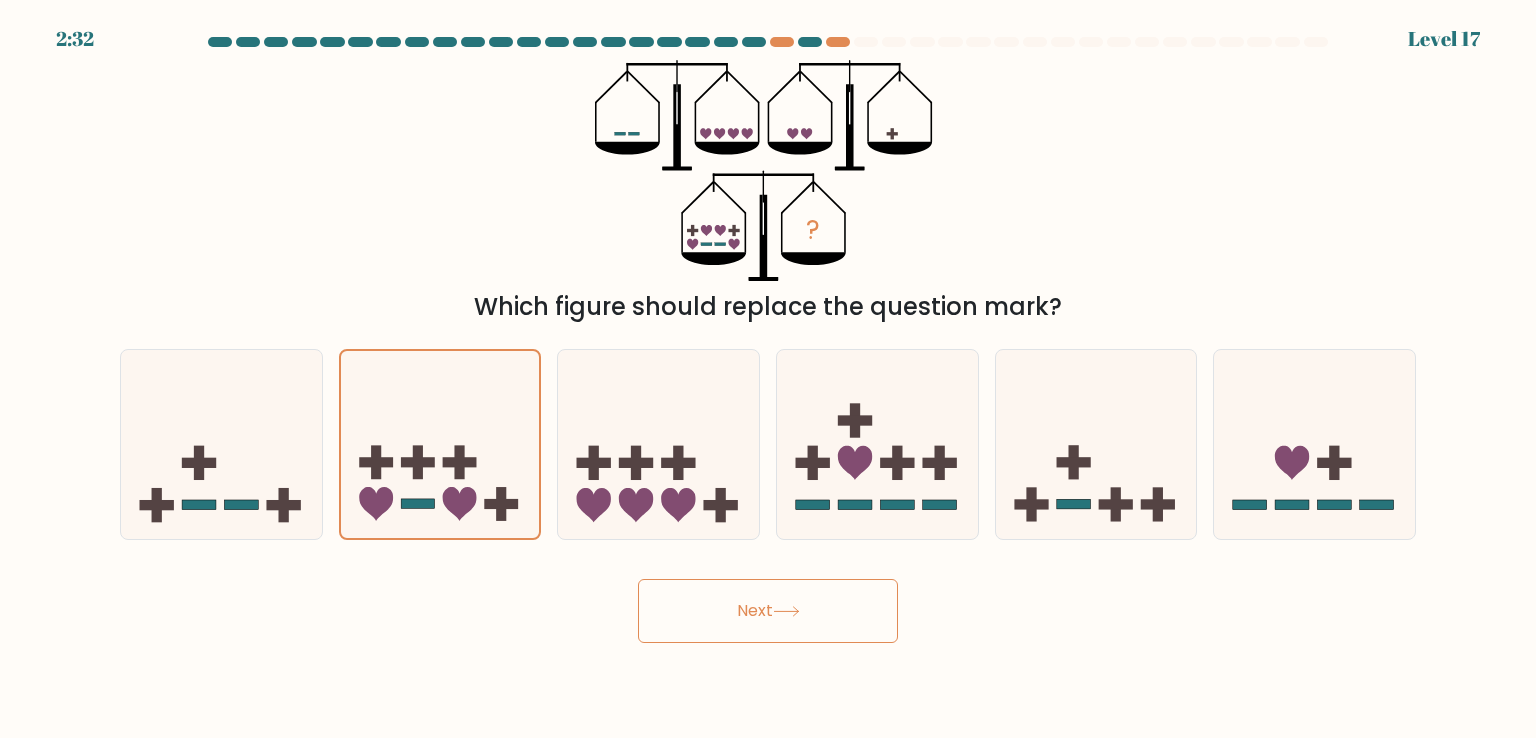 click on "Next" at bounding box center (768, 611) 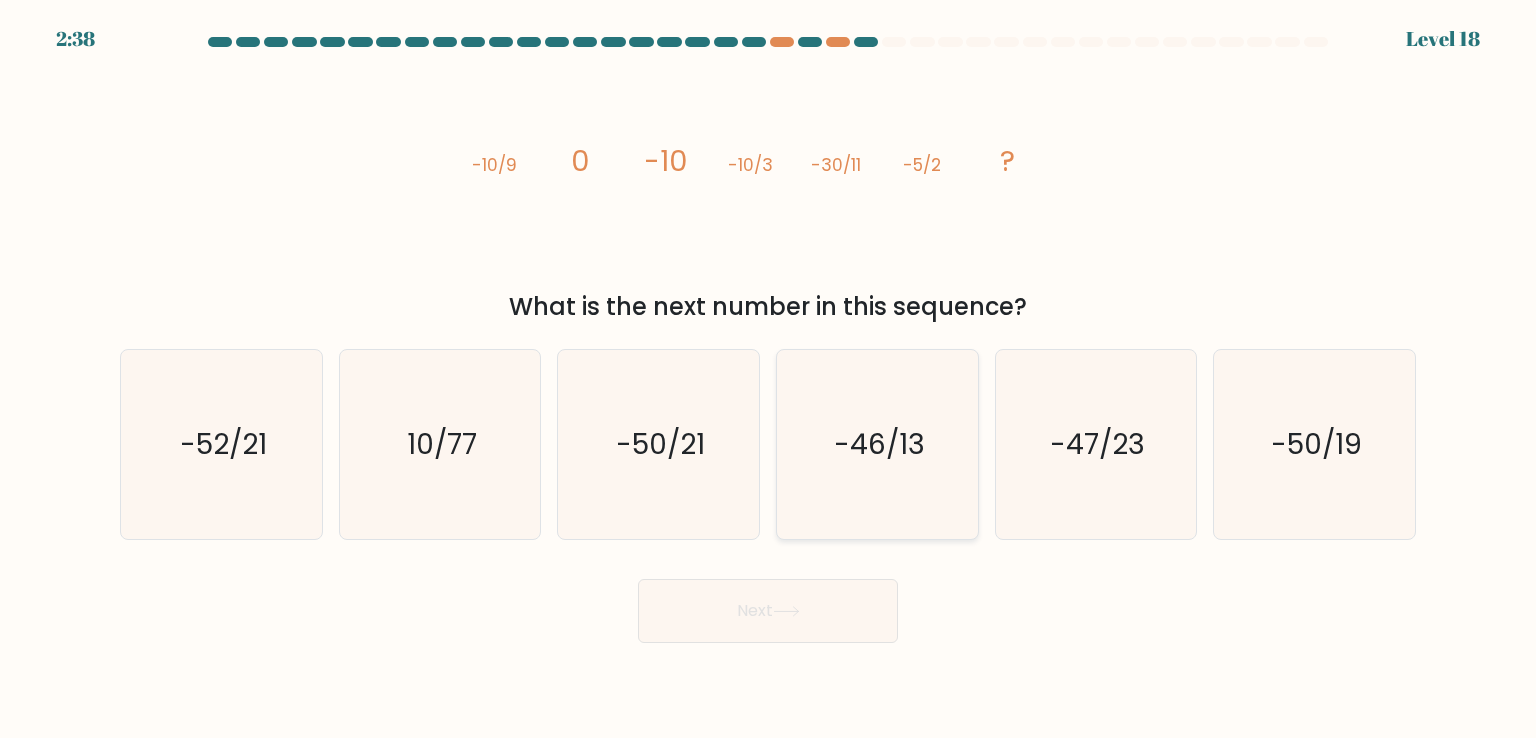 click on "-46/13" 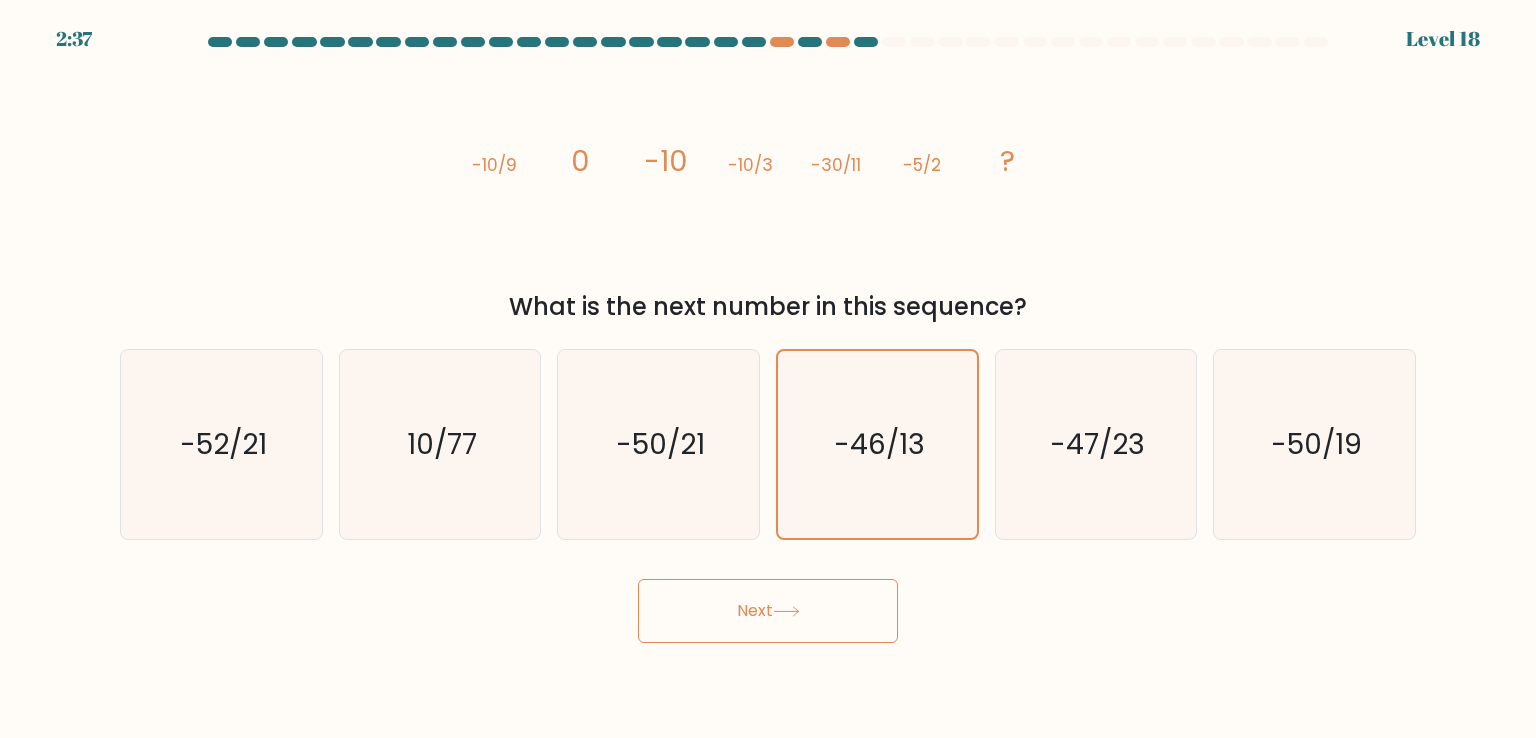 click on "Next" at bounding box center (768, 611) 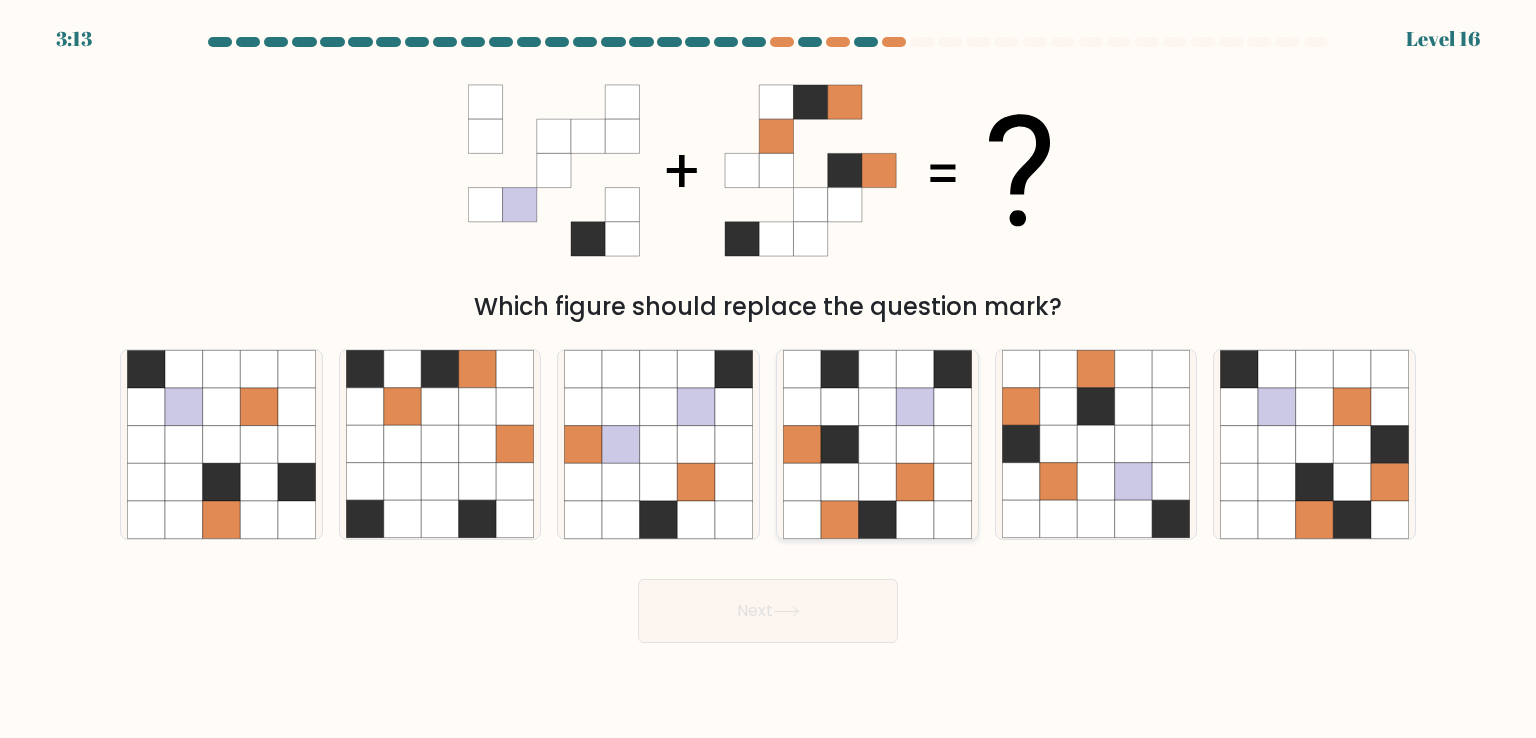 click 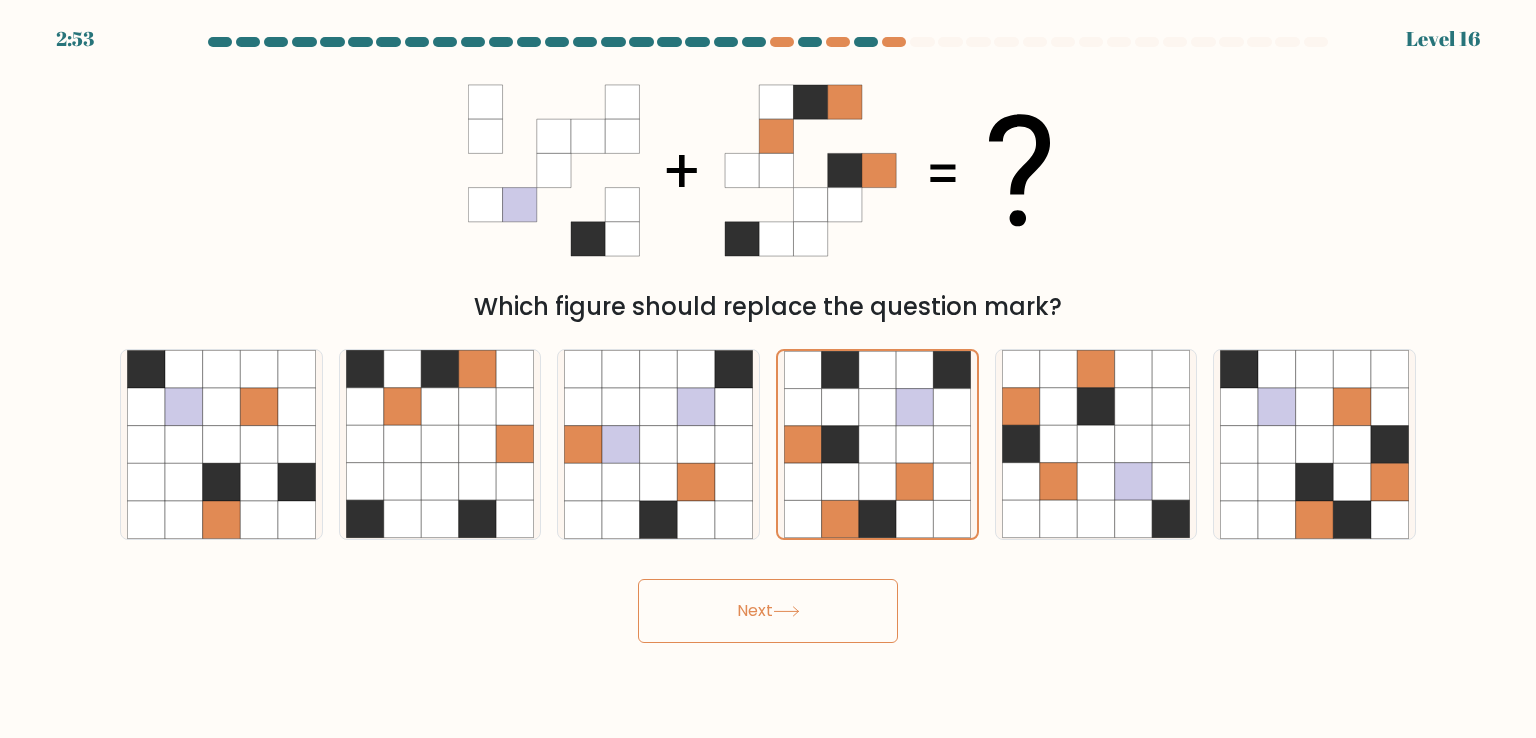 click on "Next" at bounding box center [768, 611] 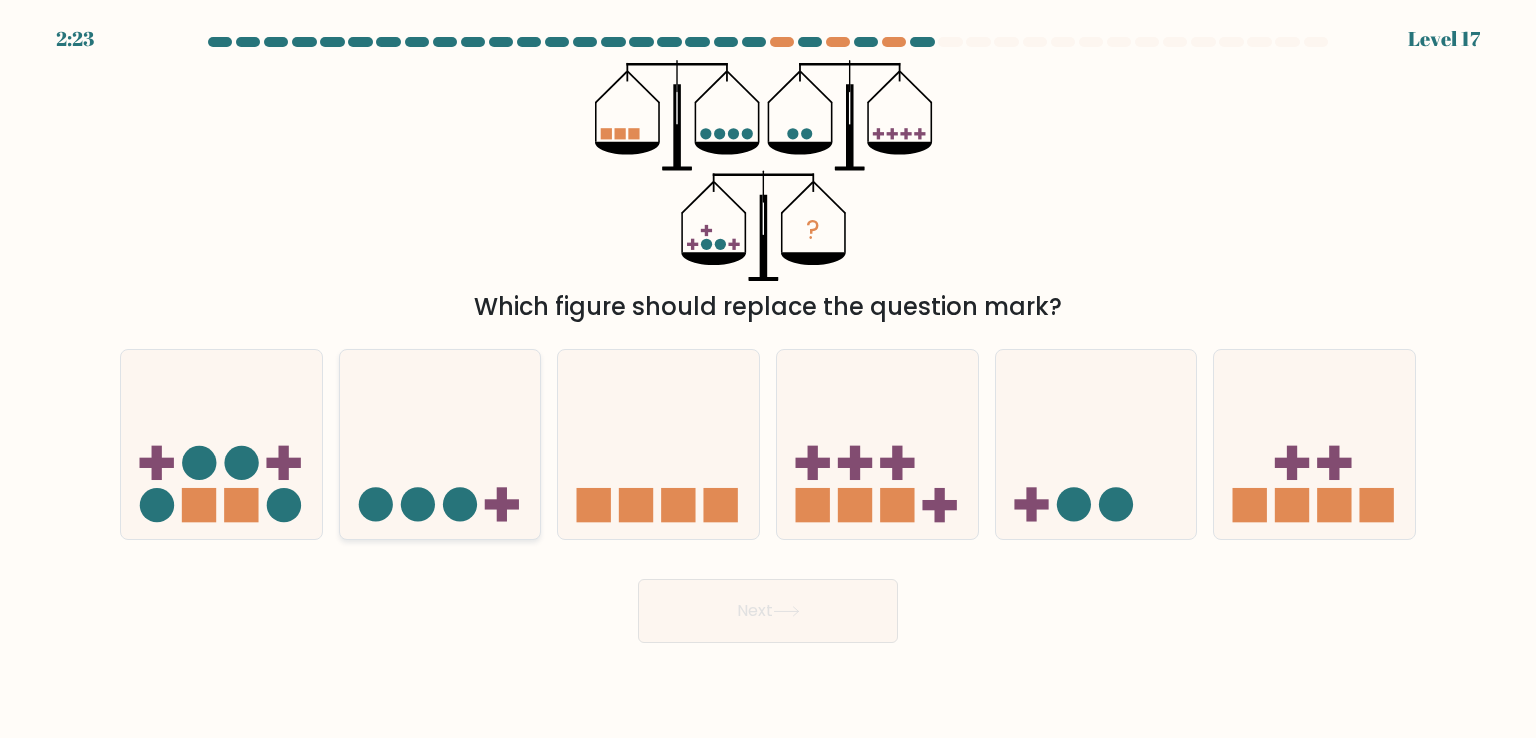 click 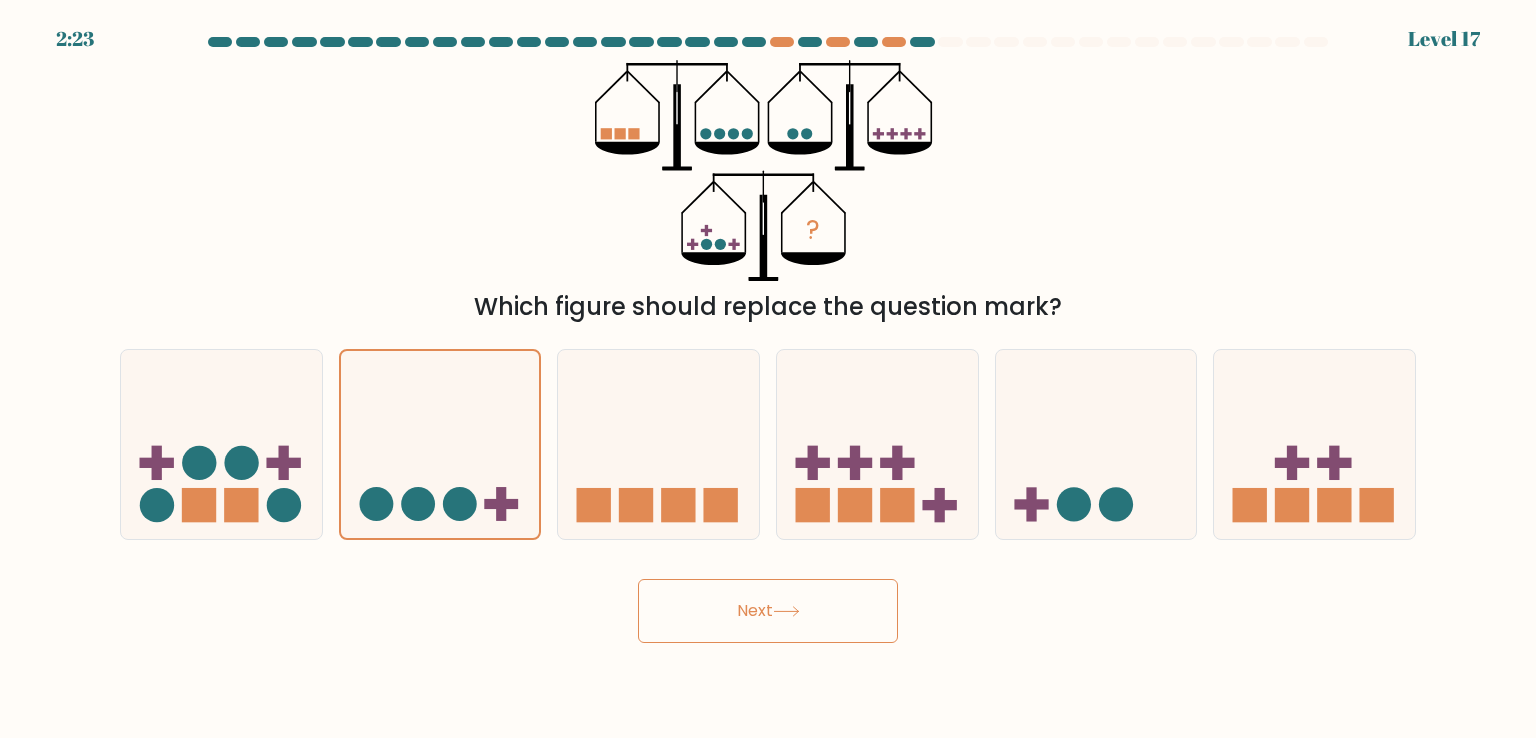 click on "Next" at bounding box center [768, 611] 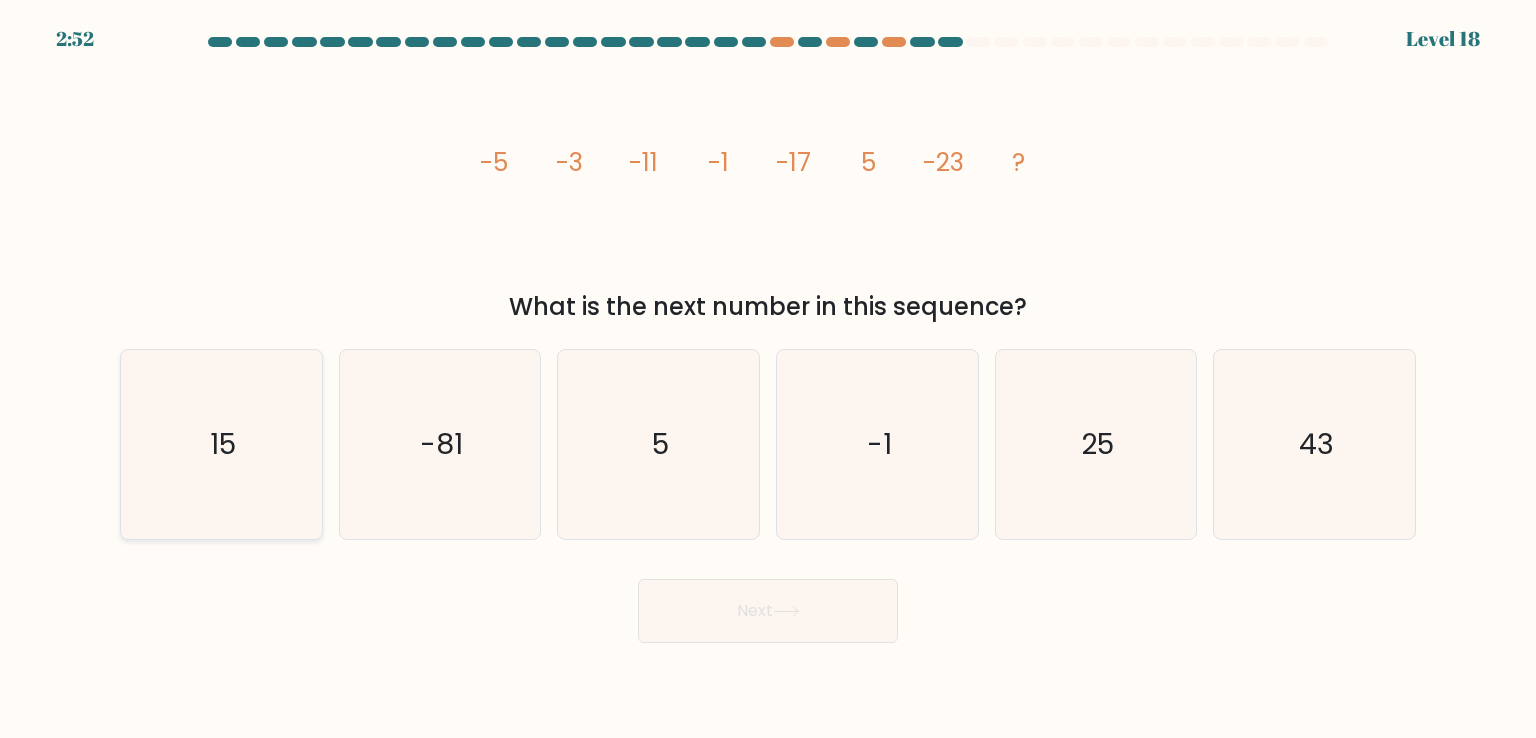 click on "15" 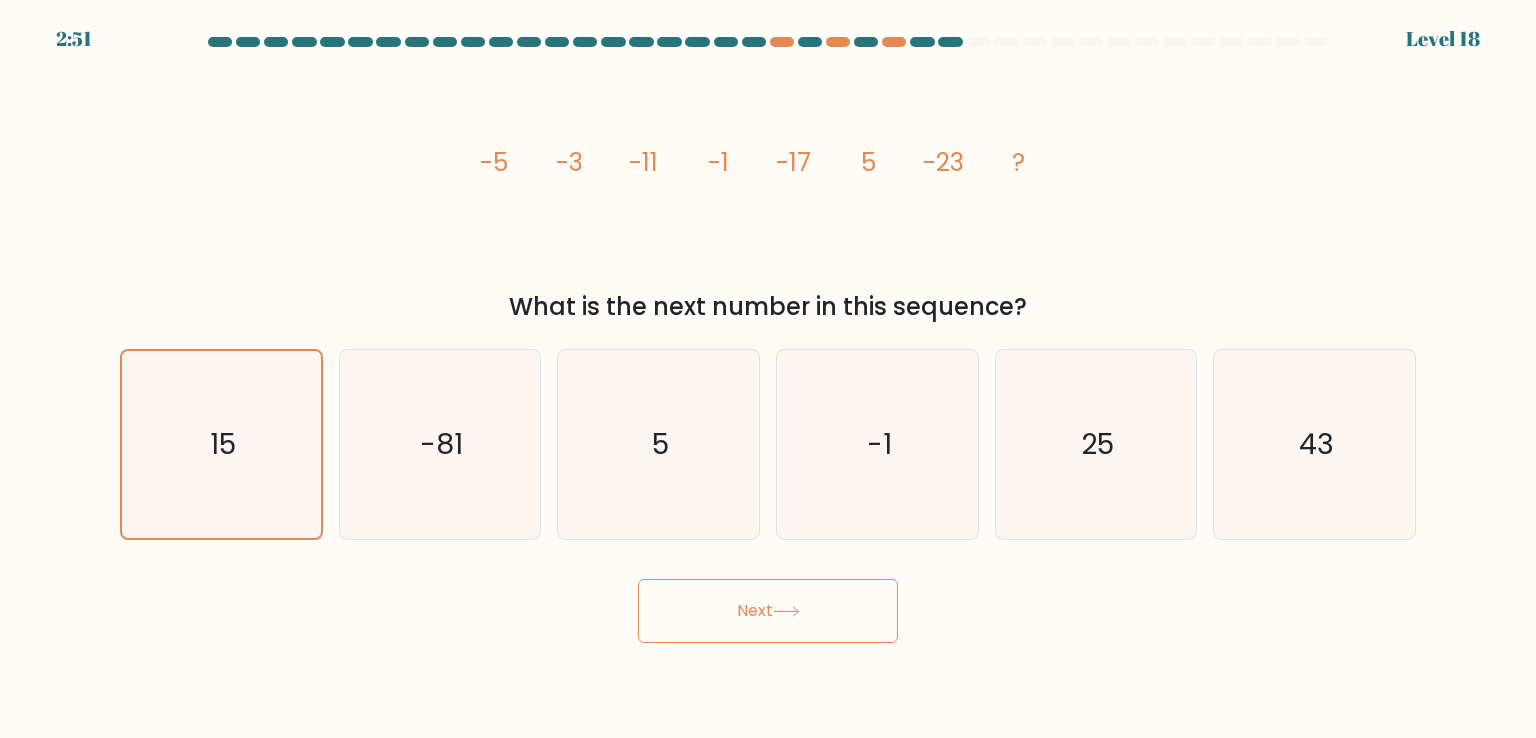 click on "Next" at bounding box center [768, 611] 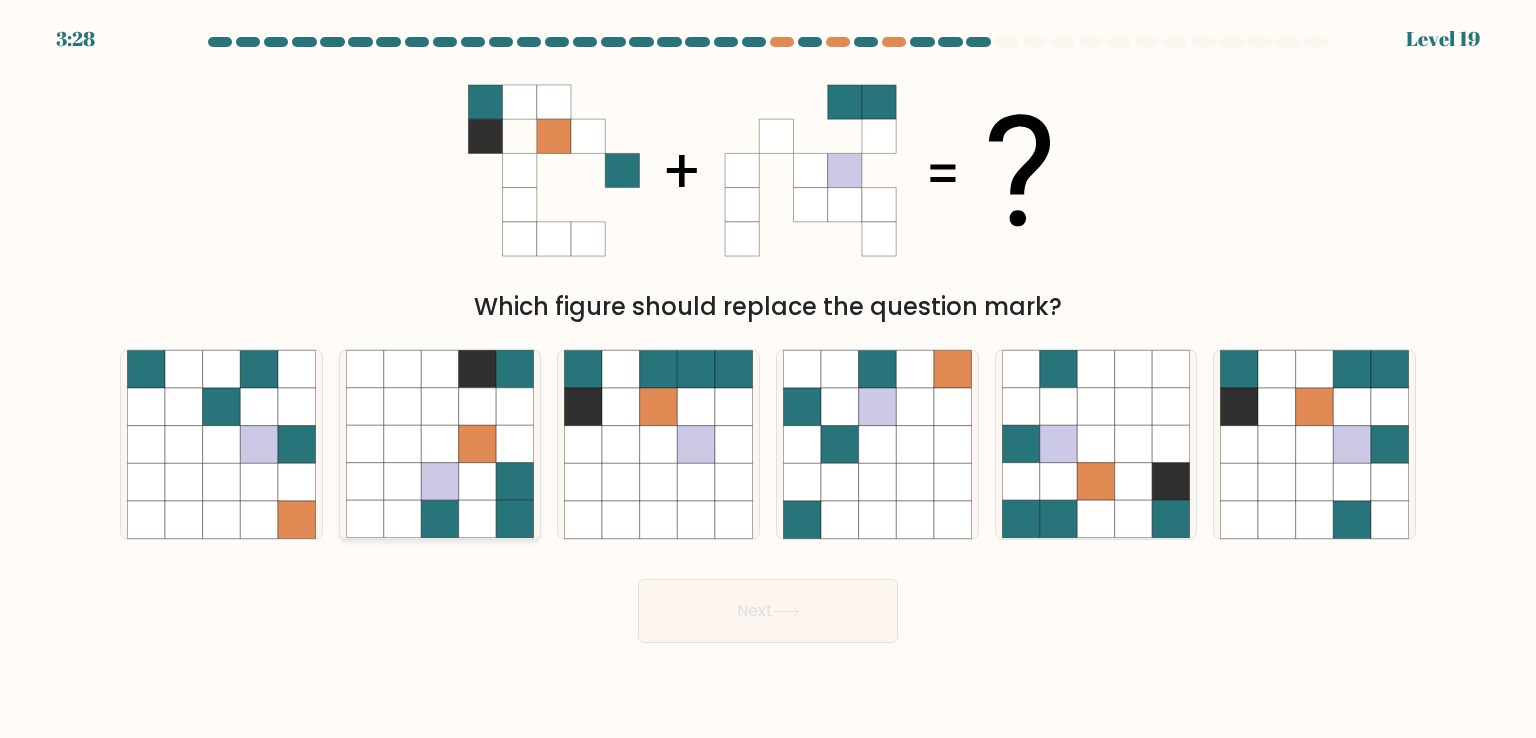 click 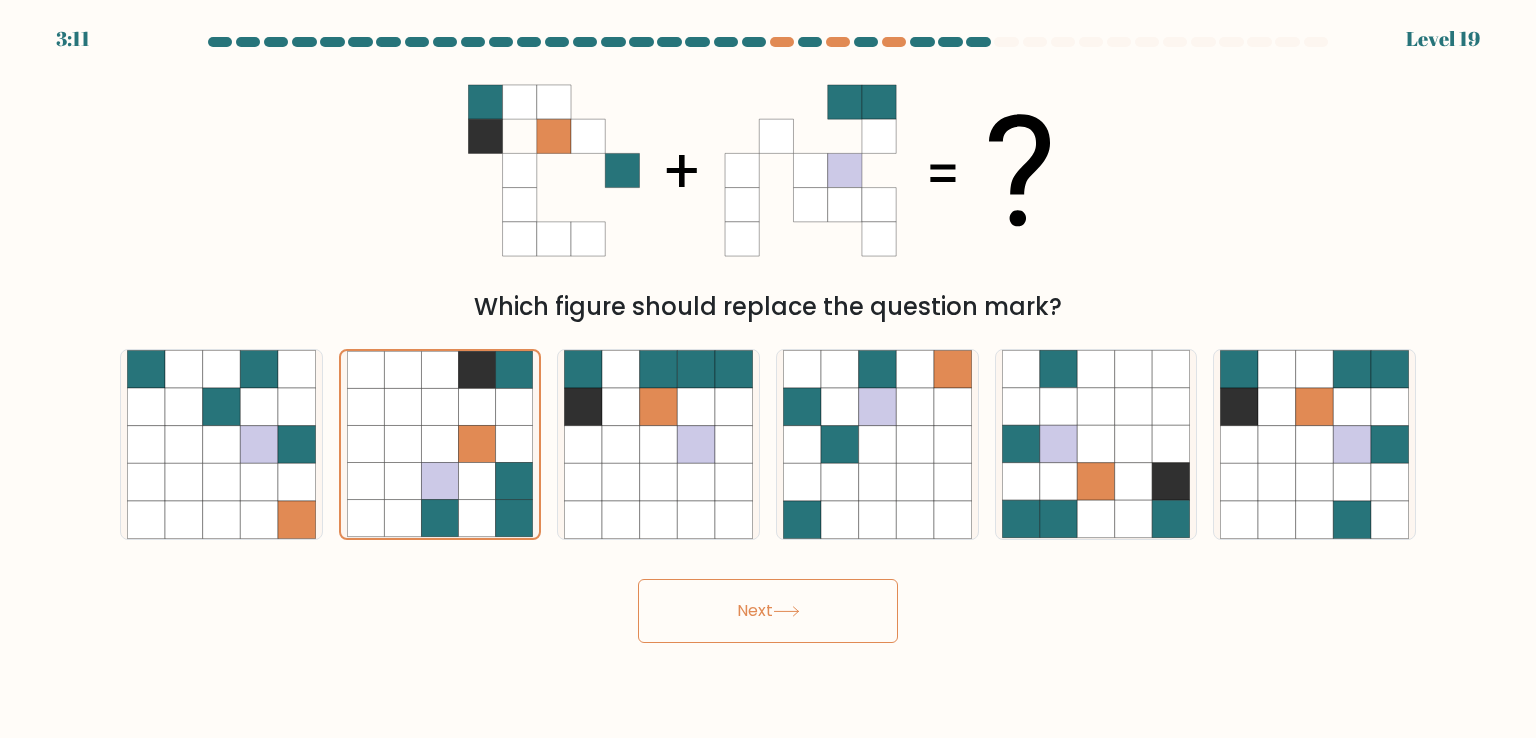 click on "Next" at bounding box center (768, 611) 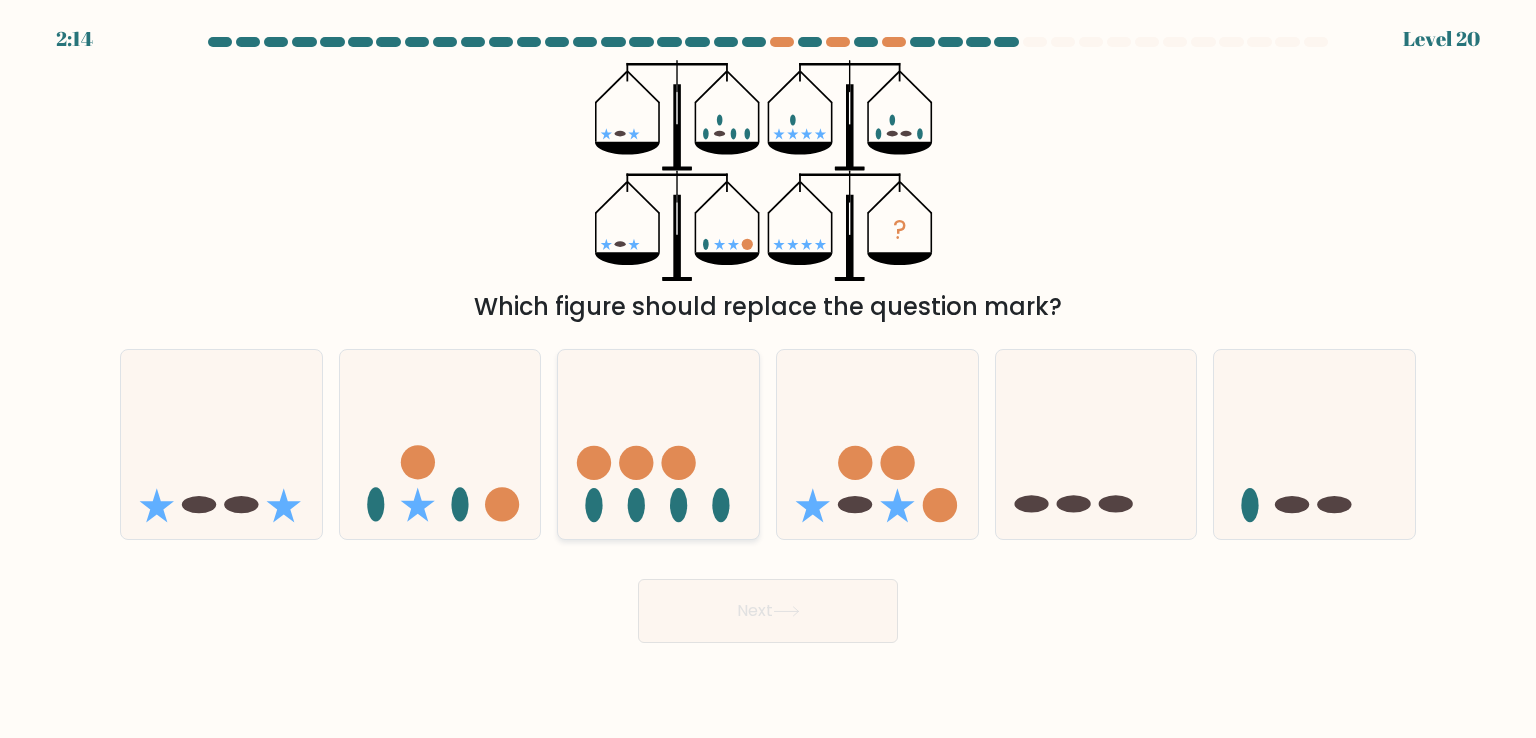 click 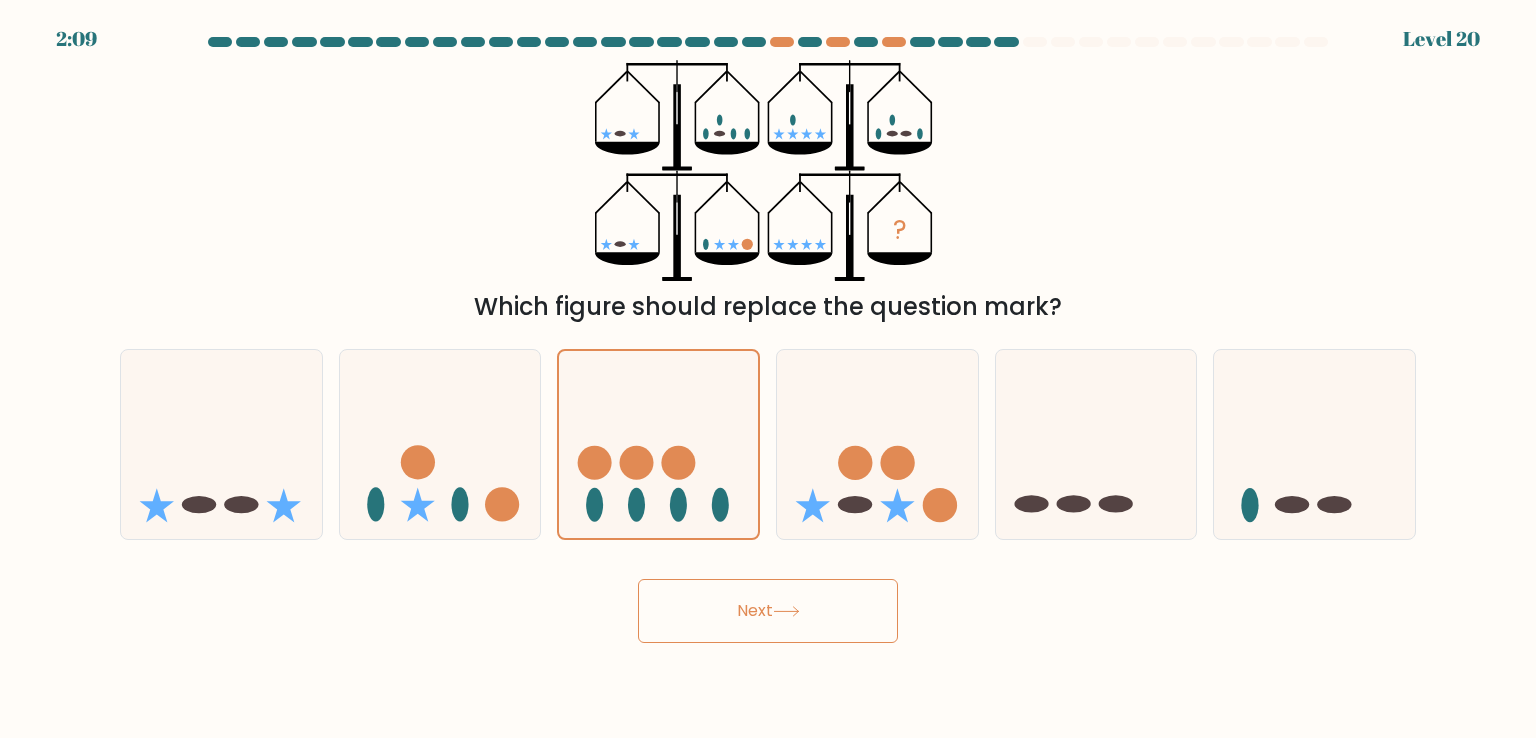 click on "Next" at bounding box center (768, 611) 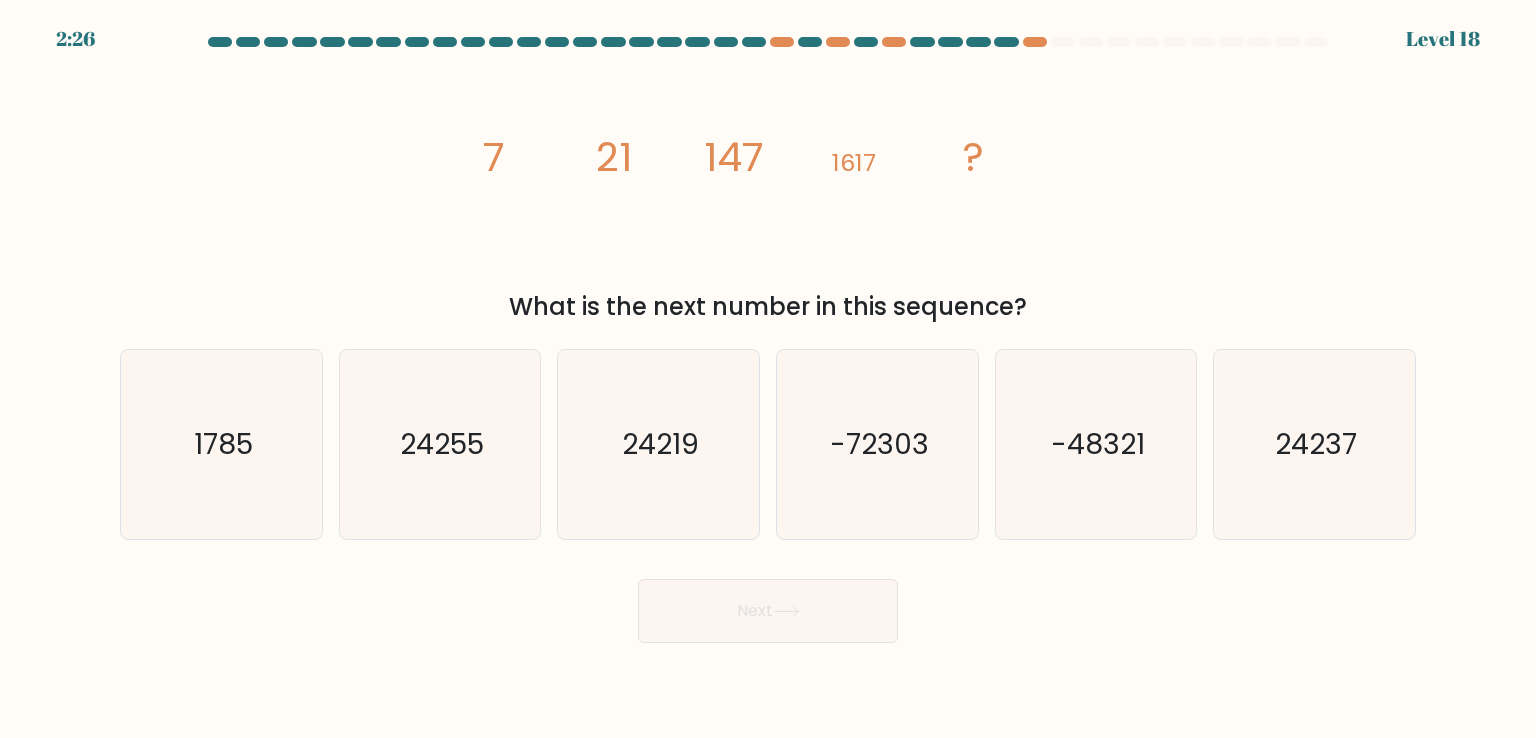 click on "image/svg+xml
7
21
147
1617
?" 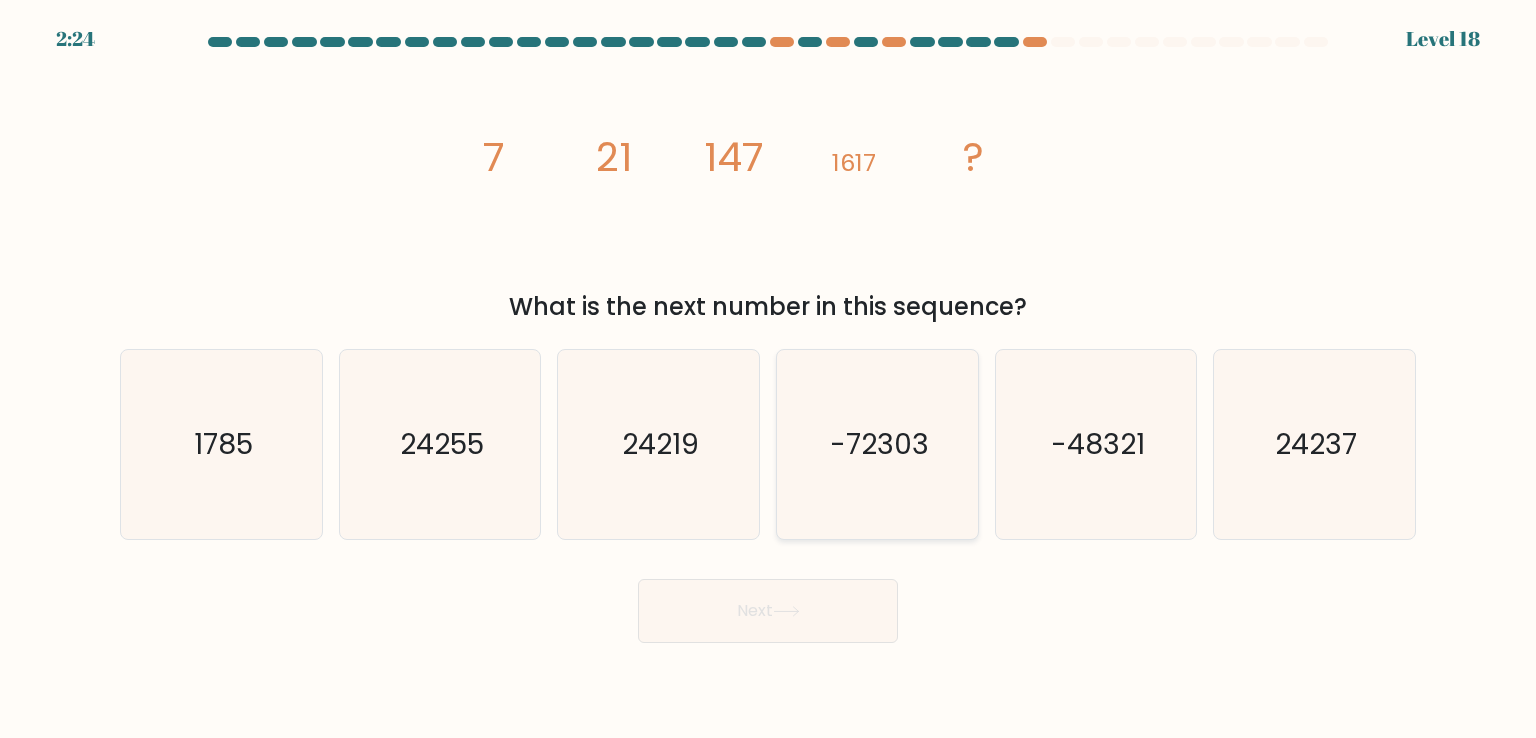 click on "-72303" 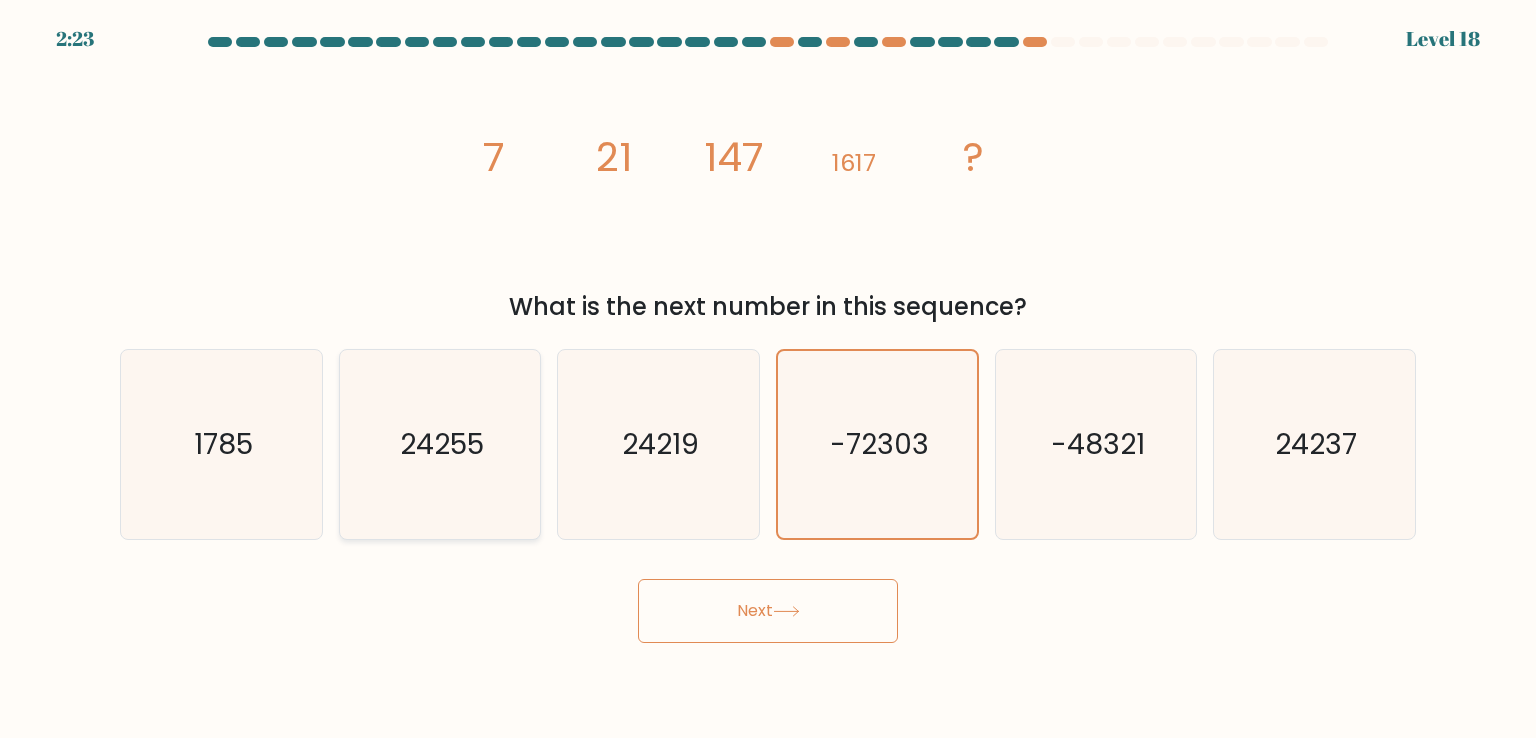 click on "24255" 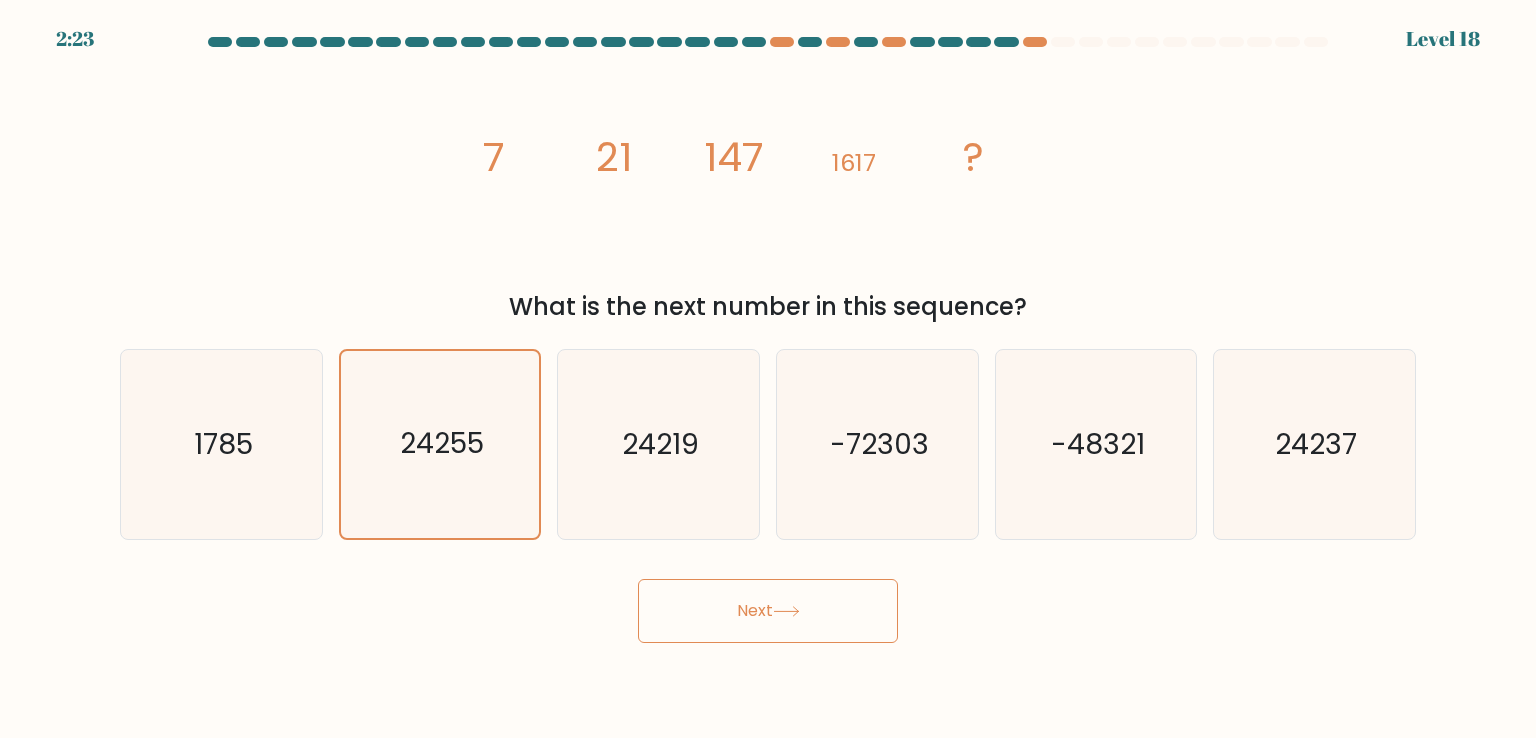 click on "Next" at bounding box center (768, 603) 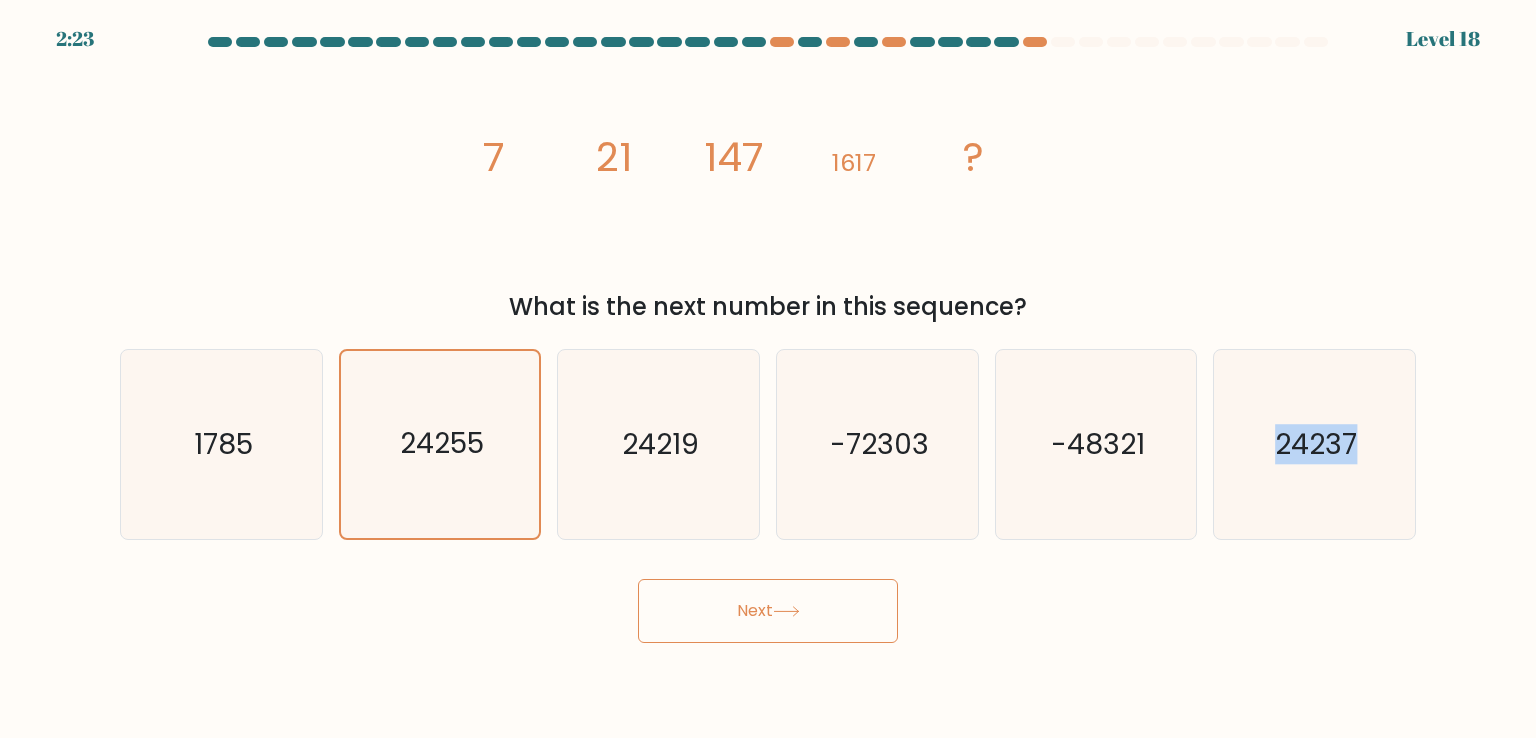 drag, startPoint x: 646, startPoint y: 565, endPoint x: 696, endPoint y: 598, distance: 59.908264 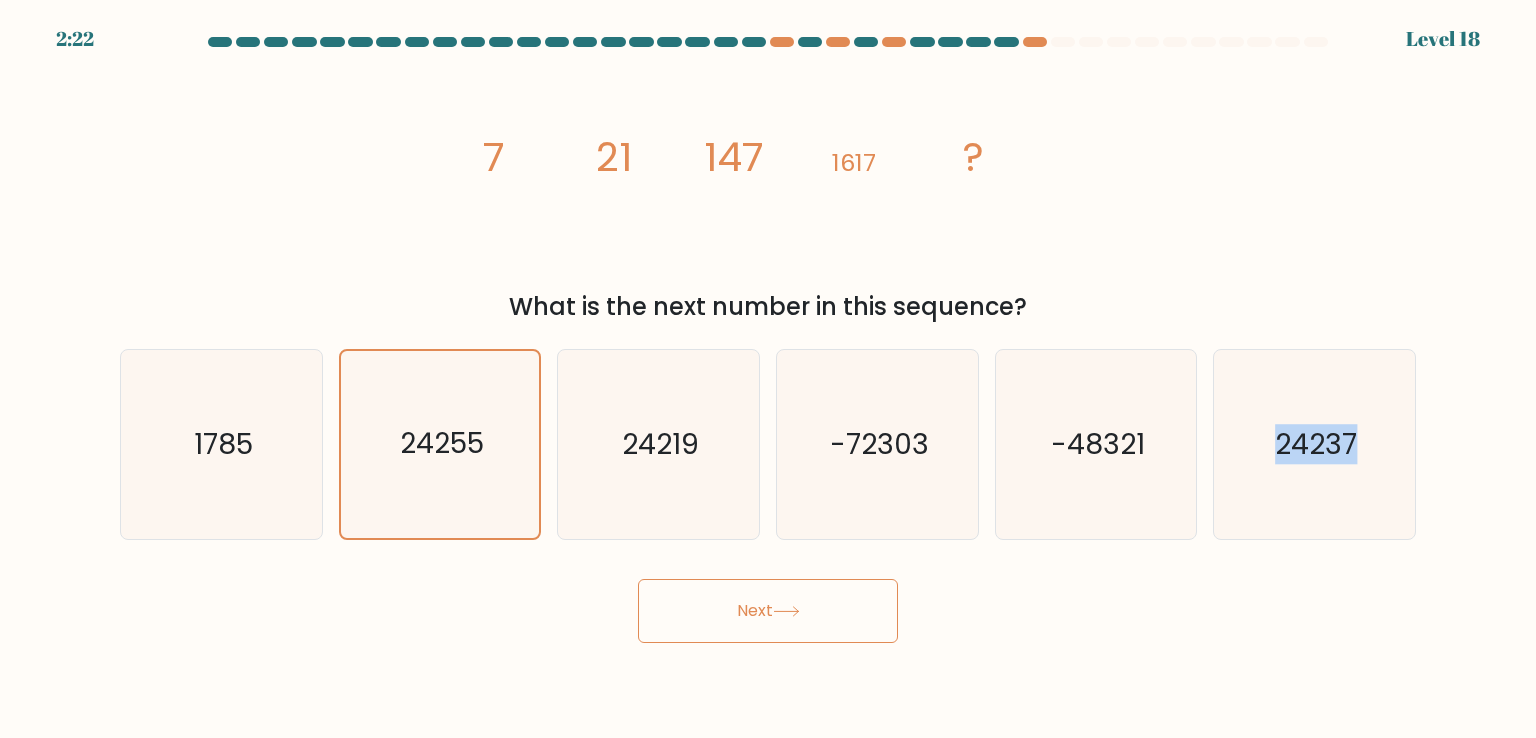 click on "Next" at bounding box center [768, 611] 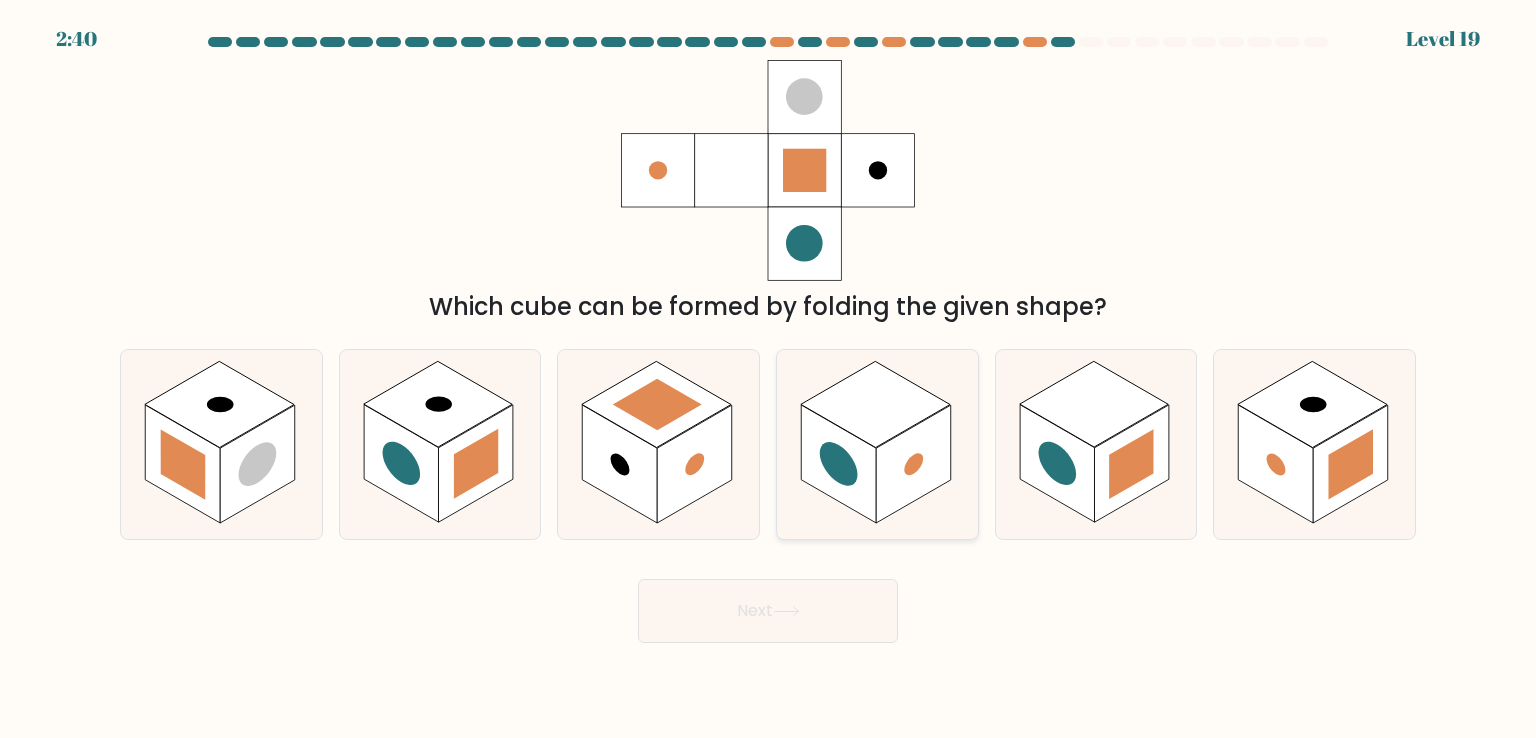 click 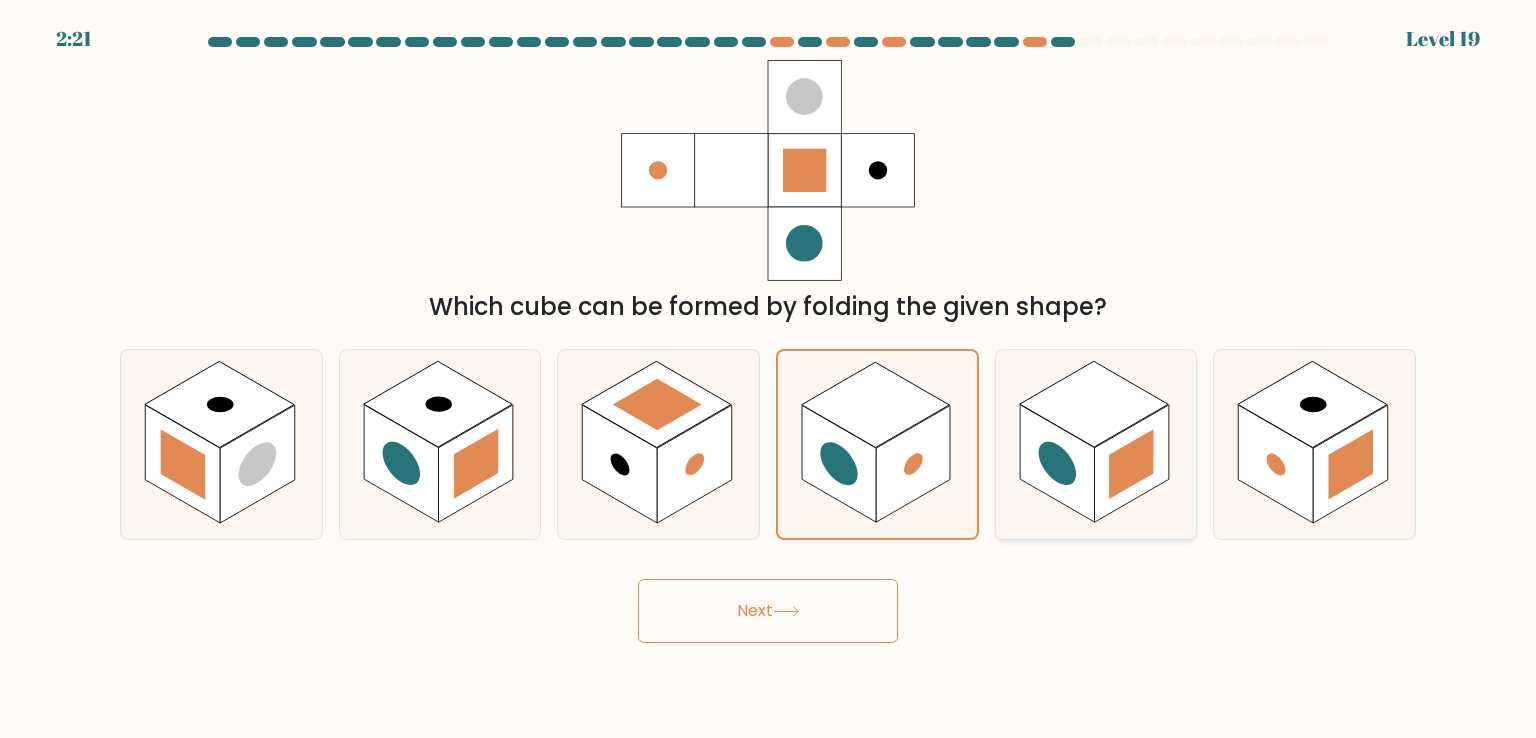 click 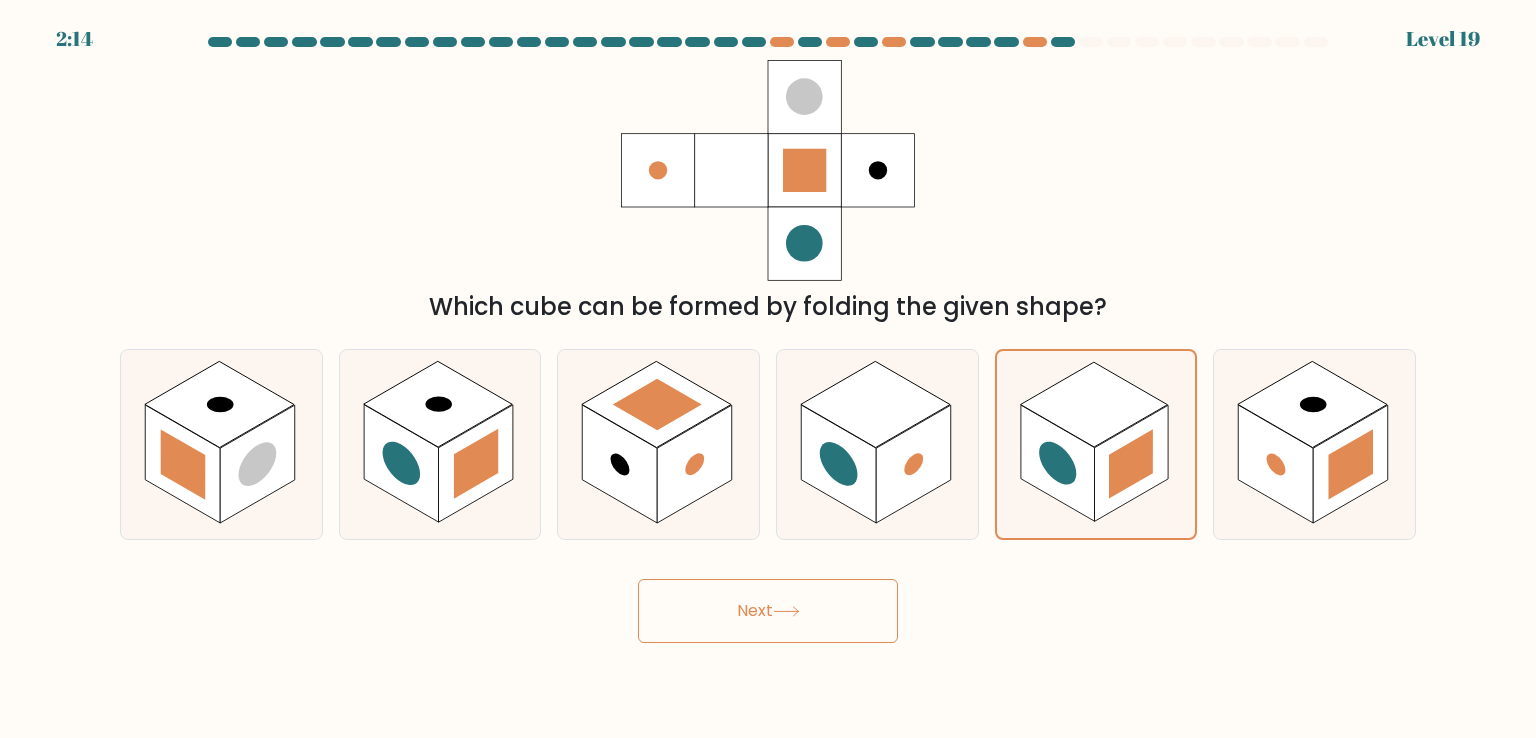 click on "Next" at bounding box center [768, 611] 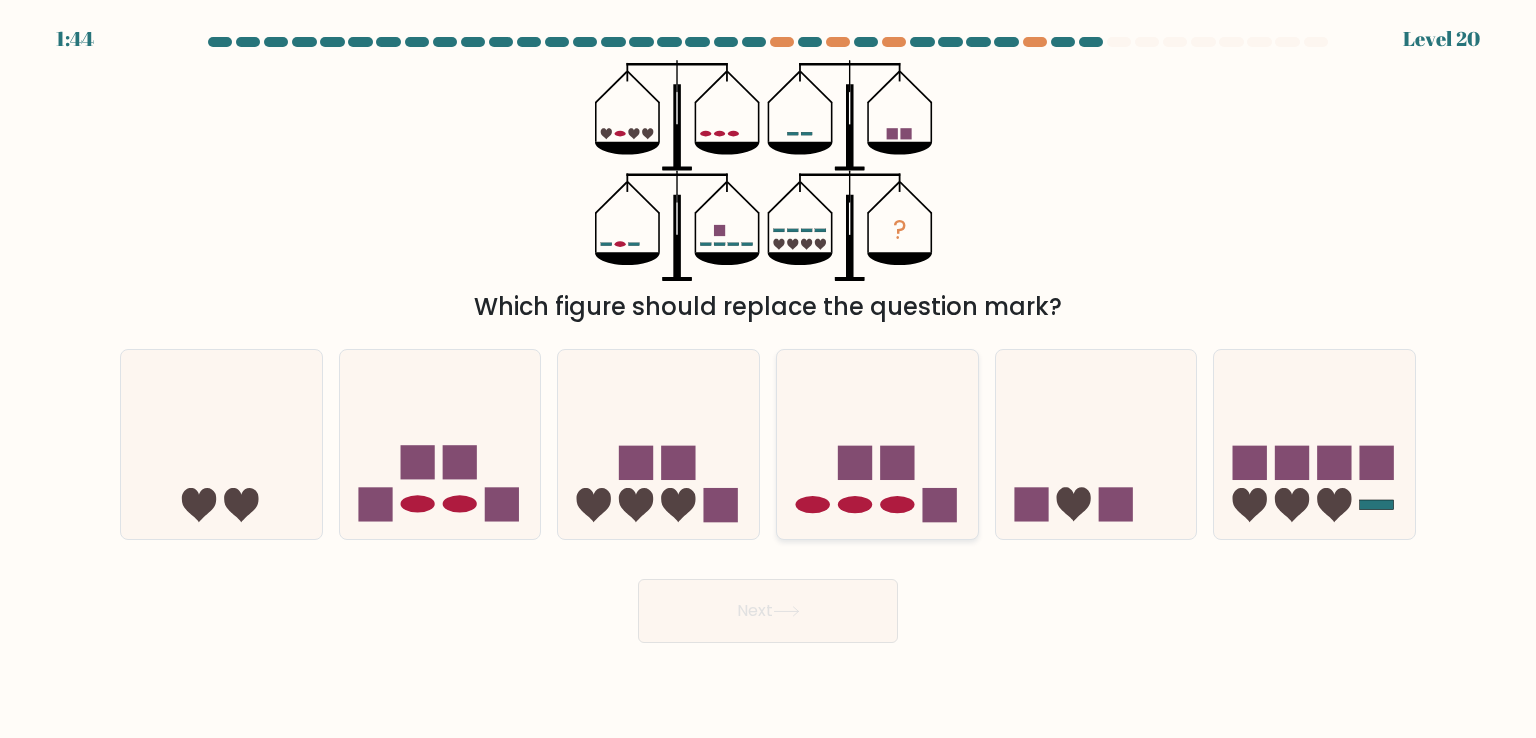 click 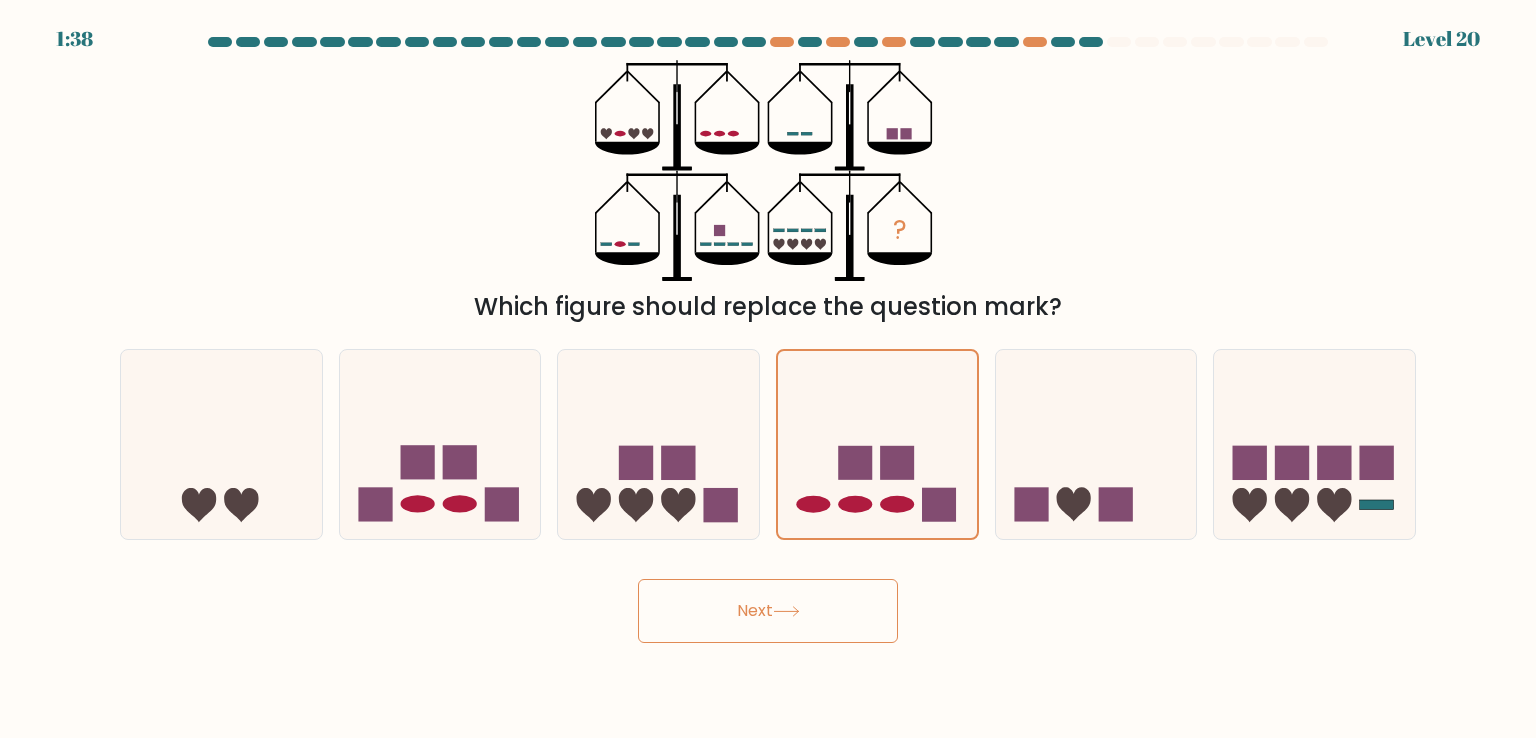 click on "Next" at bounding box center [768, 611] 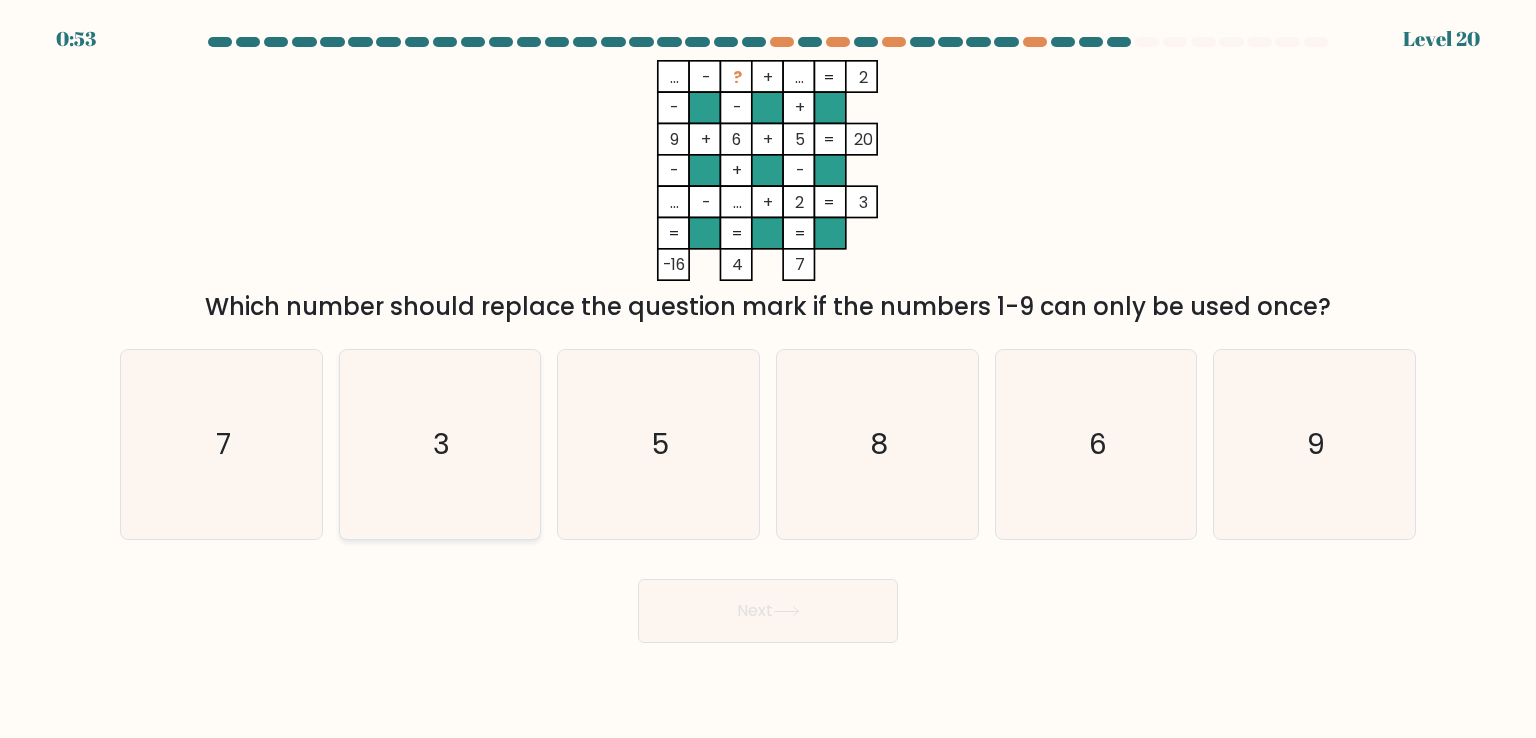click on "3" 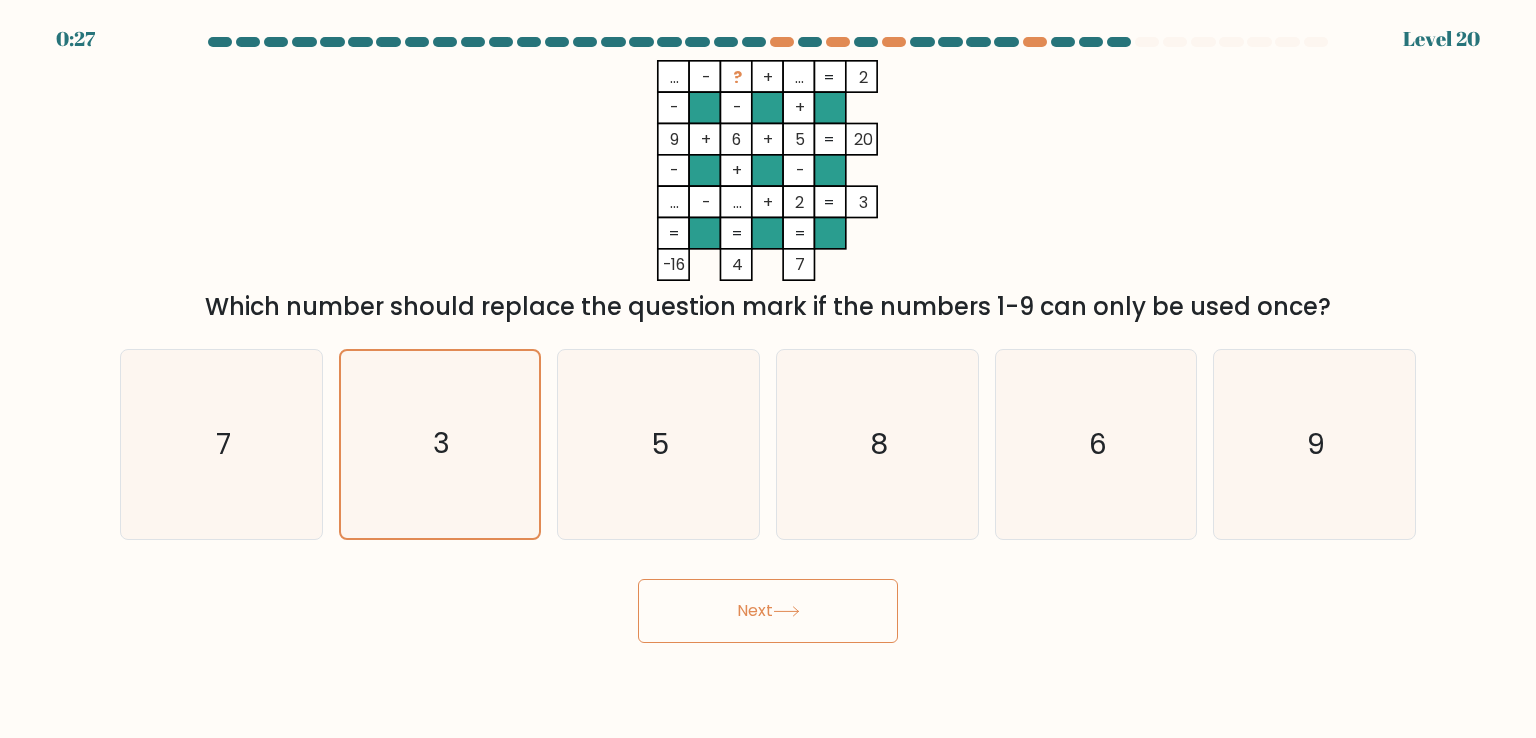 click on "Next" at bounding box center [768, 611] 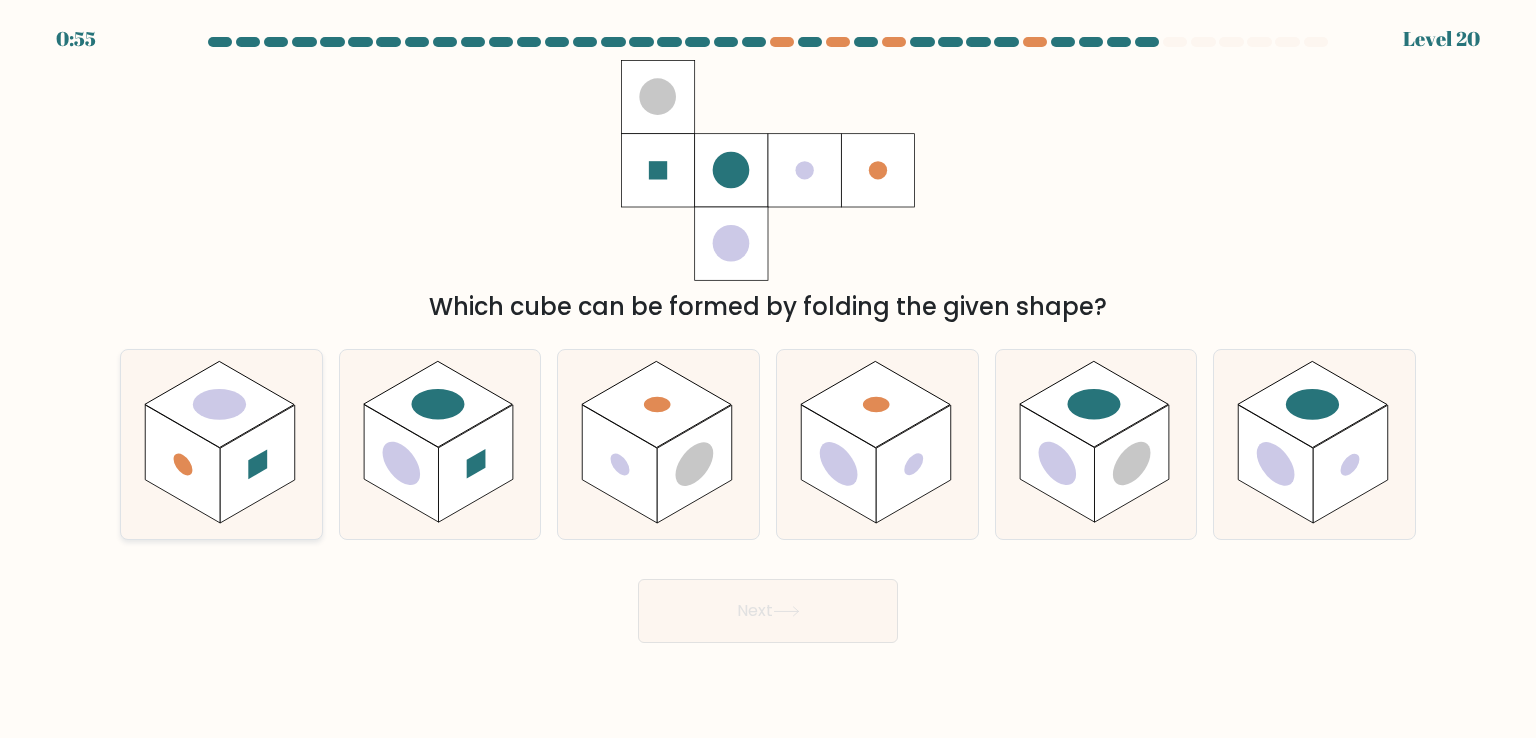 click 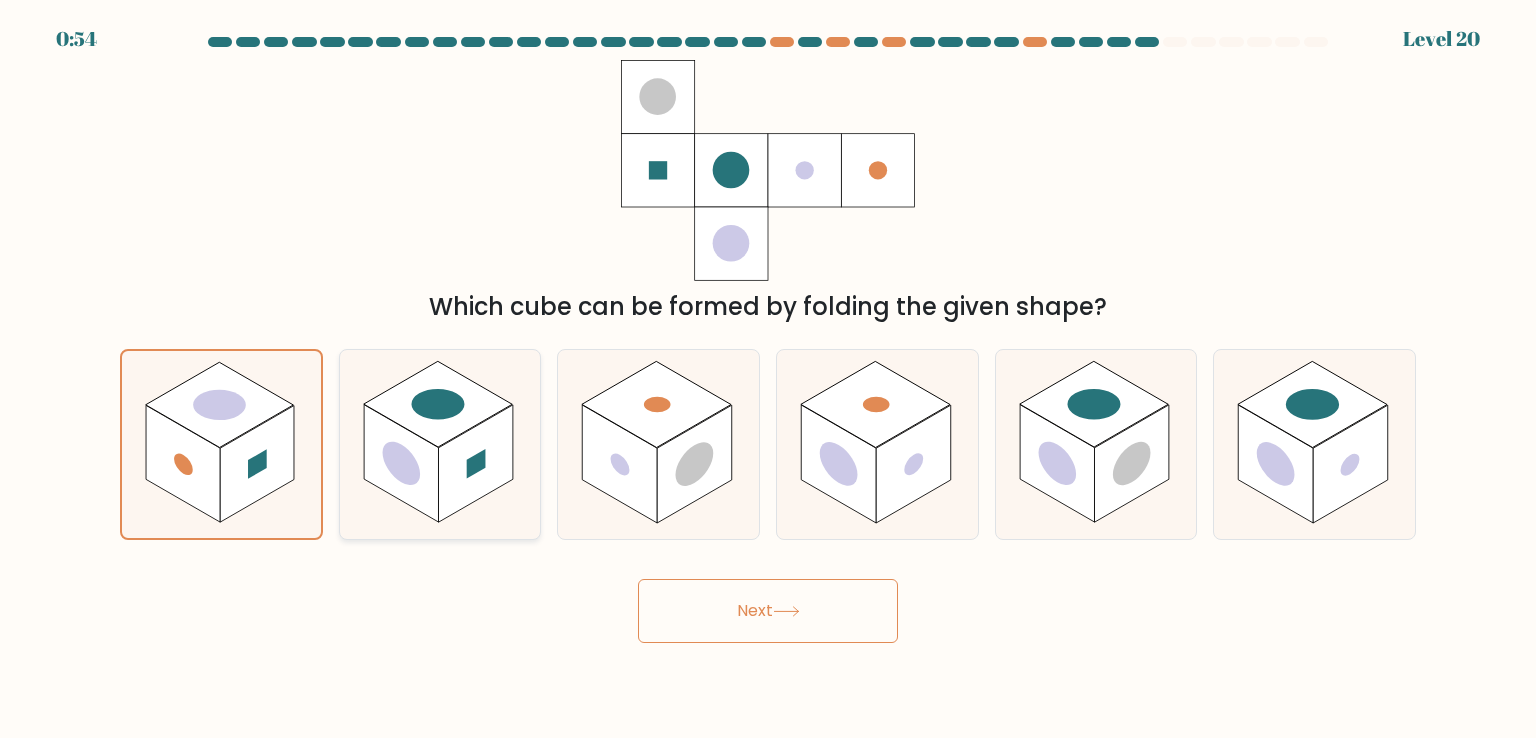 click 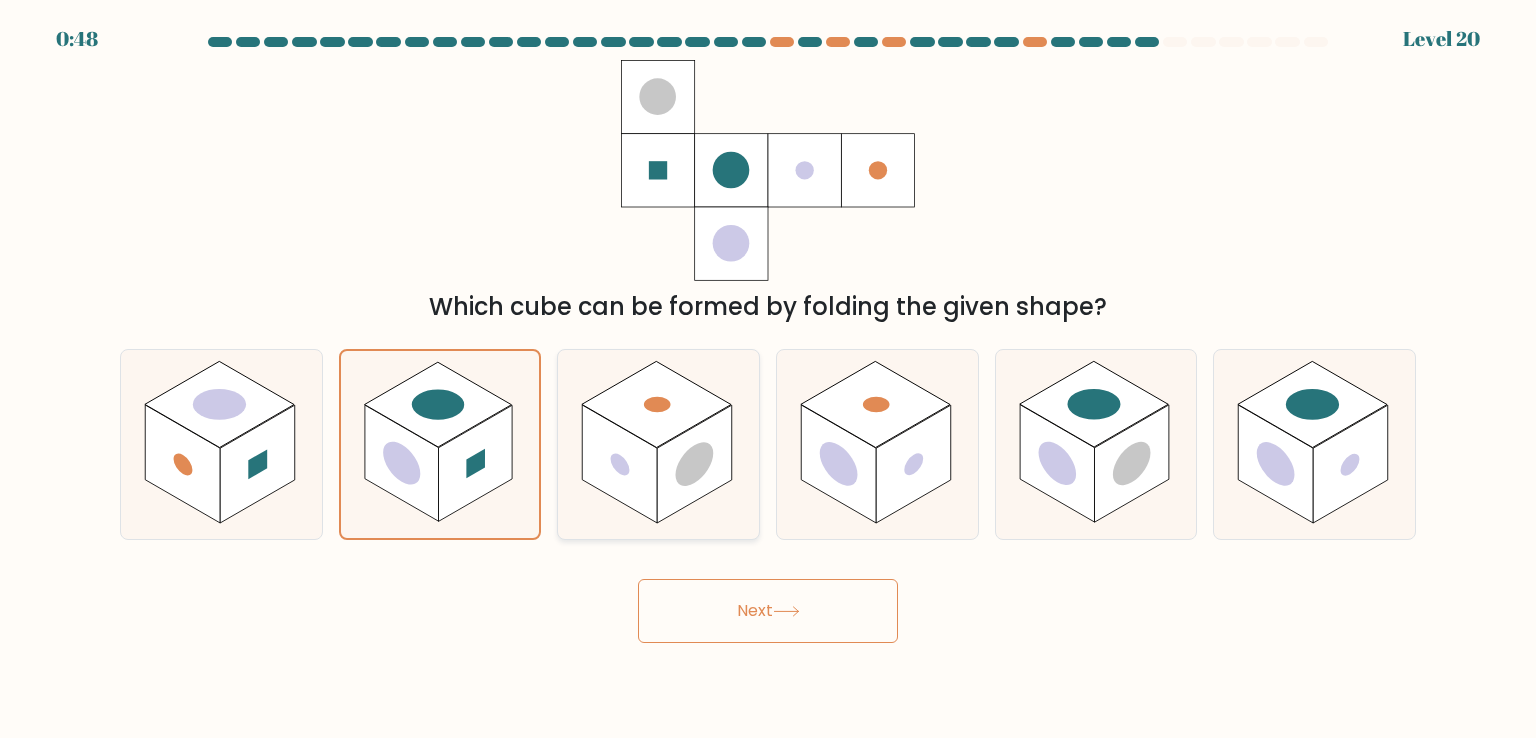 click 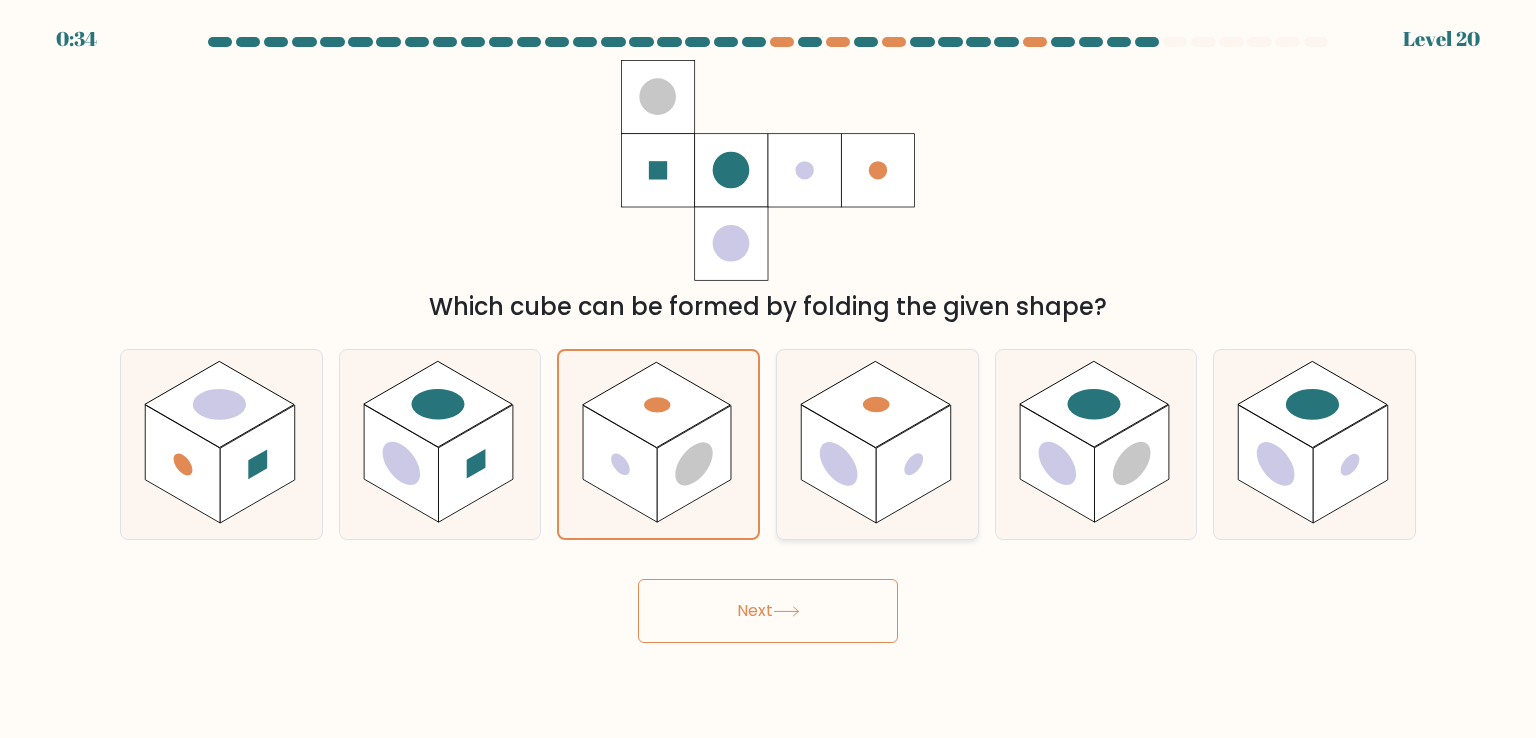 click 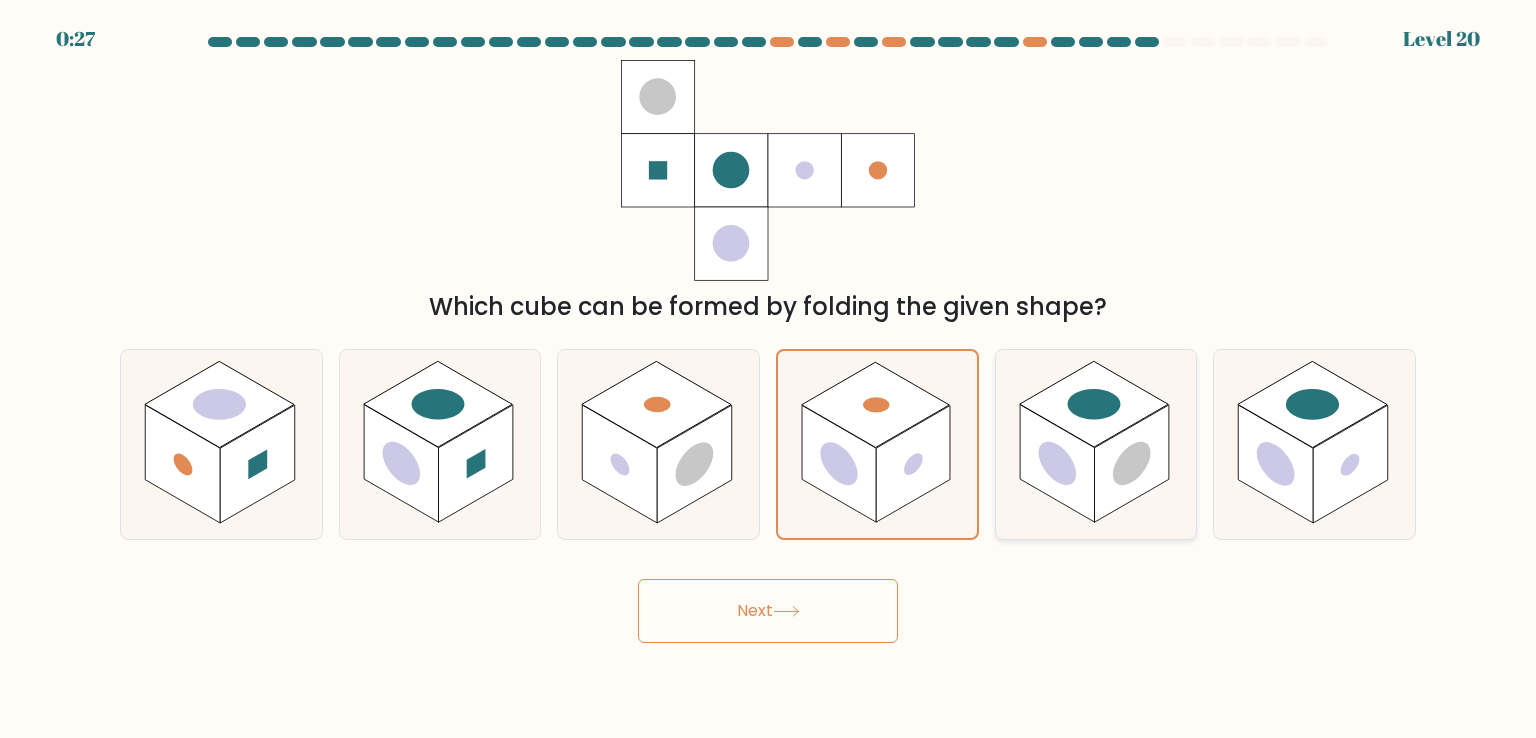 click 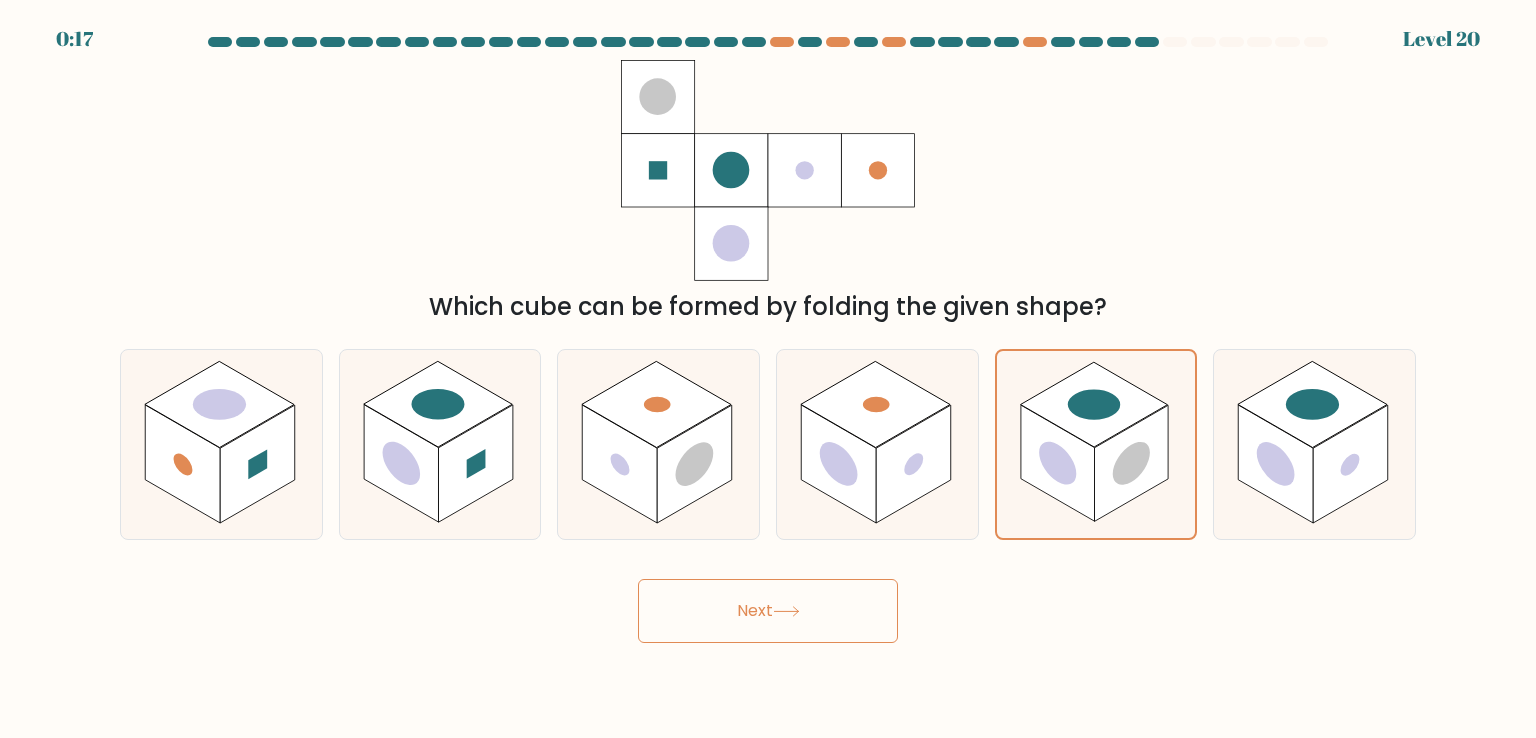 click on "a.
b.
c." at bounding box center (768, 436) 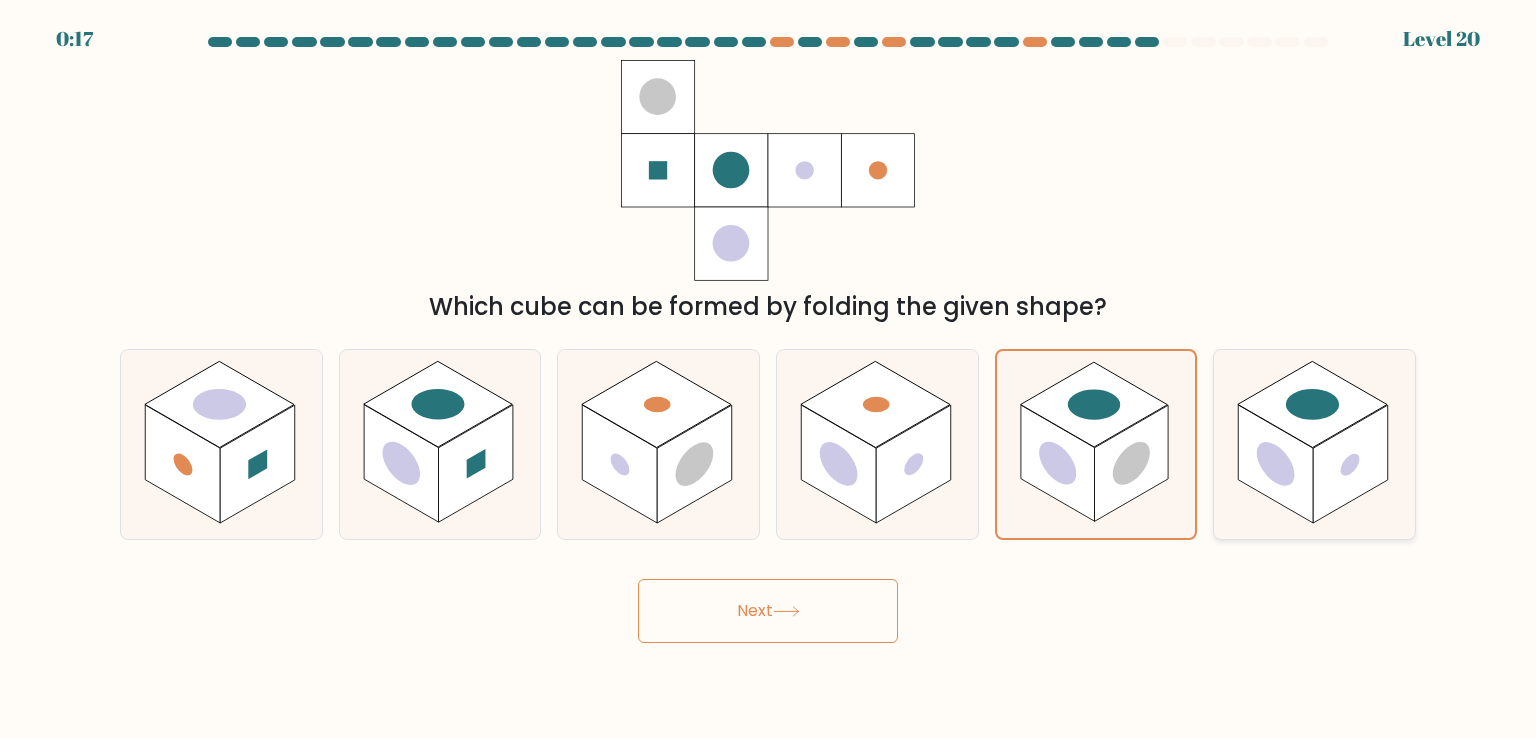 click 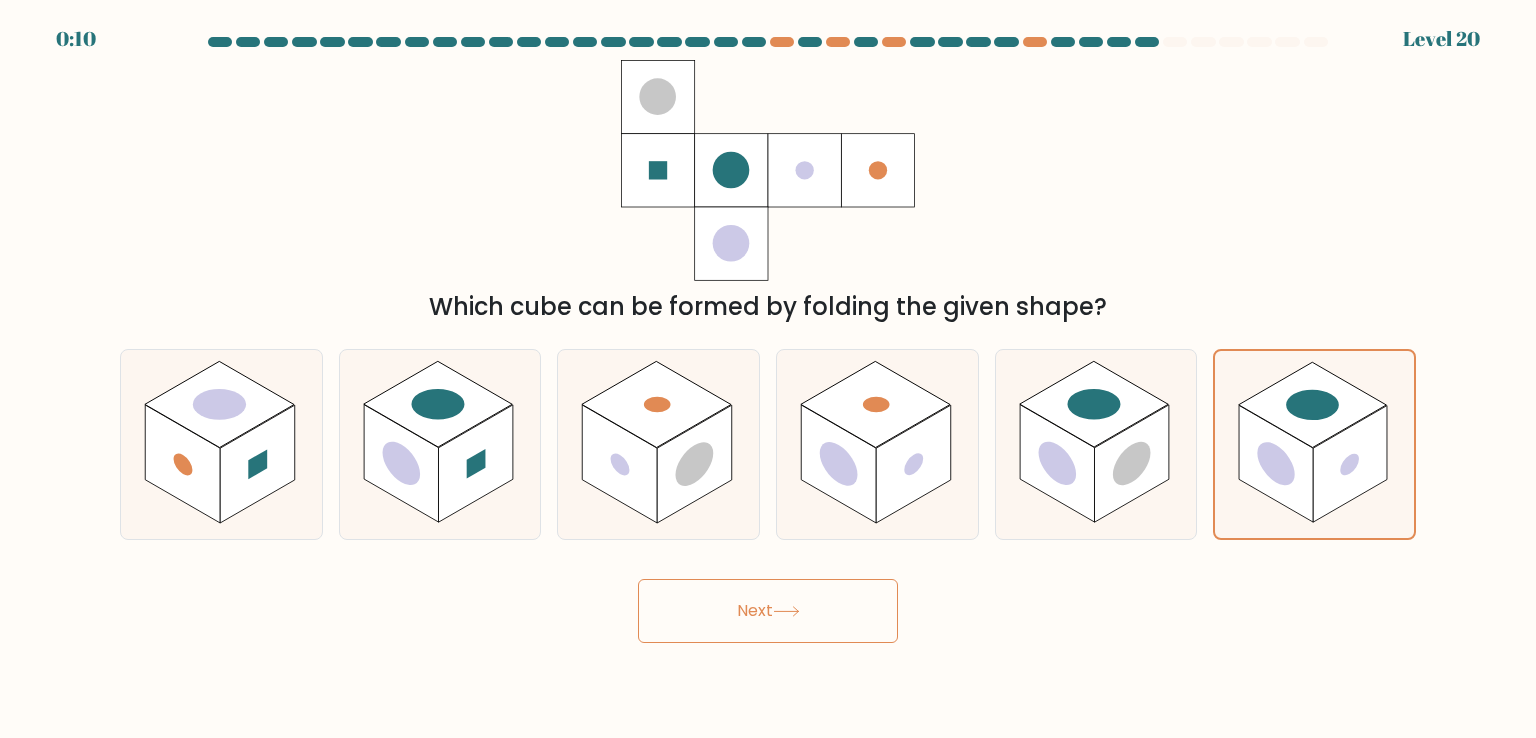 click on "Next" at bounding box center [768, 611] 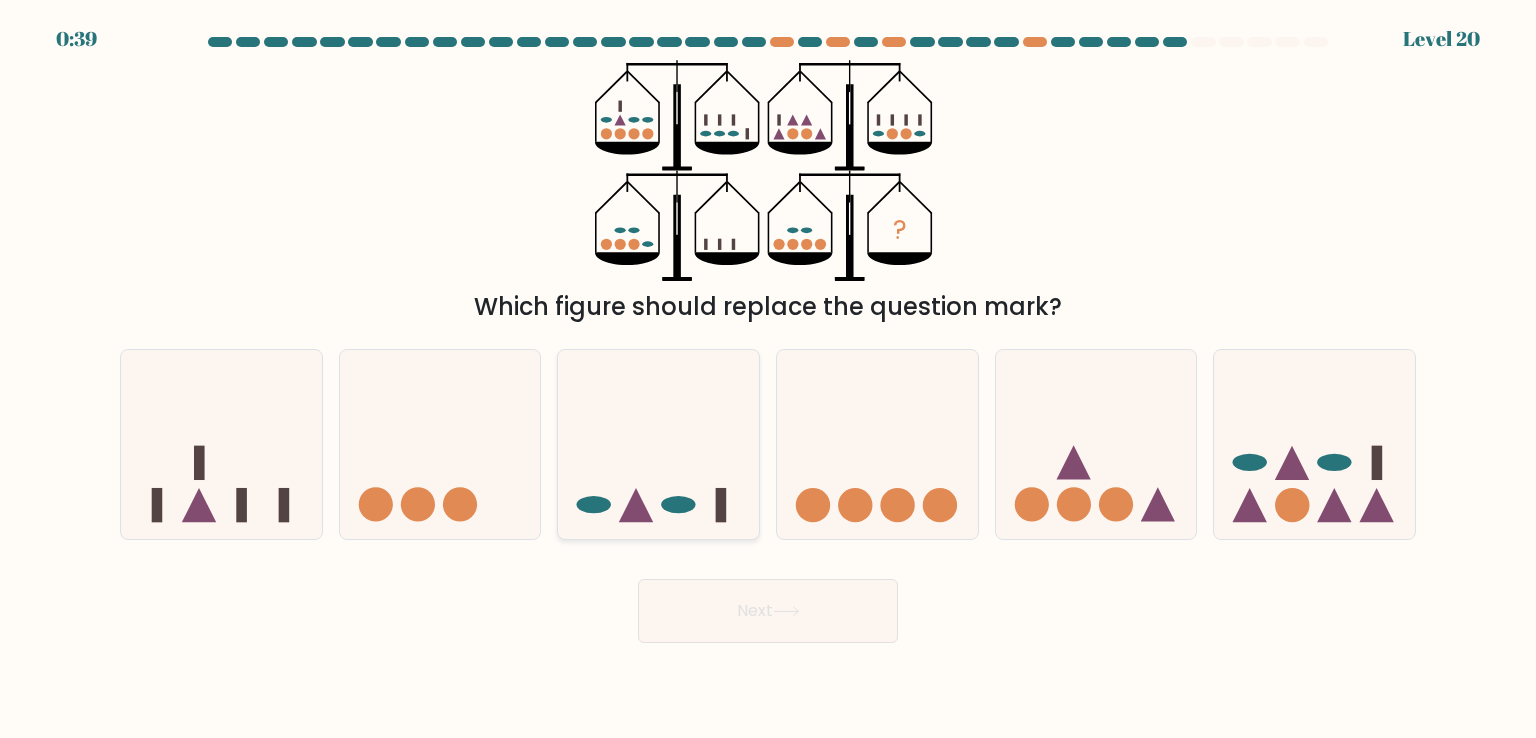 click 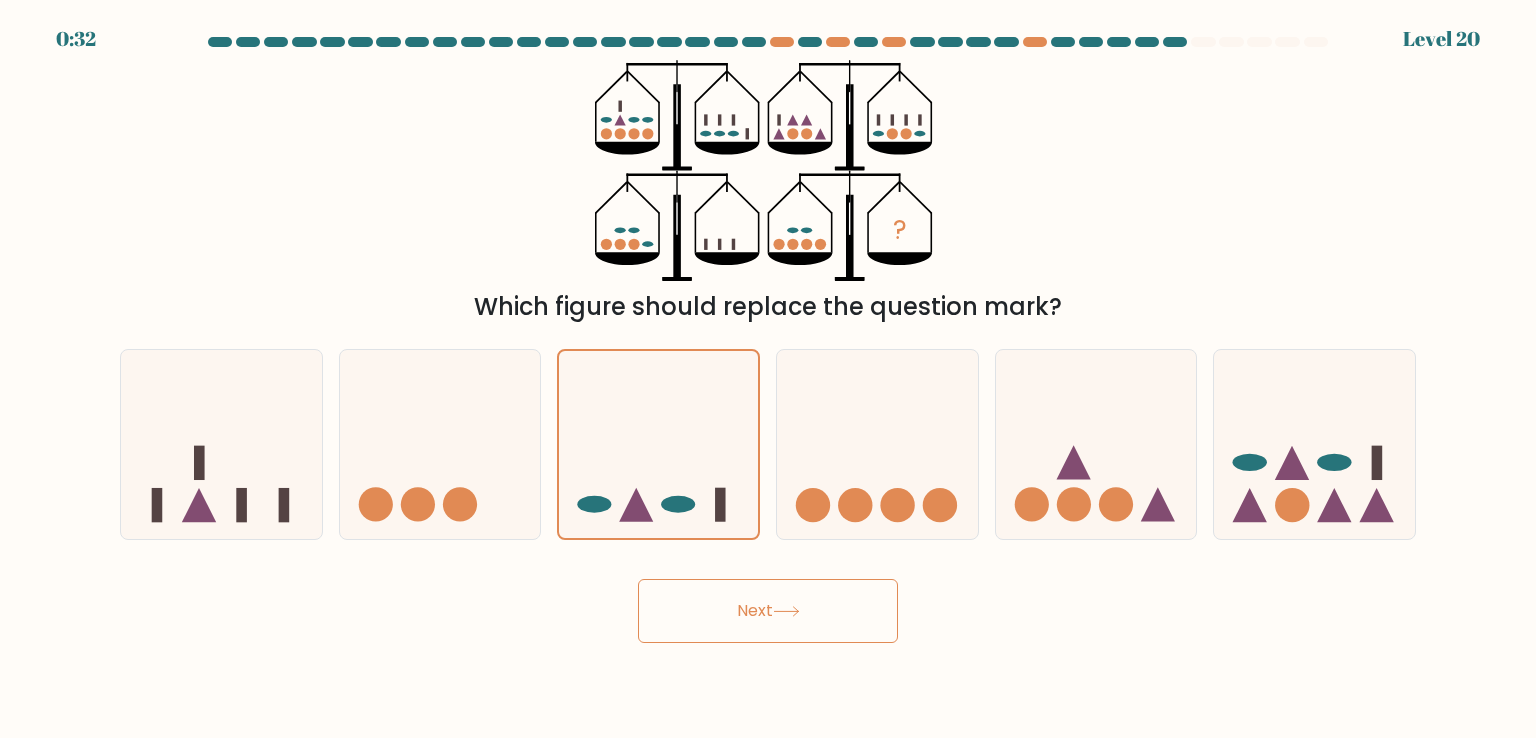 click 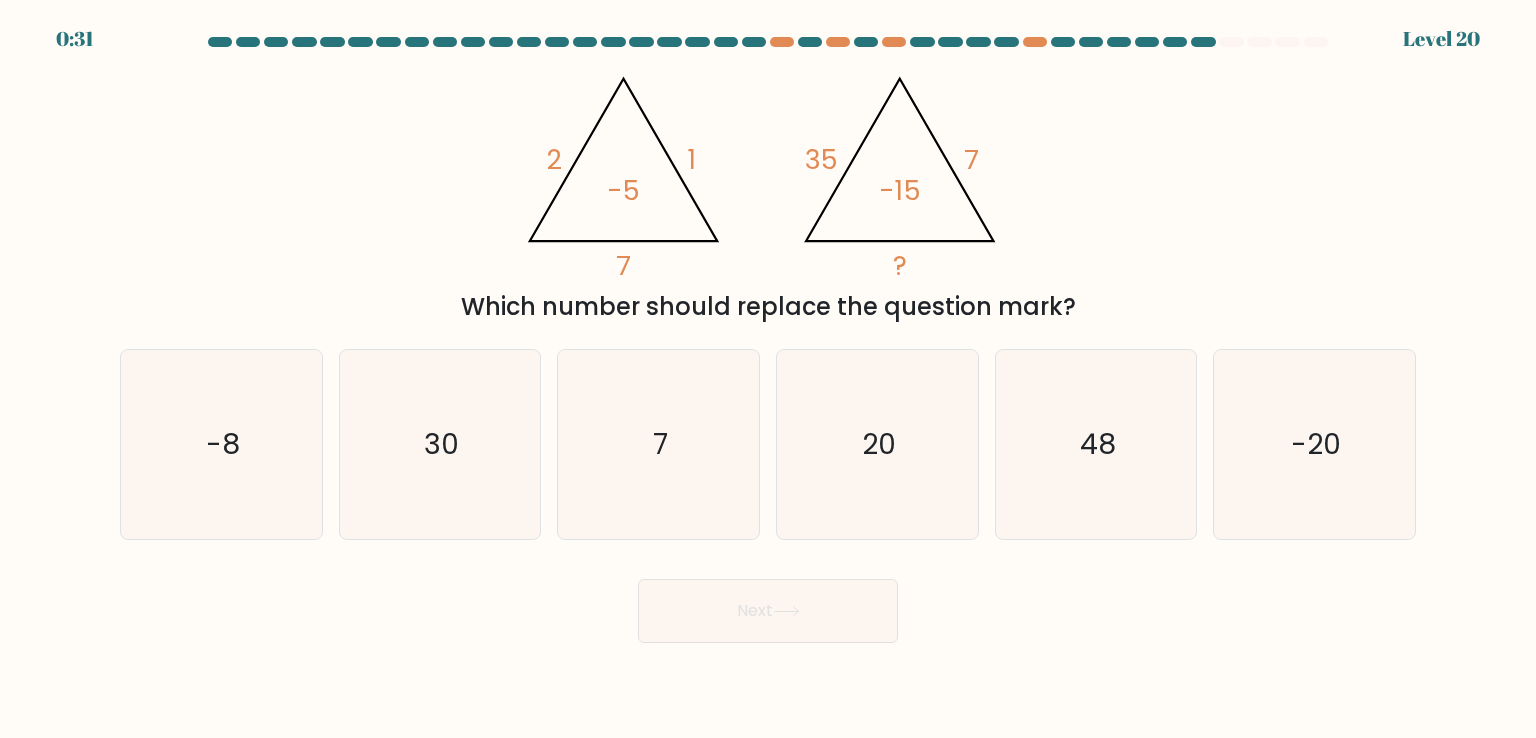click on "@import url('https://fonts.googleapis.com/css?family=Abril+Fatface:400,100,100italic,300,300italic,400italic,500,500italic,700,700italic,900,900italic');                        2       1       7       -5                                       @import url('https://fonts.googleapis.com/css?family=Abril+Fatface:400,100,100italic,300,300italic,400italic,500,500italic,700,700italic,900,900italic');                        35       7       ?       -15" 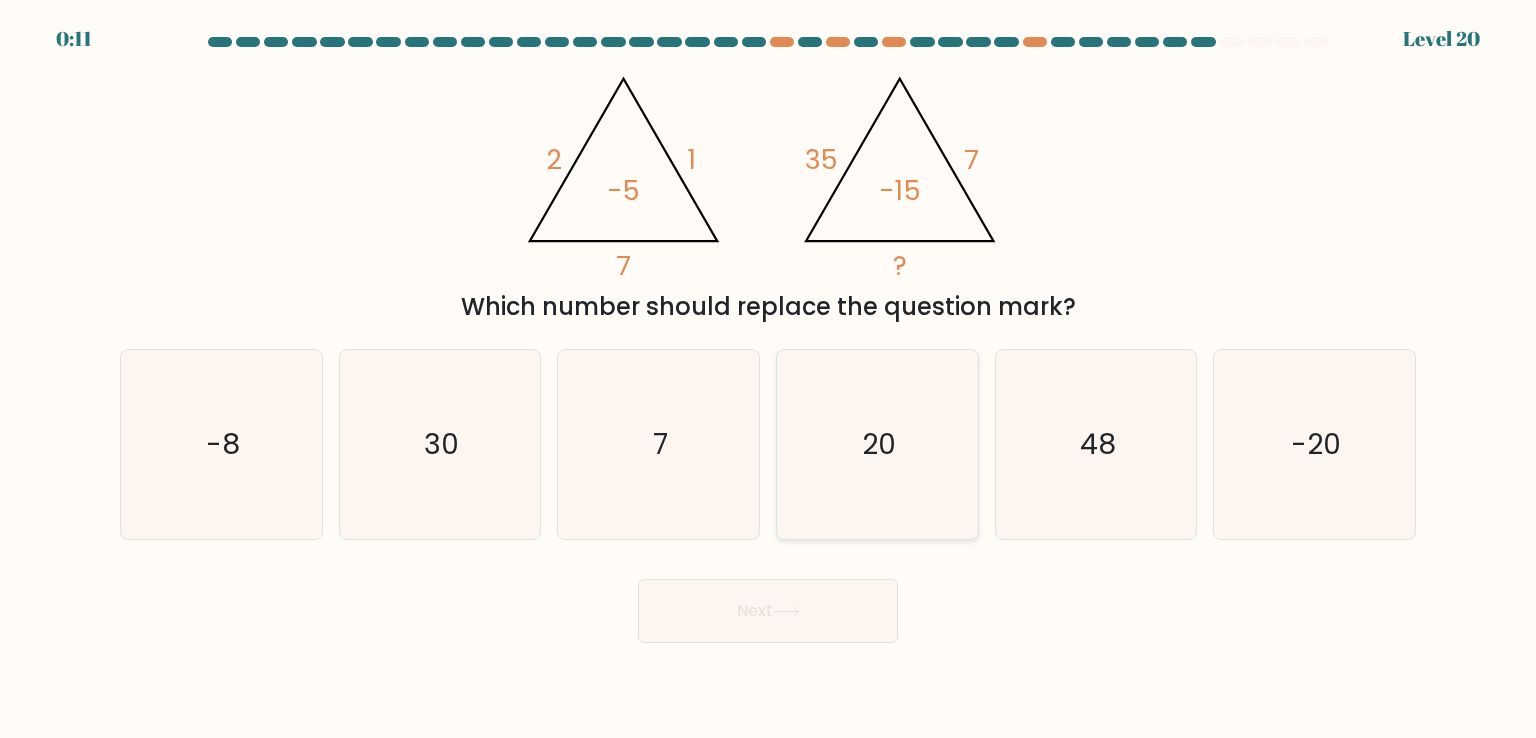 click on "20" 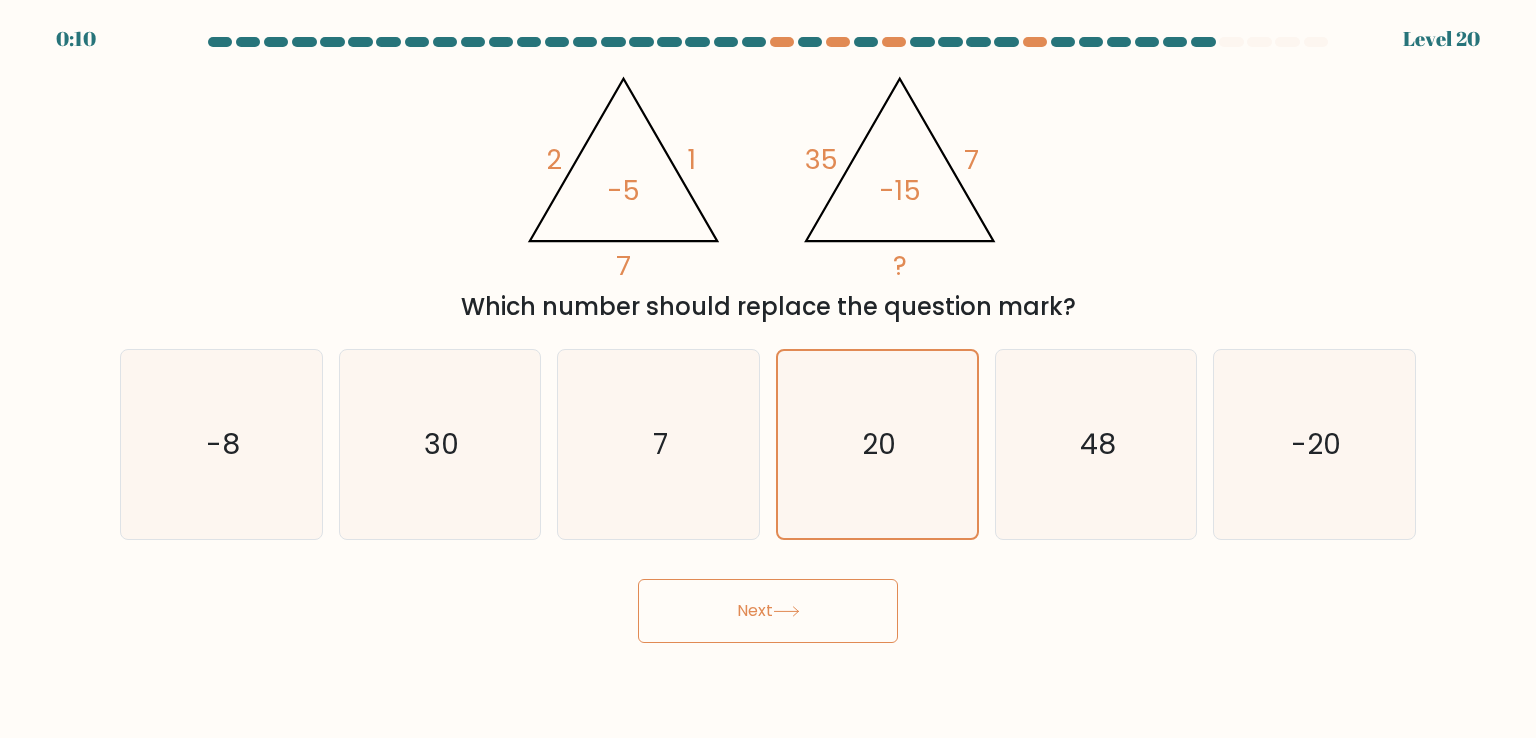 click on "Next" at bounding box center [768, 611] 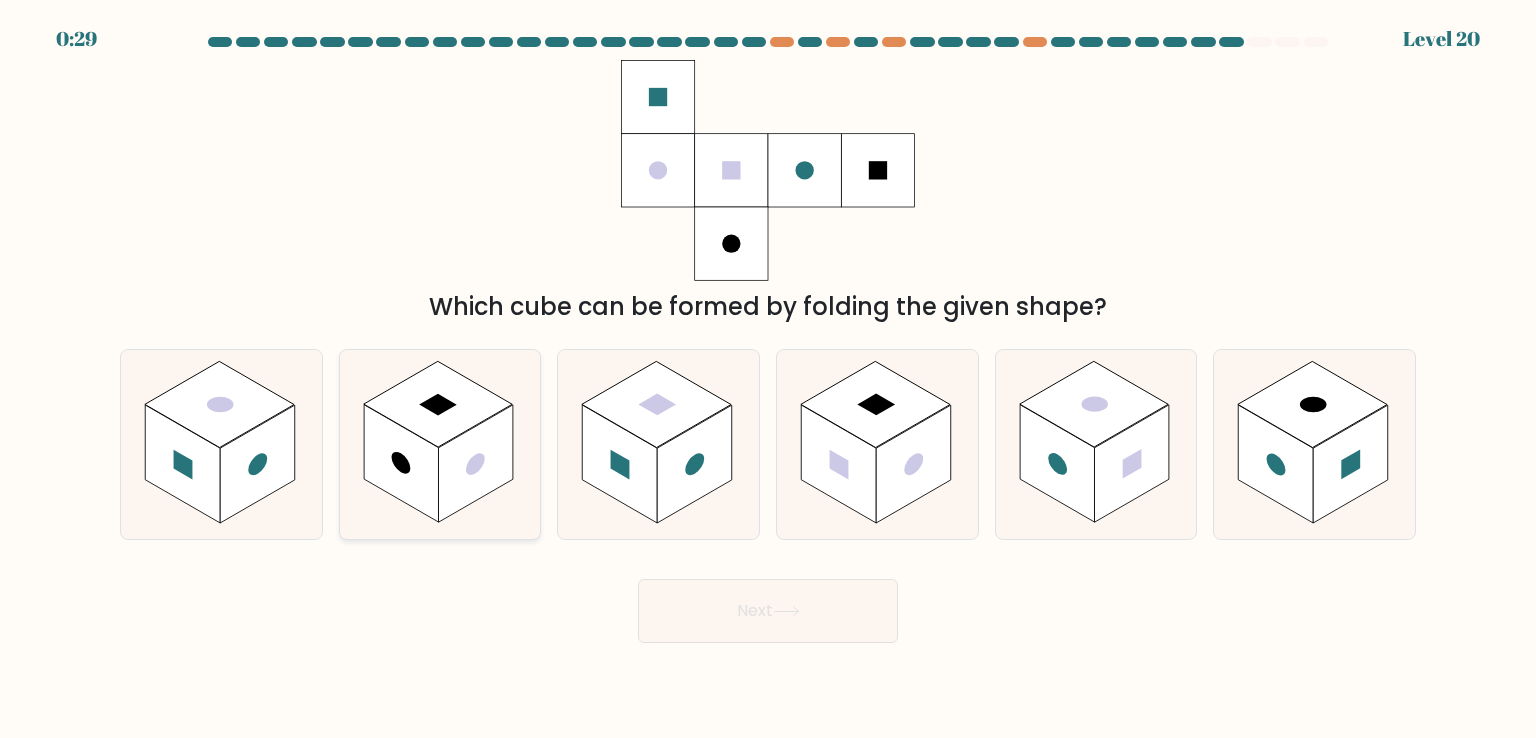 click 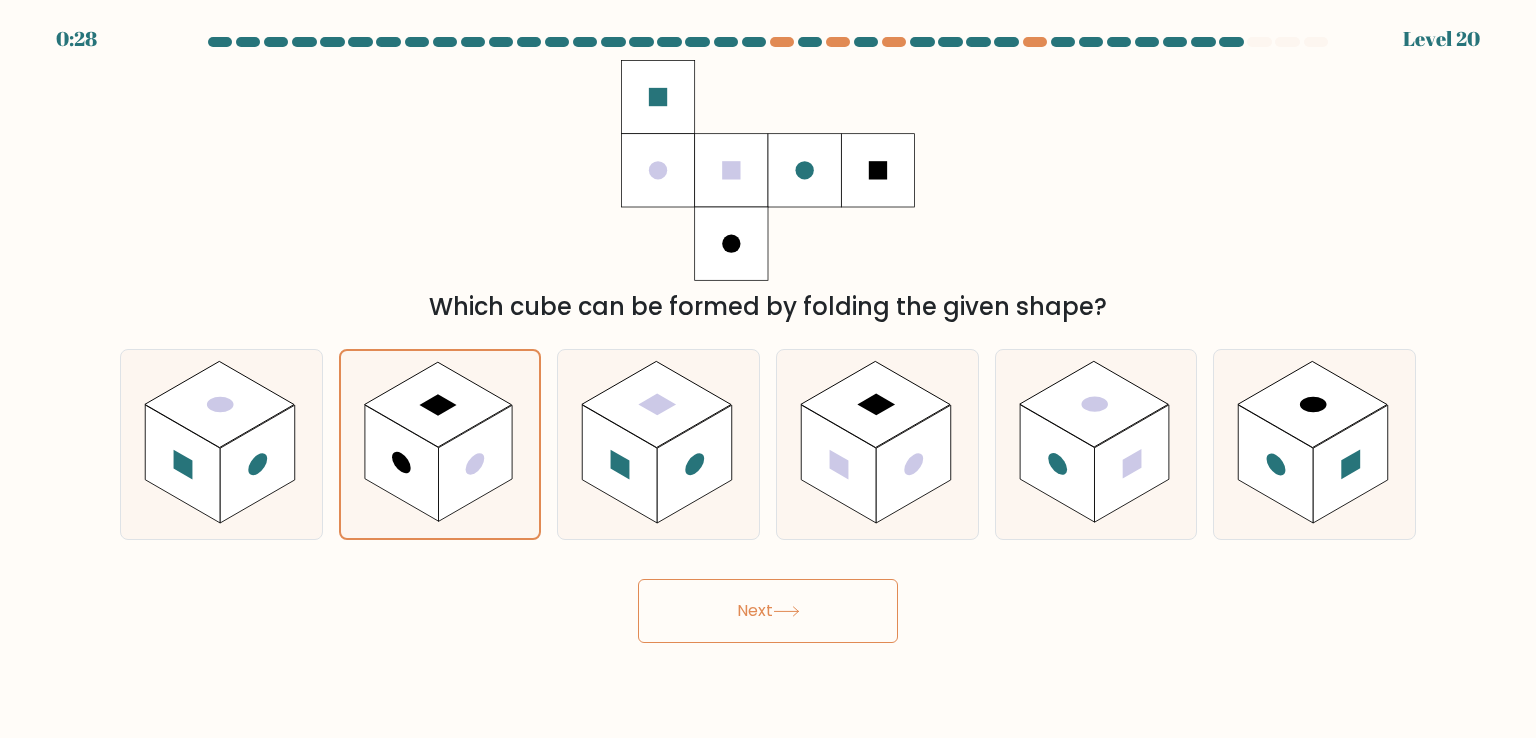 click on "Next" at bounding box center [768, 611] 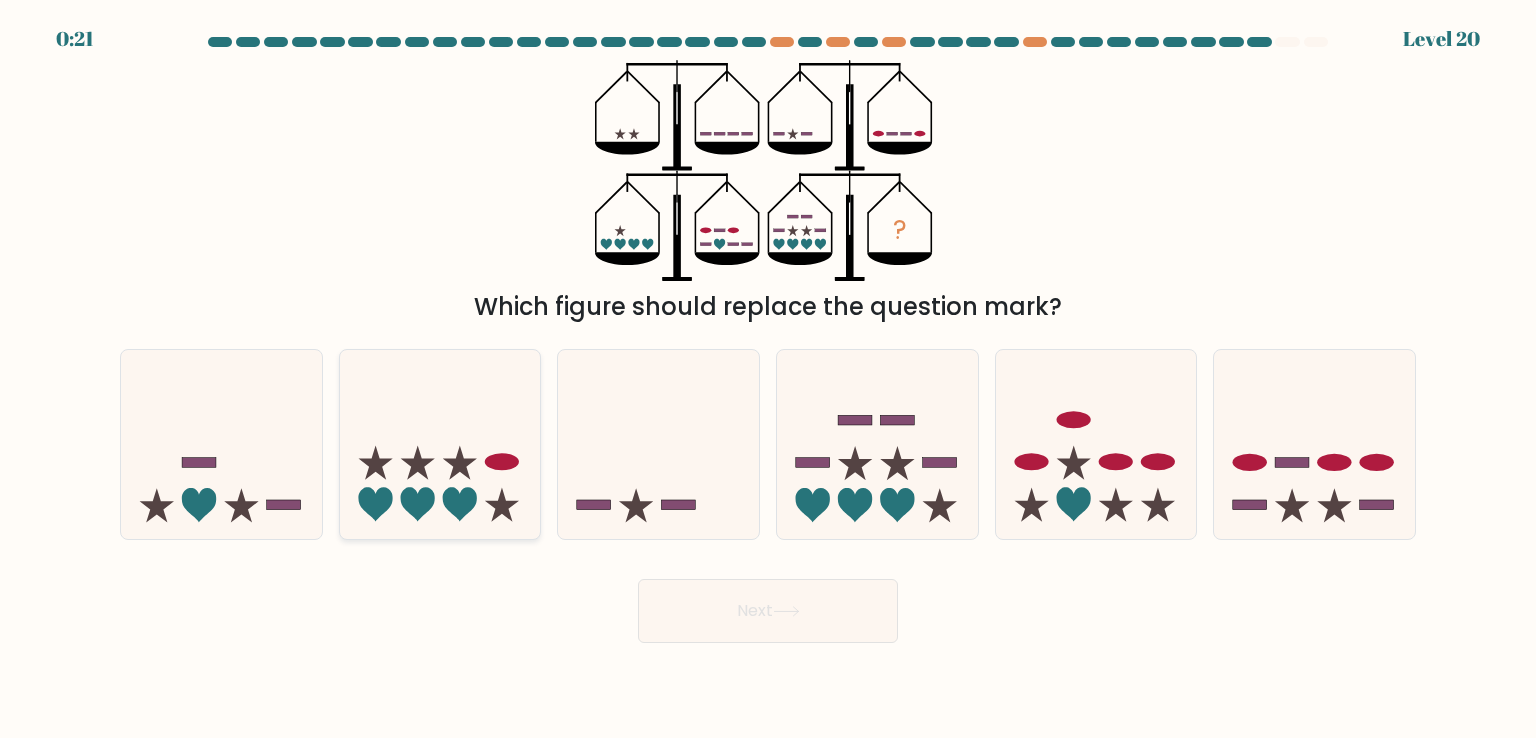 click 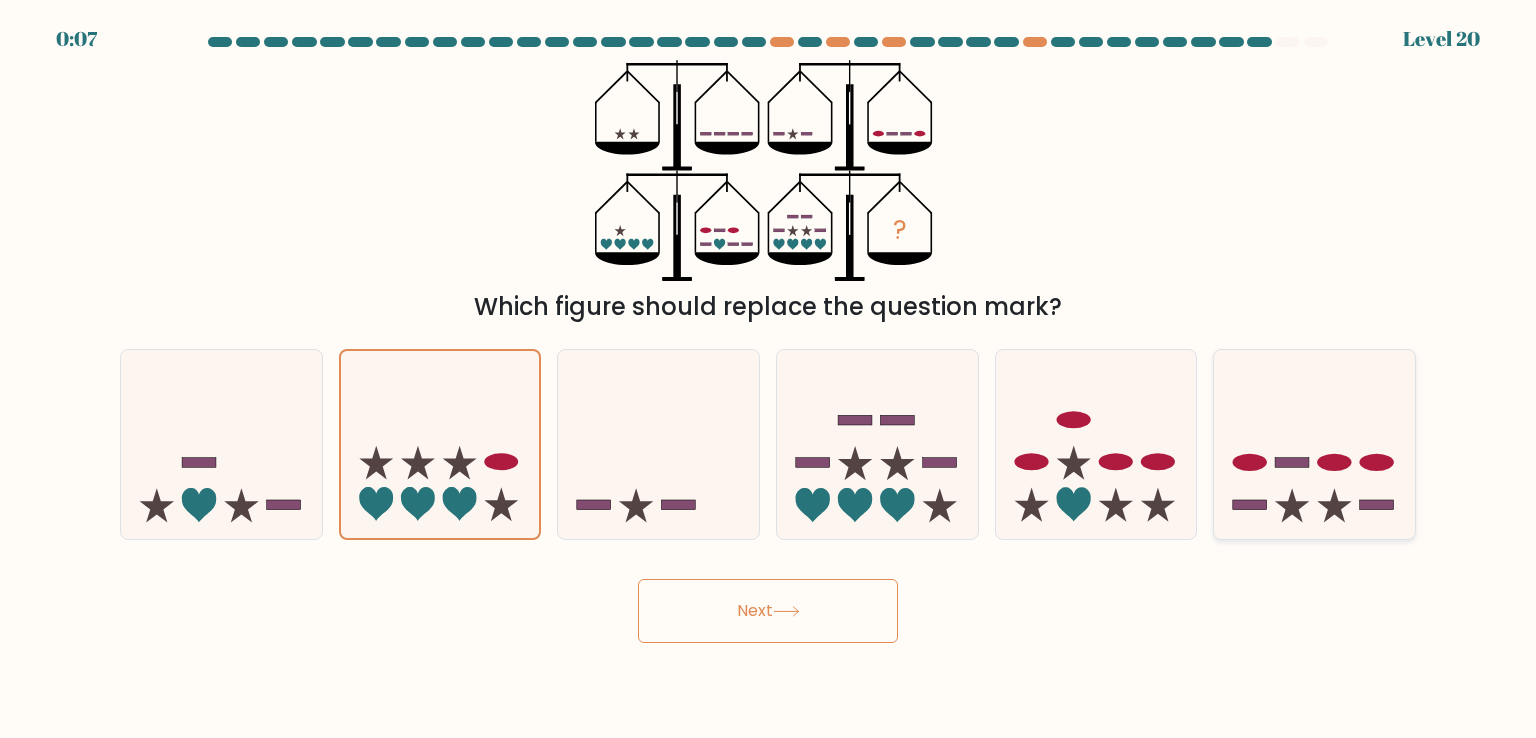 click 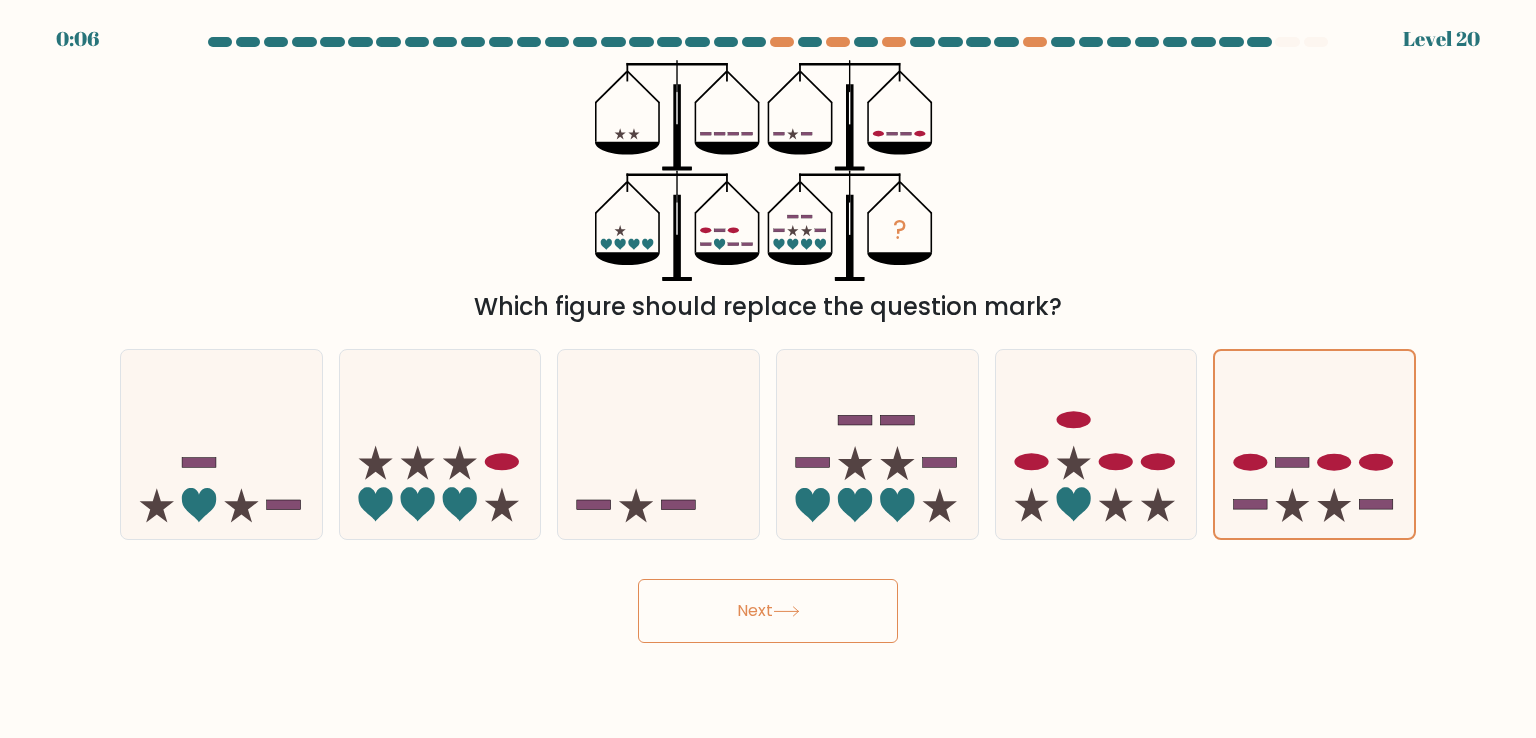 click on "Next" at bounding box center (768, 611) 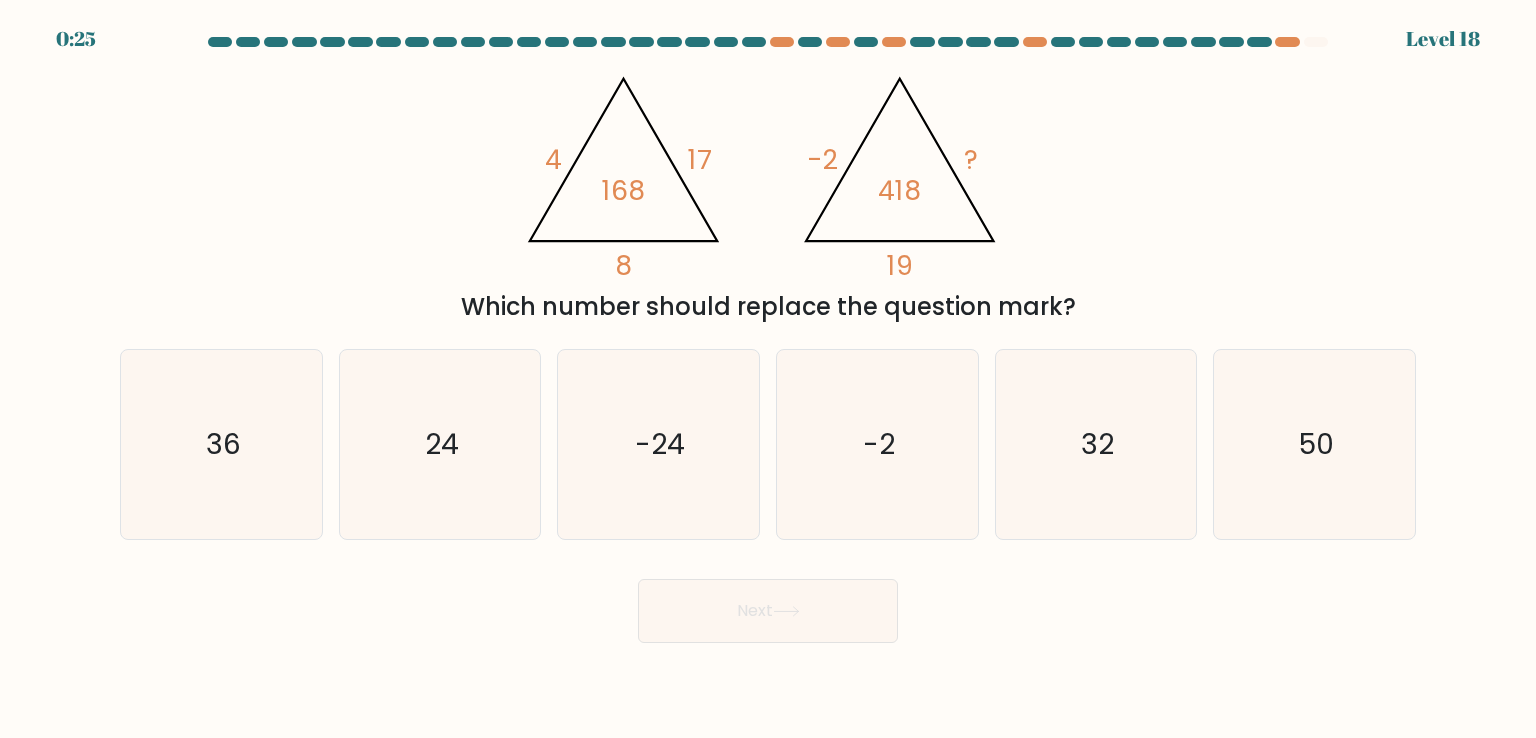 click on "@import url('https://fonts.googleapis.com/css?family=Abril+Fatface:400,100,100italic,300,300italic,400italic,500,500italic,700,700italic,900,900italic');                        4       17       8       168                                       @import url('https://fonts.googleapis.com/css?family=Abril+Fatface:400,100,100italic,300,300italic,400italic,500,500italic,700,700italic,900,900italic');                        -2       ?       19       418" 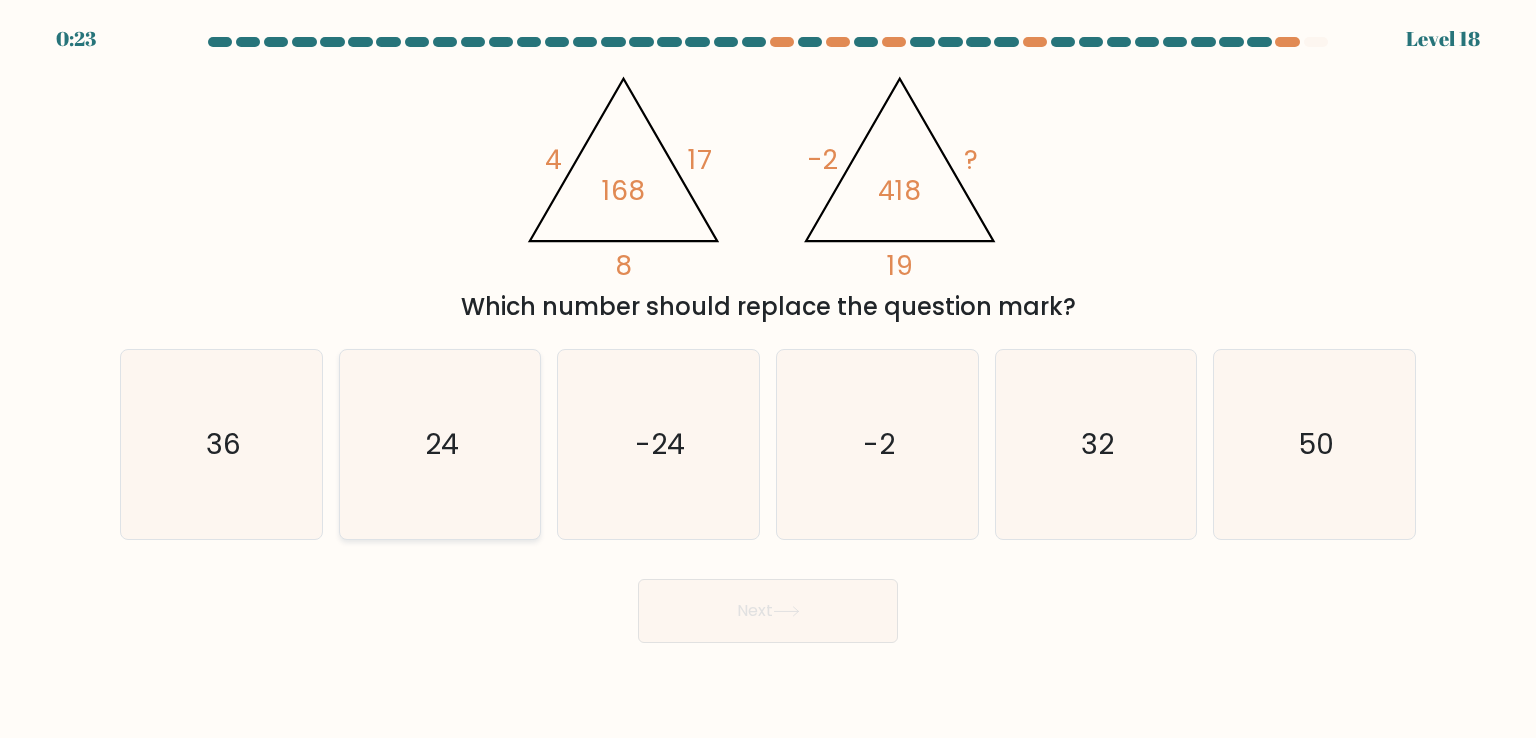 click on "24" 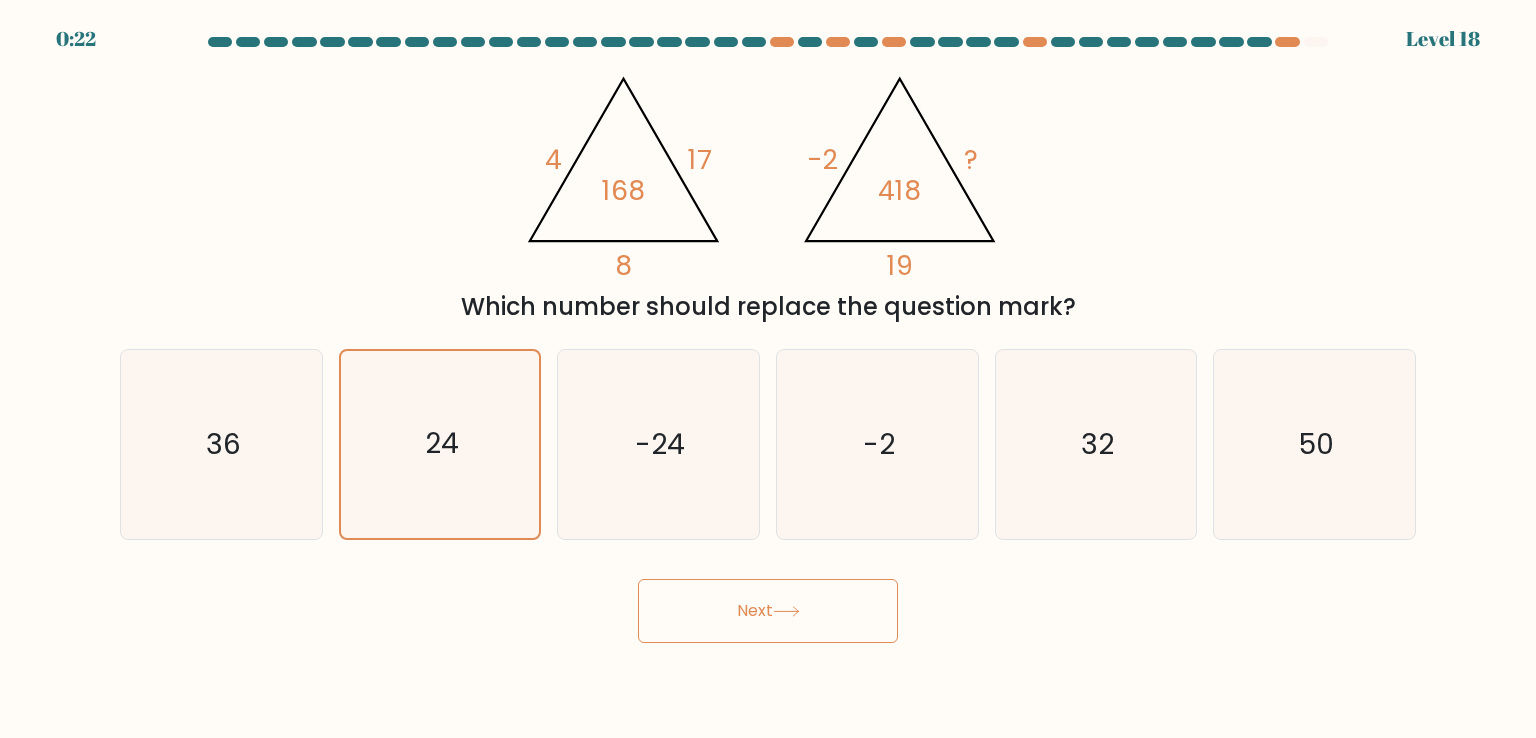 click on "Next" at bounding box center (768, 611) 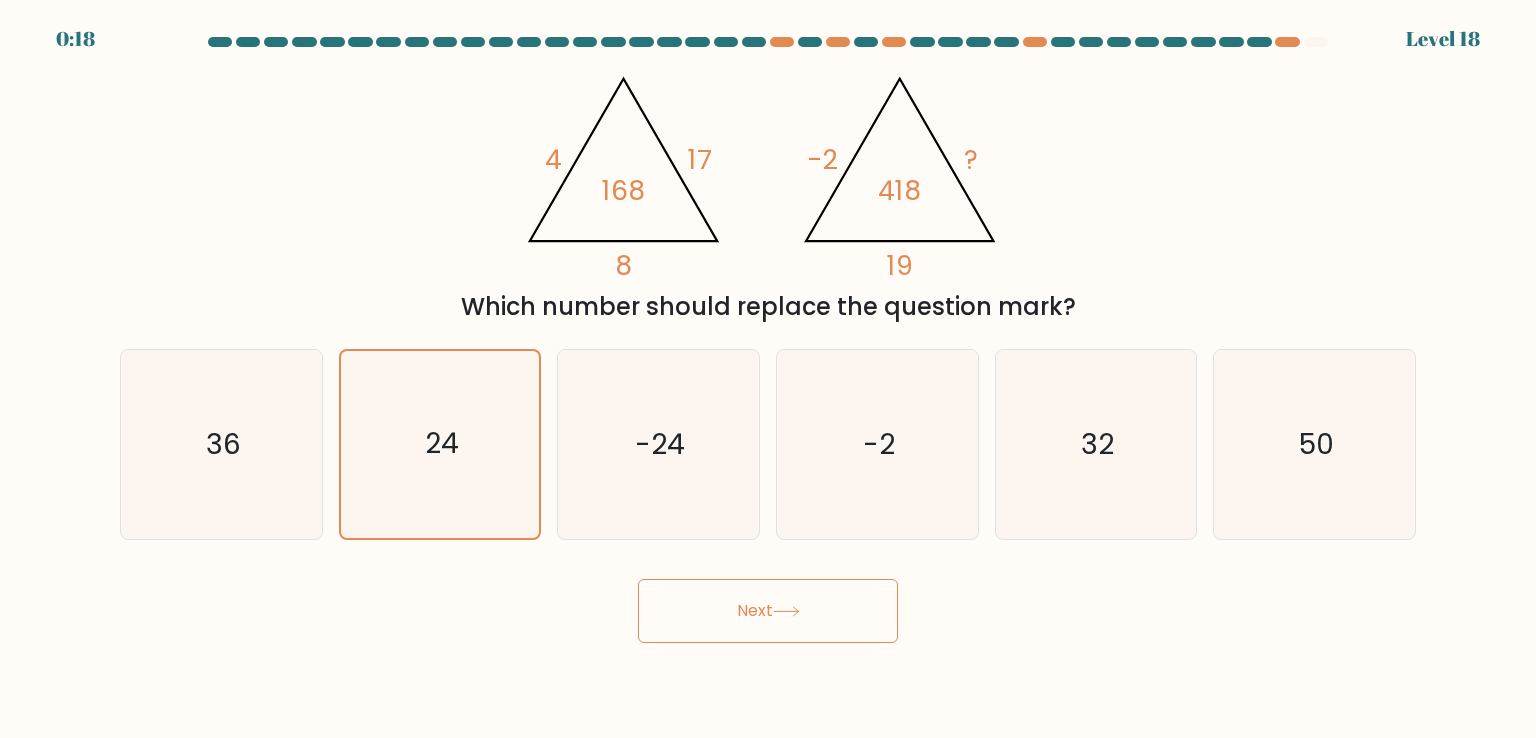 drag, startPoint x: 834, startPoint y: 573, endPoint x: 824, endPoint y: 583, distance: 14.142136 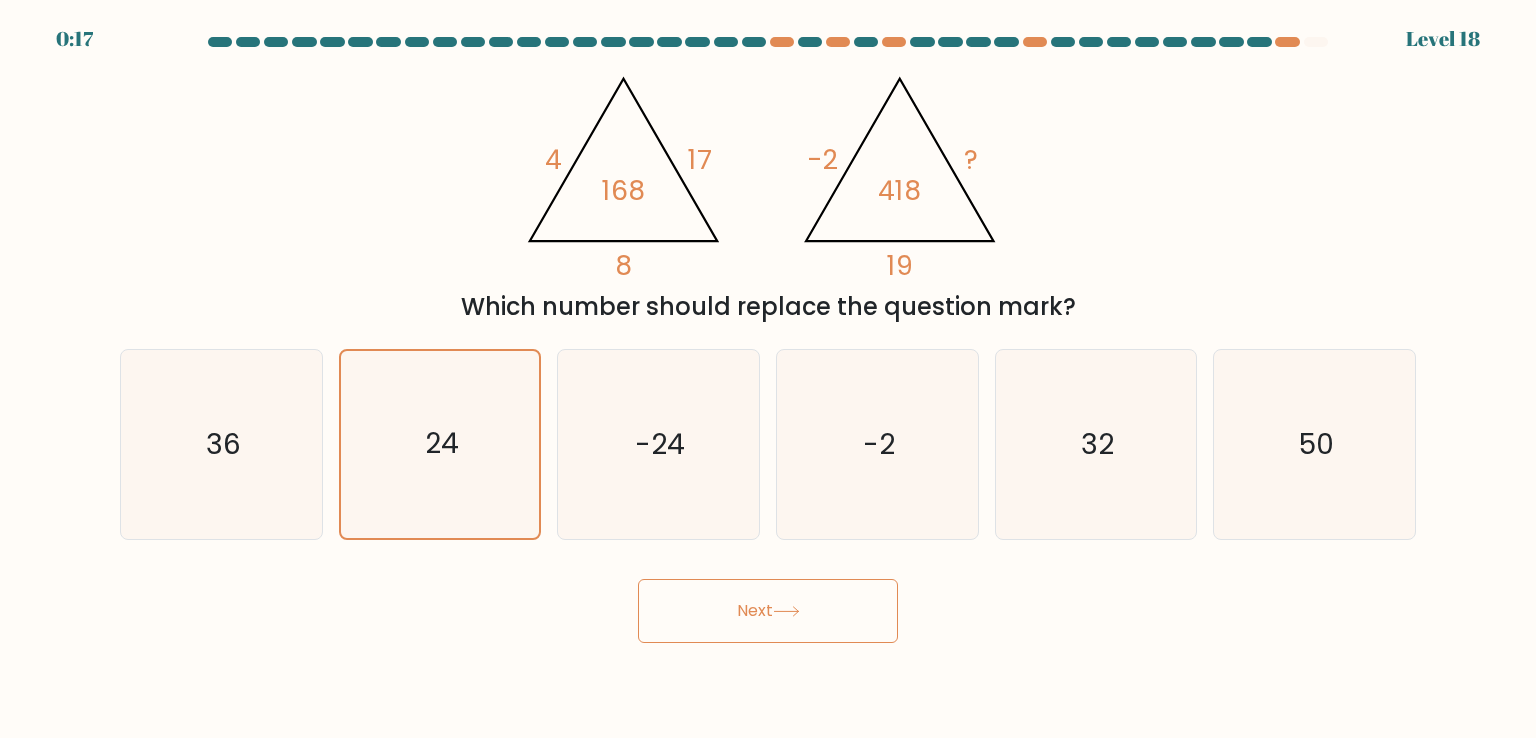 click on "Next" at bounding box center (768, 611) 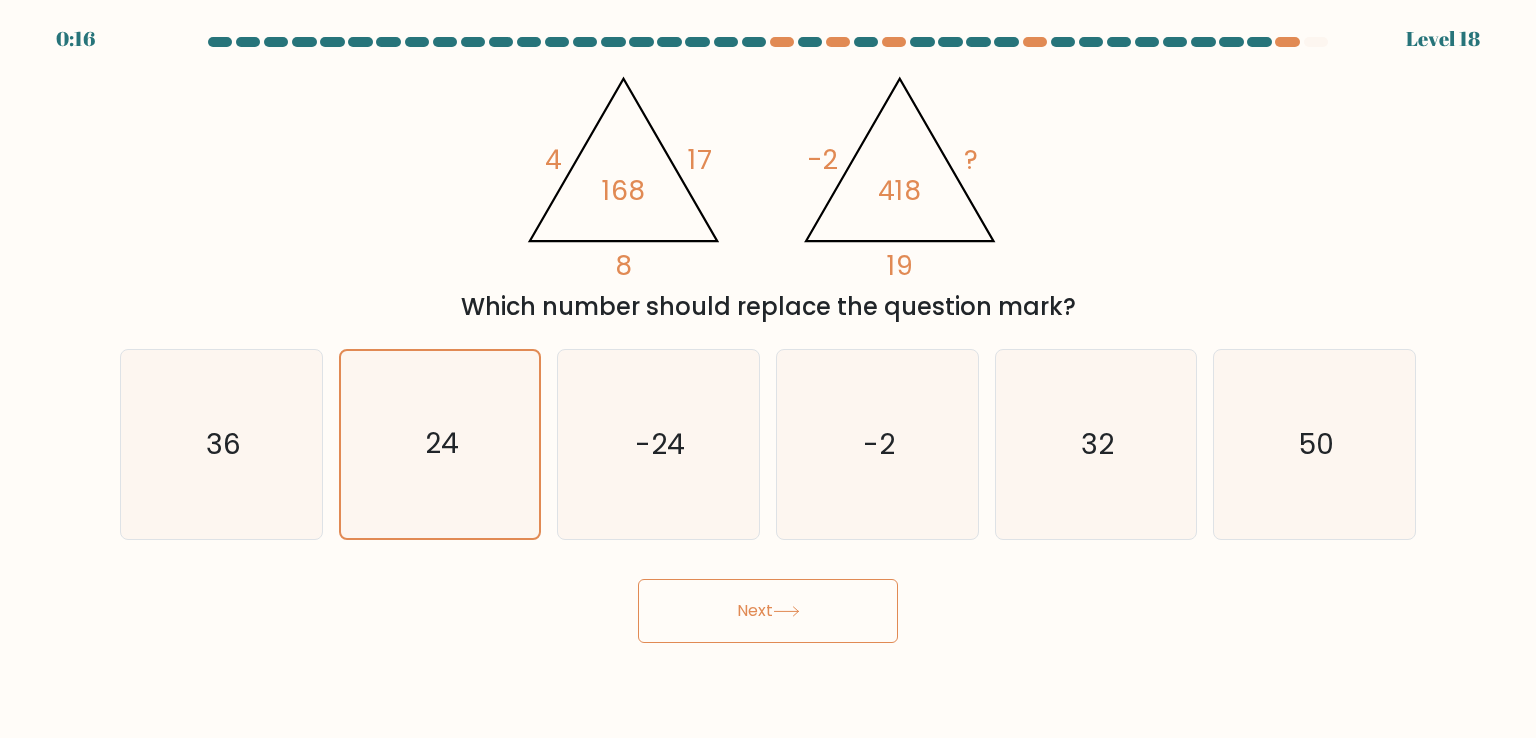 click 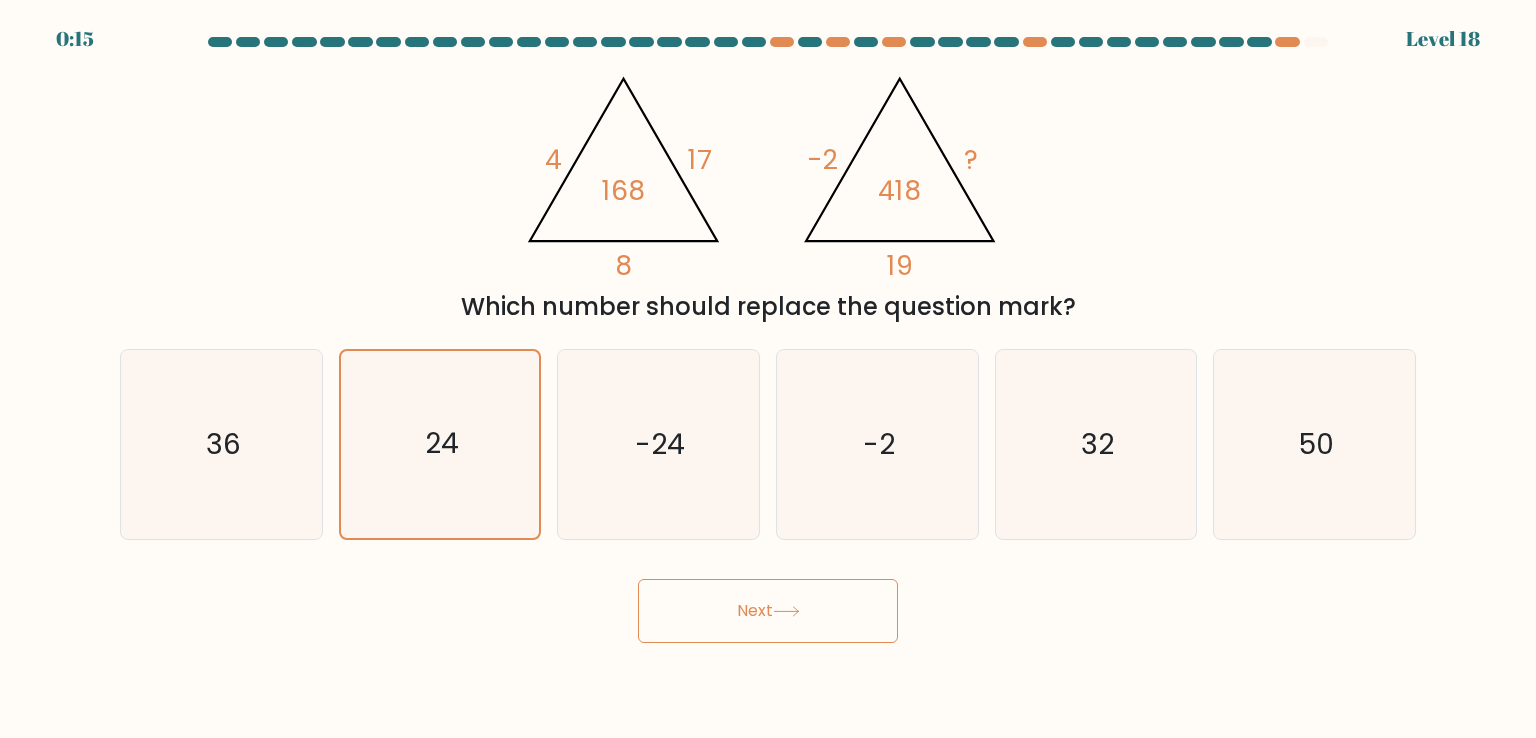 click 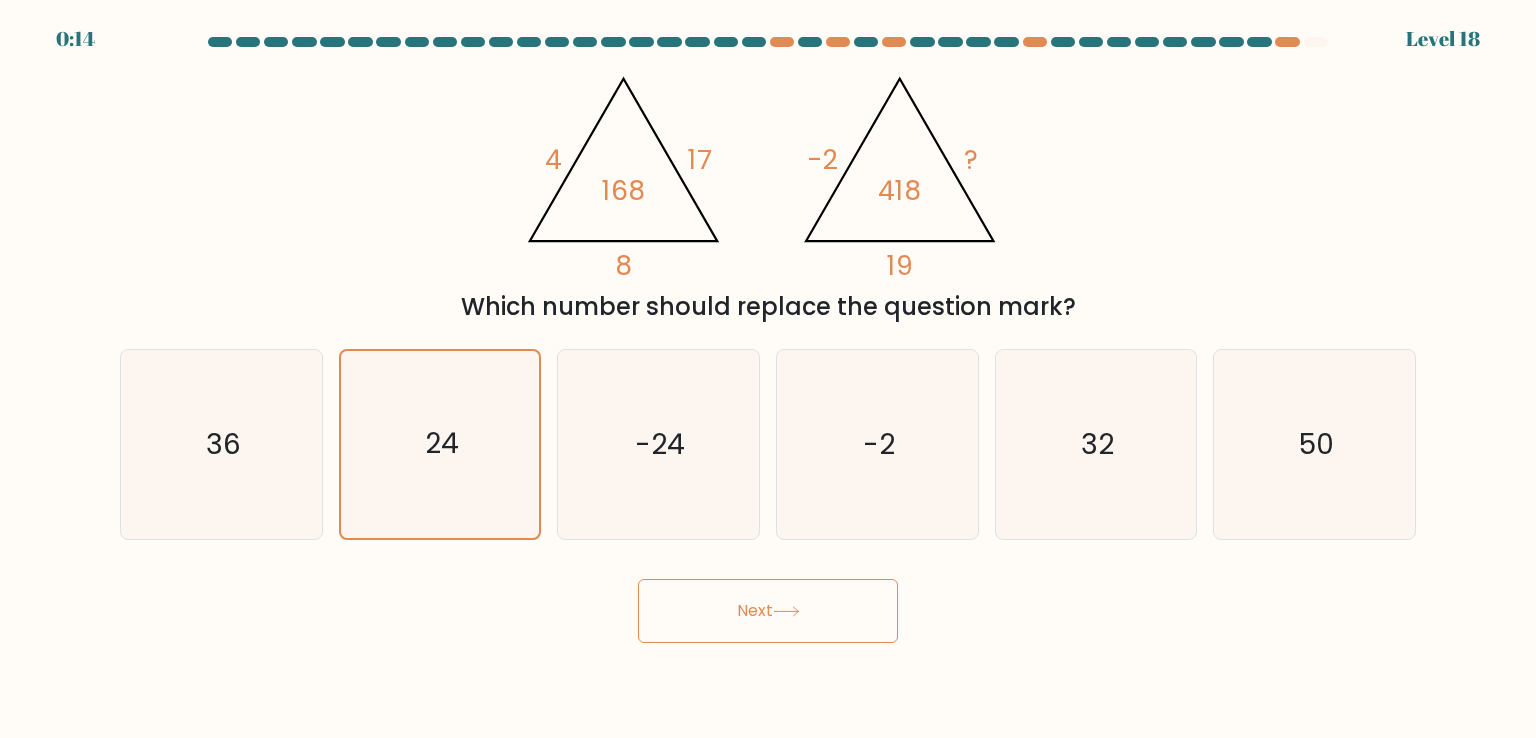 click 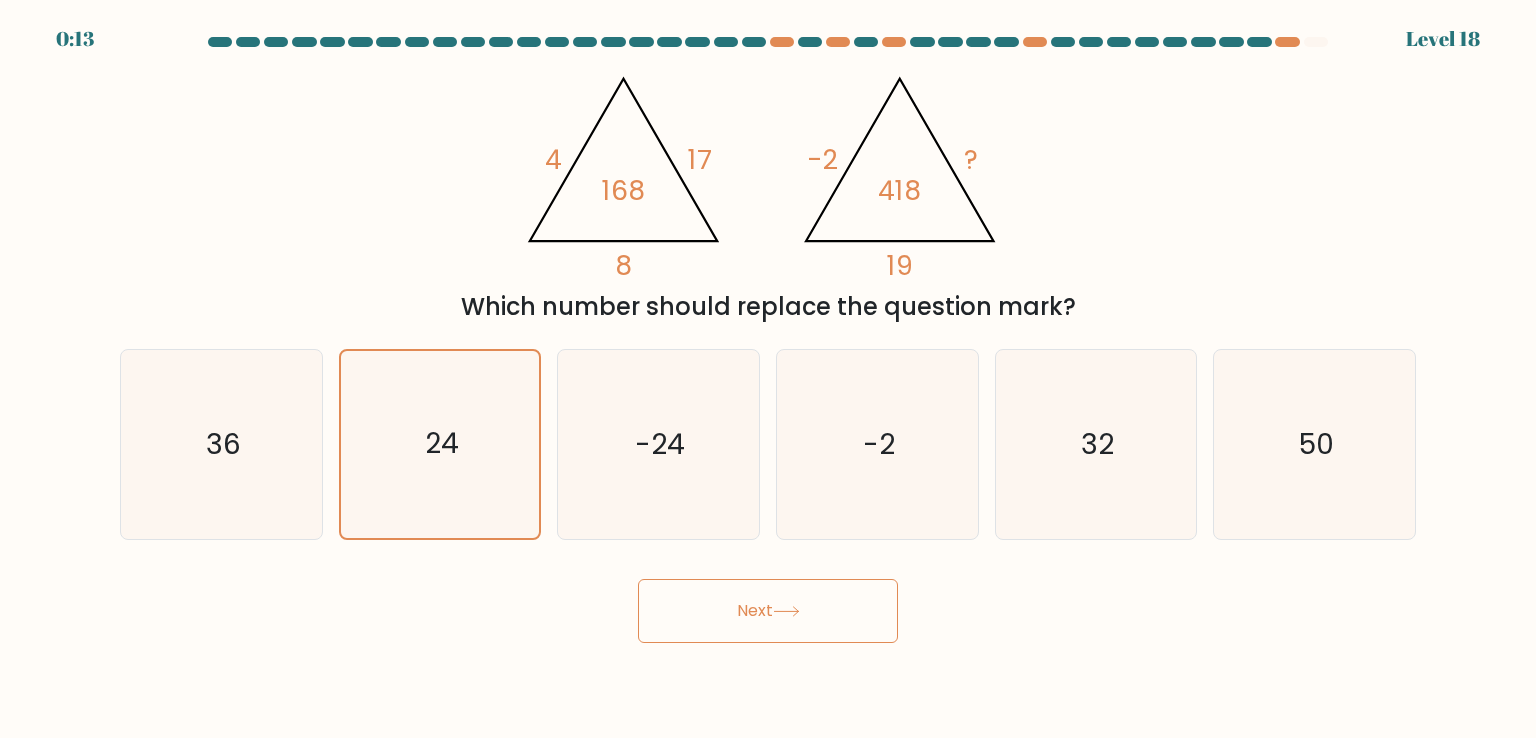 click 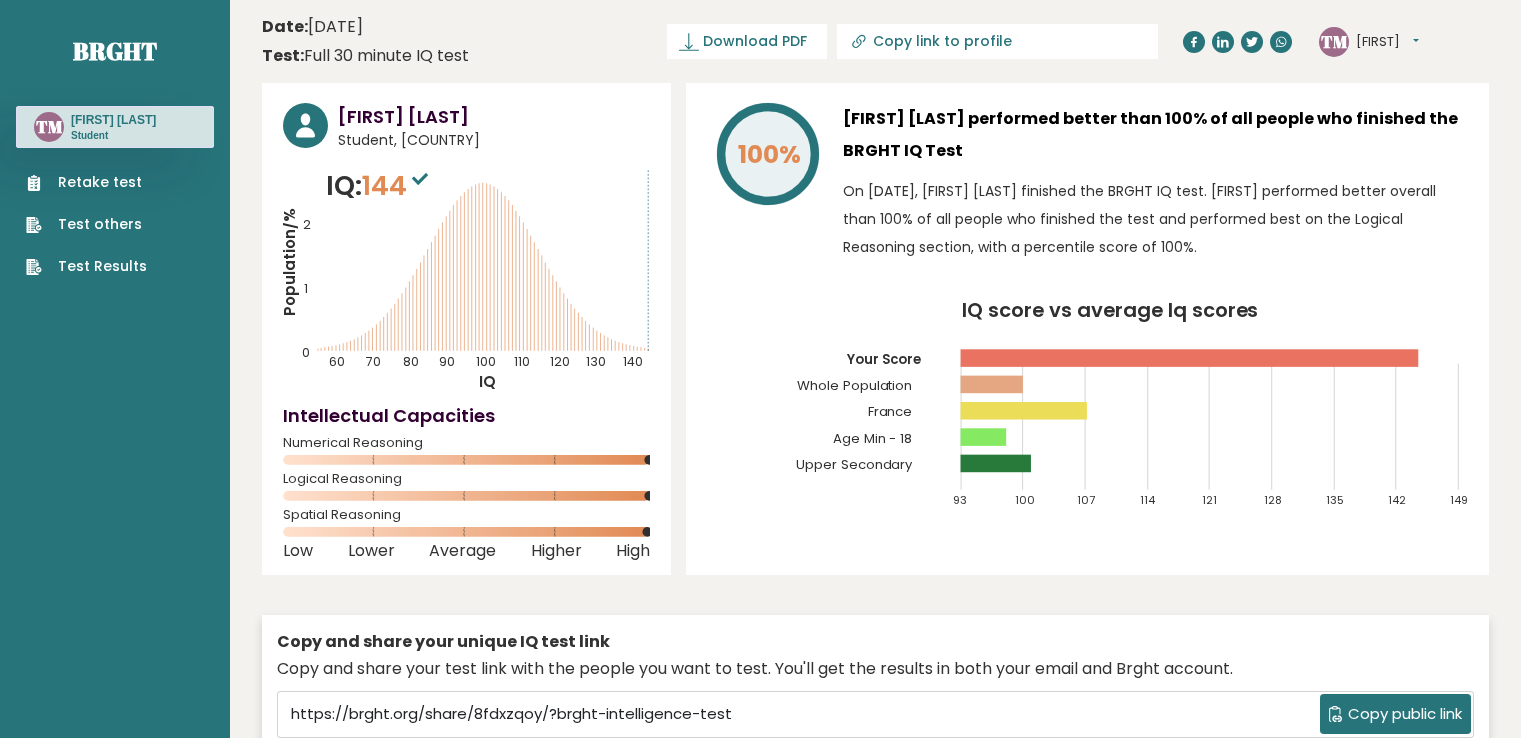scroll, scrollTop: 5700, scrollLeft: 0, axis: vertical 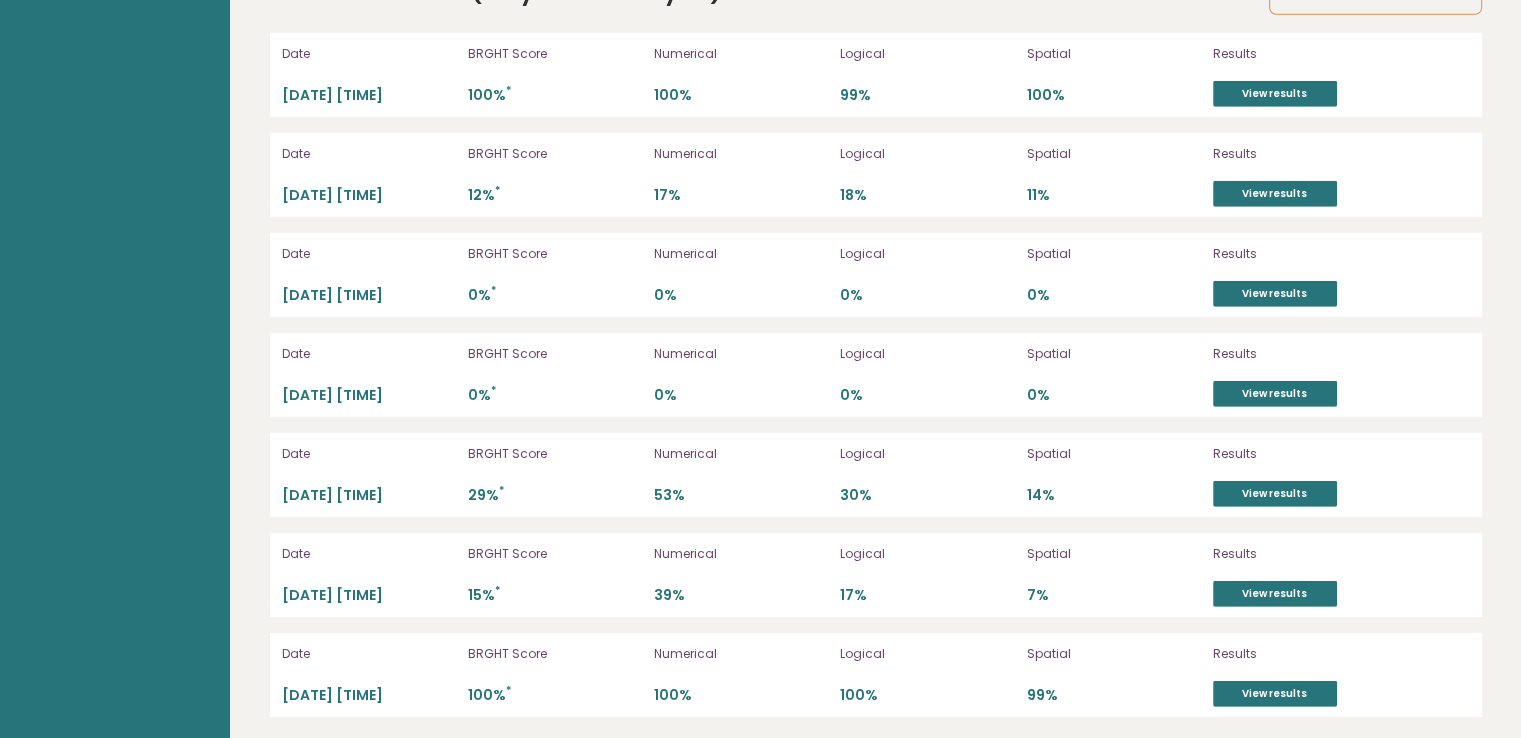 click on "Brght
TM
Taha Mirshamsi
Student
Retake test
Test others
Test Results
Date:  June 29, 2025
Test:   Full 30 minute IQ test
Download PDF
Downloading...
Downloading
✓ Your PDF is downloaded..." at bounding box center (760, -2477) 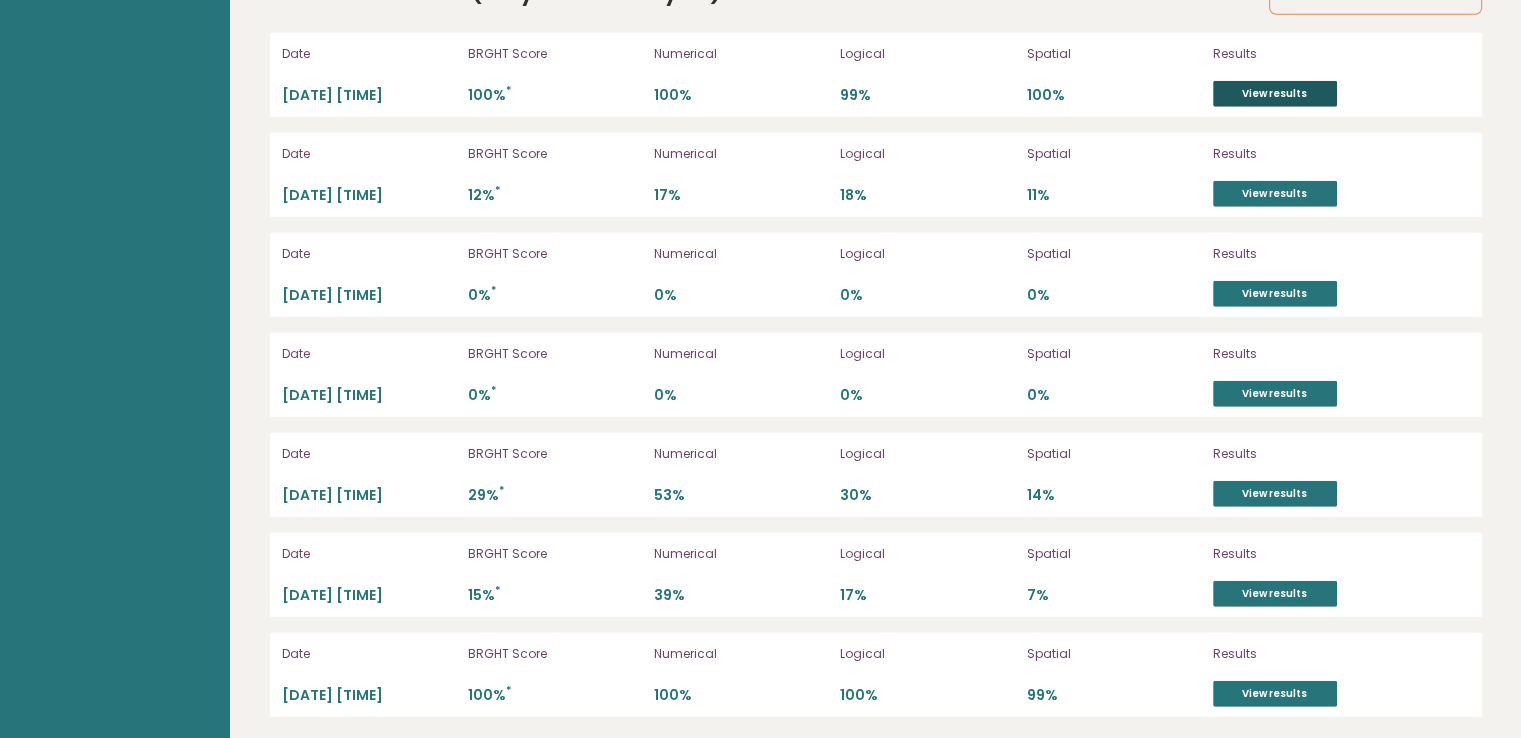 click on "View results" at bounding box center (1275, 94) 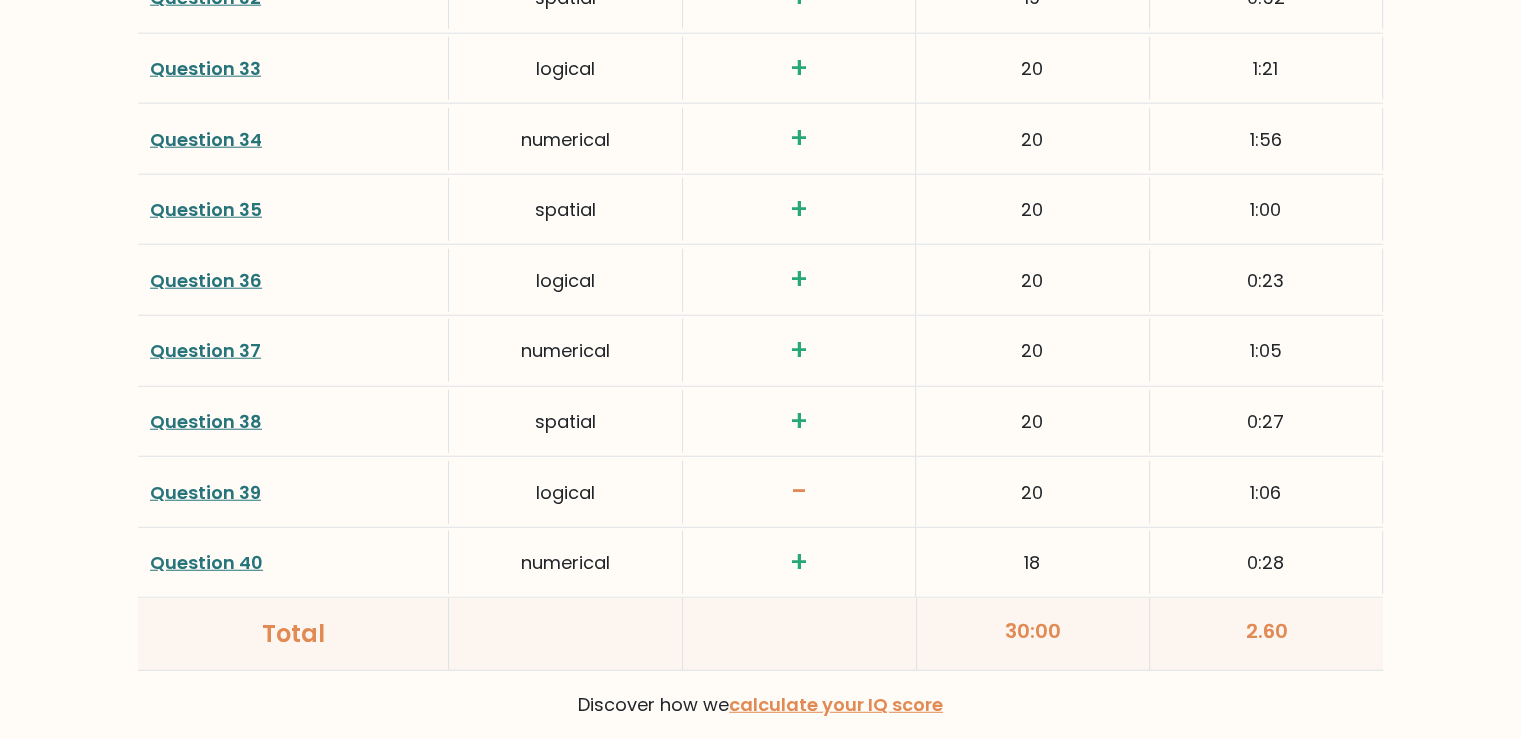 scroll, scrollTop: 5283, scrollLeft: 0, axis: vertical 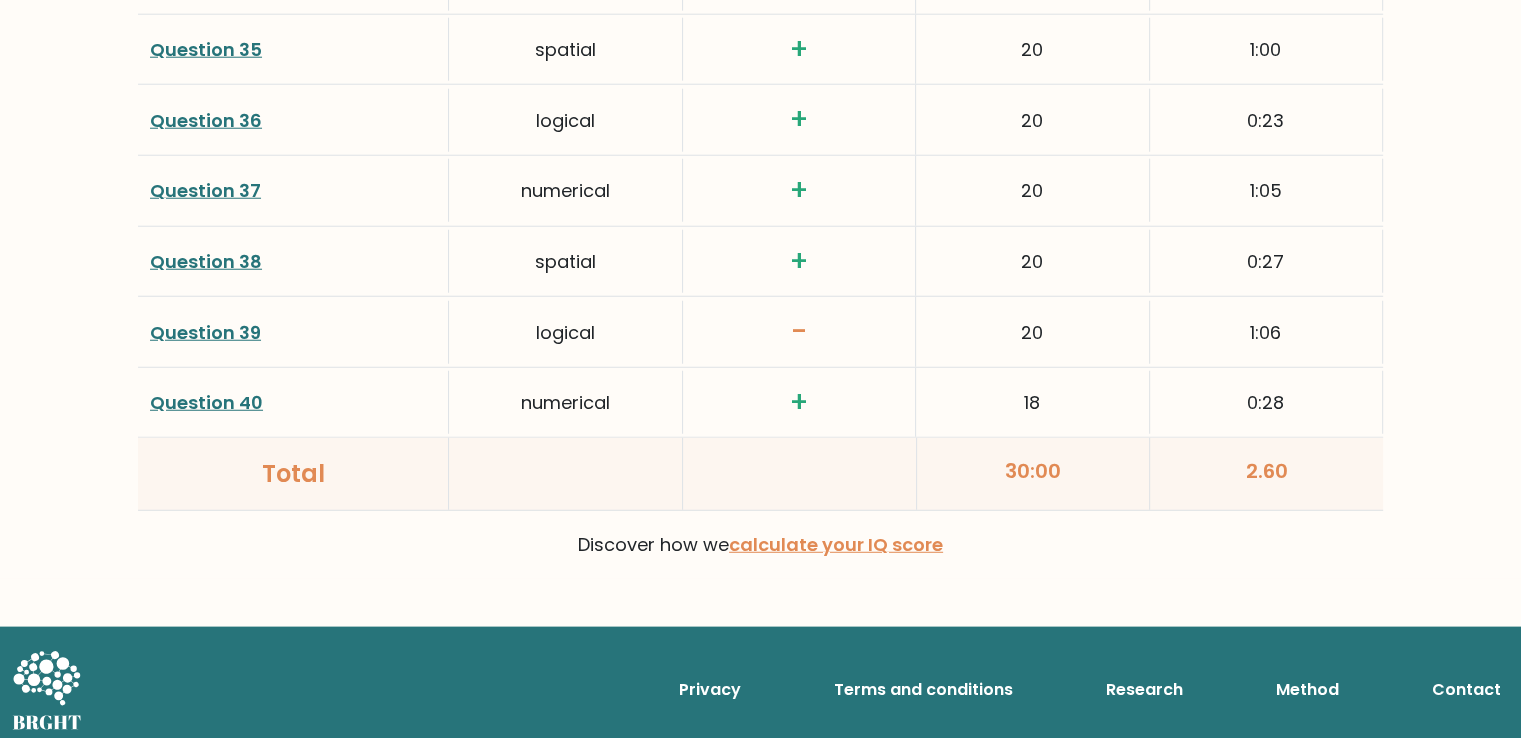 click on "Question 39" at bounding box center (205, 332) 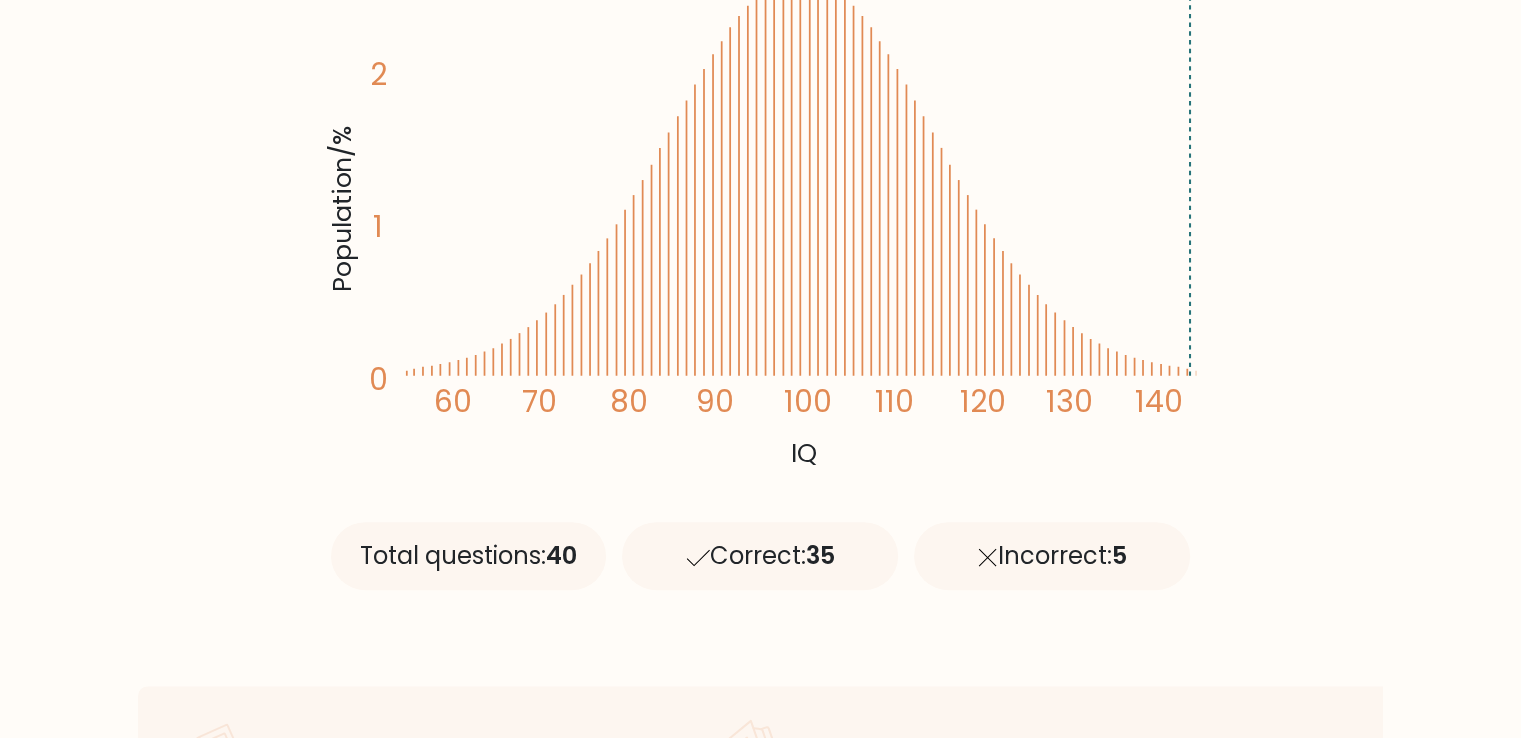 scroll, scrollTop: 479, scrollLeft: 0, axis: vertical 